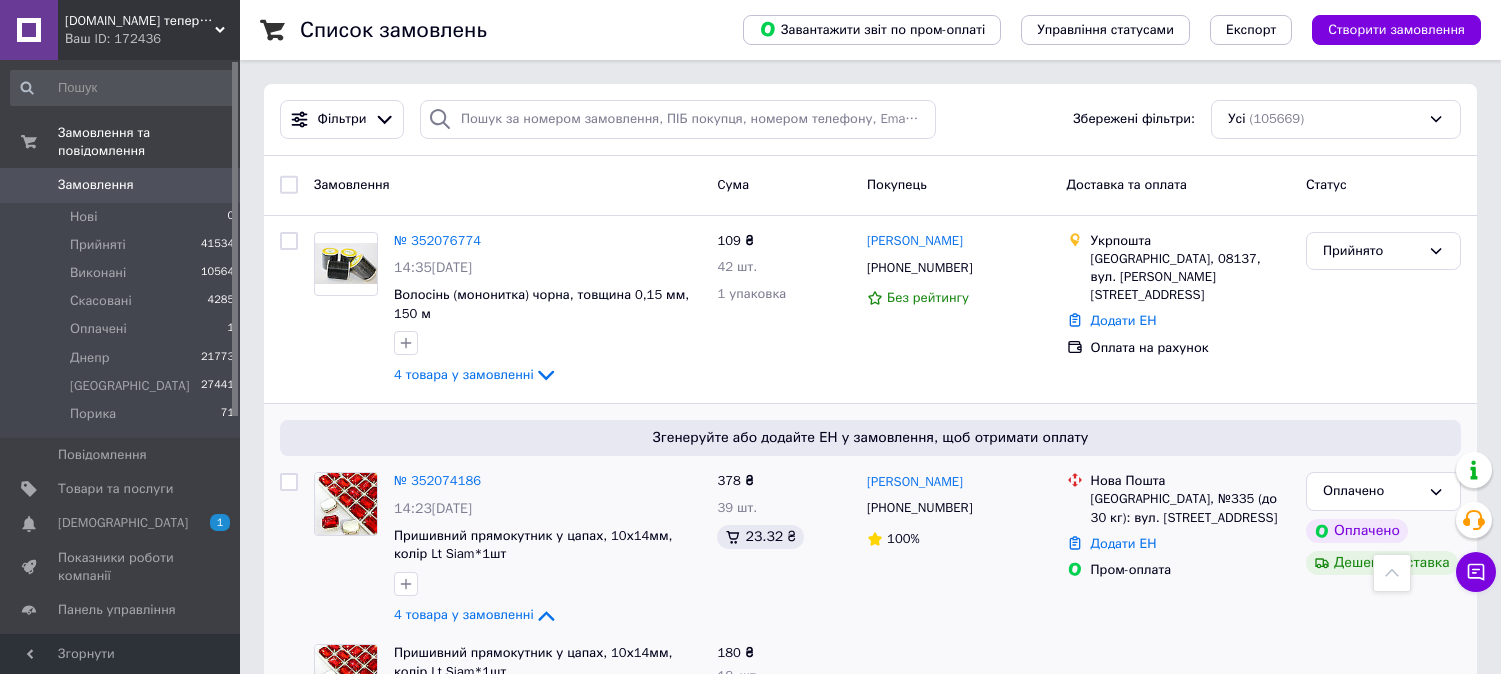 scroll, scrollTop: 444, scrollLeft: 0, axis: vertical 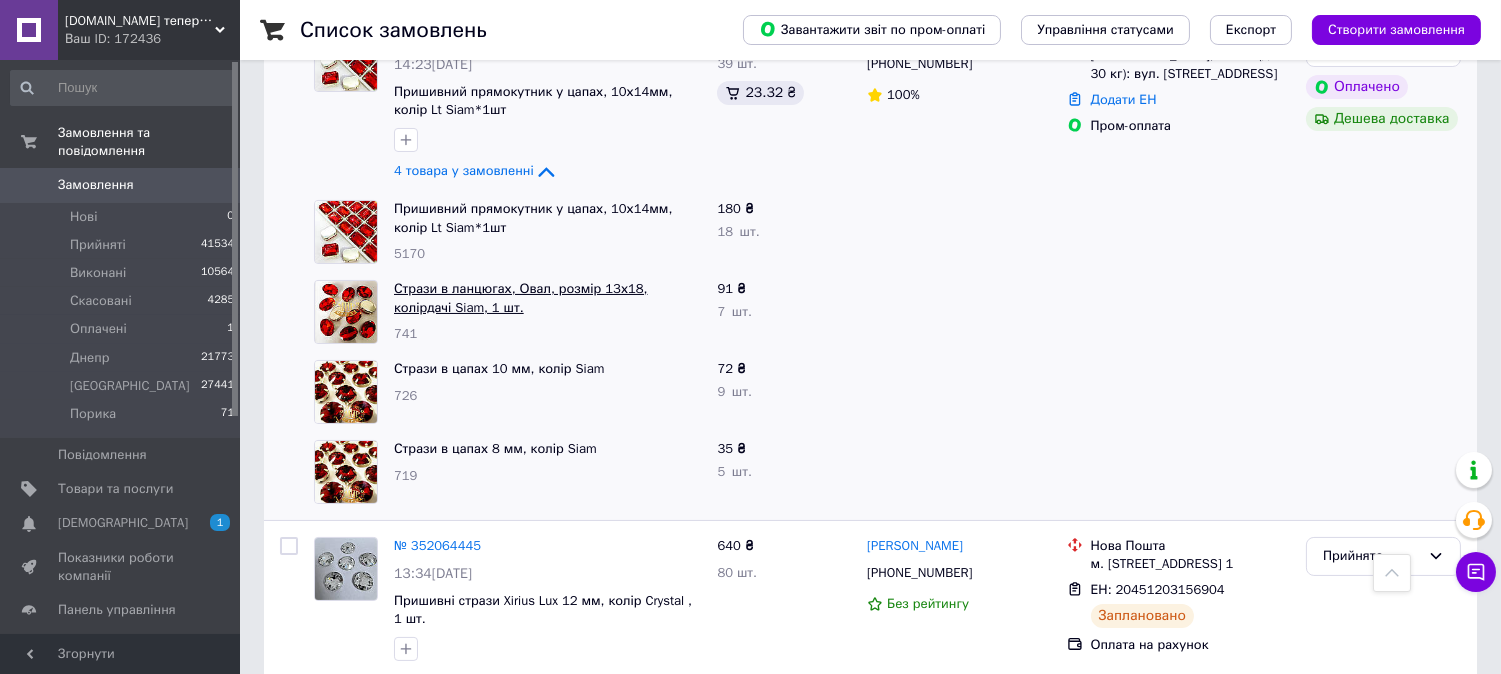 click on "Стрази в ланцюгах, Овал, розмір 13х18, колірдачі Siam, 1 шт." at bounding box center (521, 298) 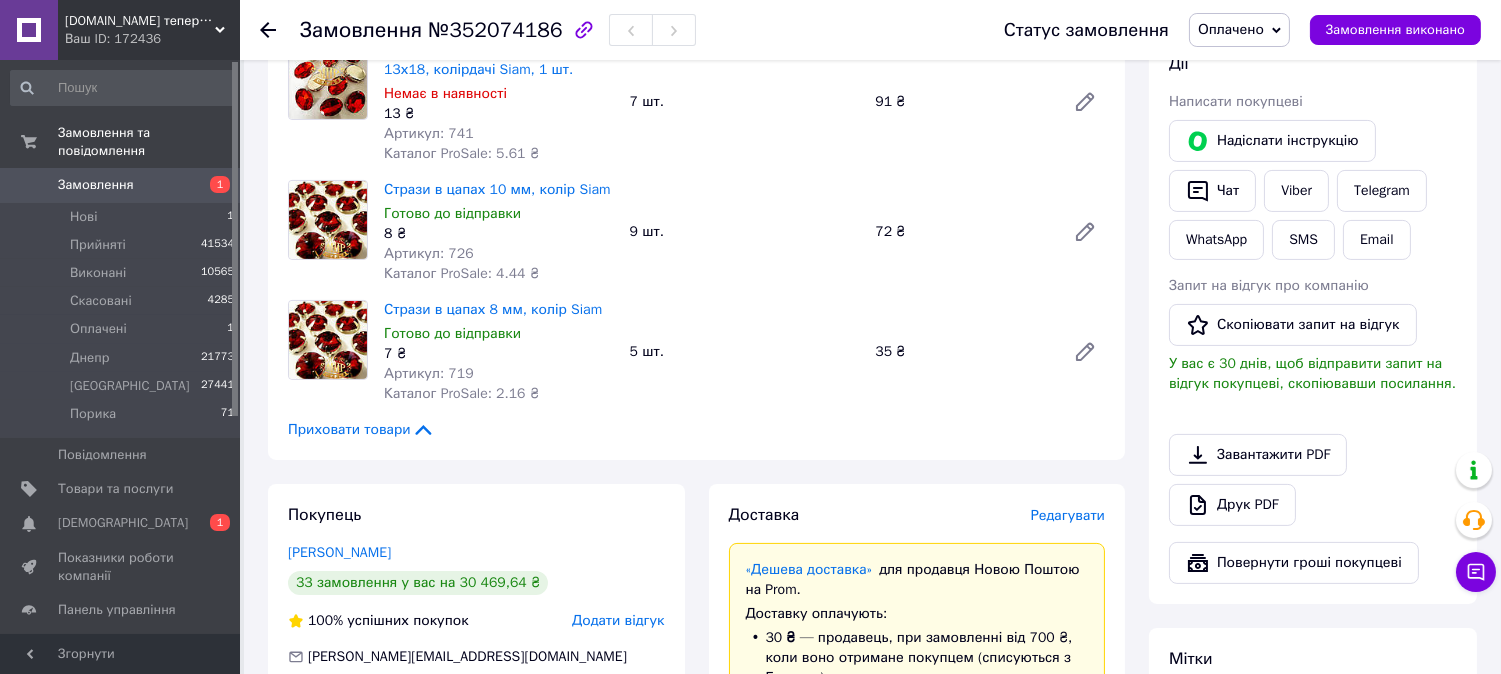 scroll, scrollTop: 777, scrollLeft: 0, axis: vertical 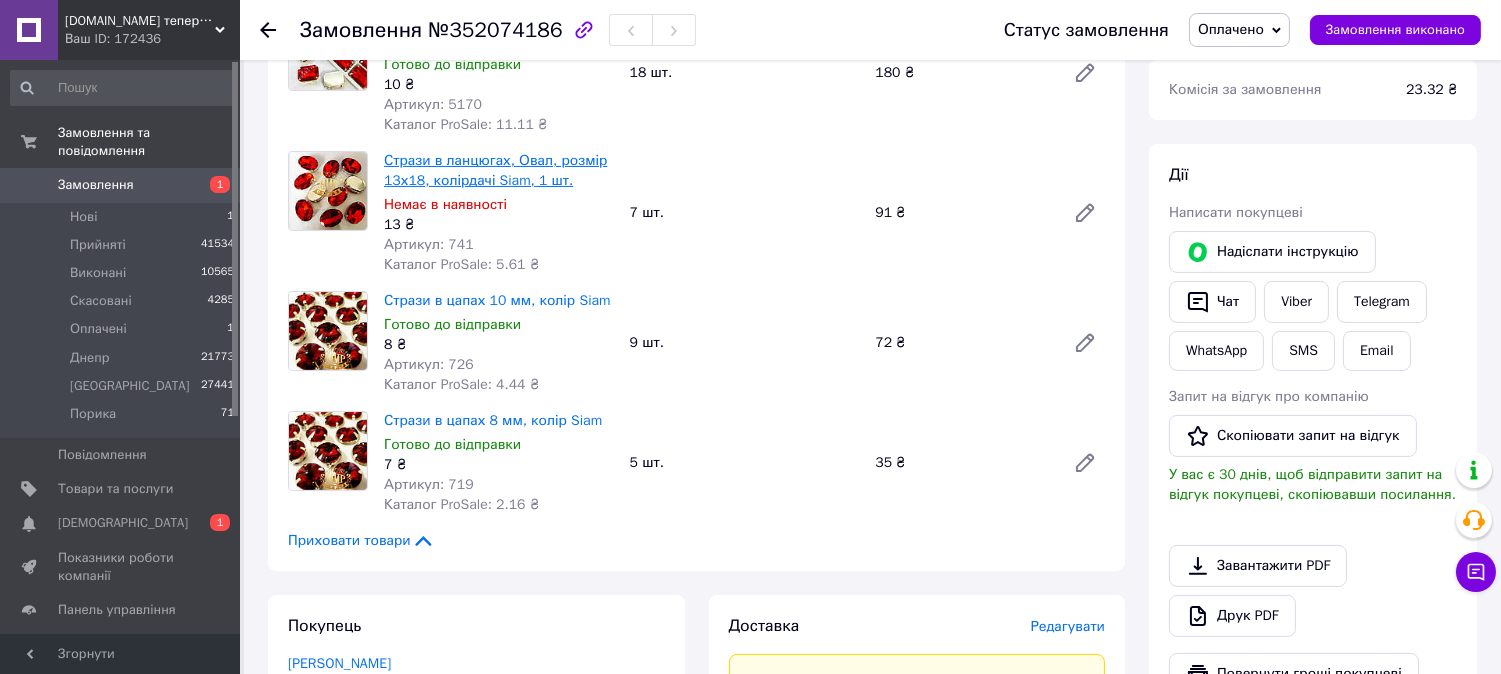 click on "Стрази в ланцюгах, Овал, розмір 13х18, колірдачі Siam, 1 шт." at bounding box center [495, 170] 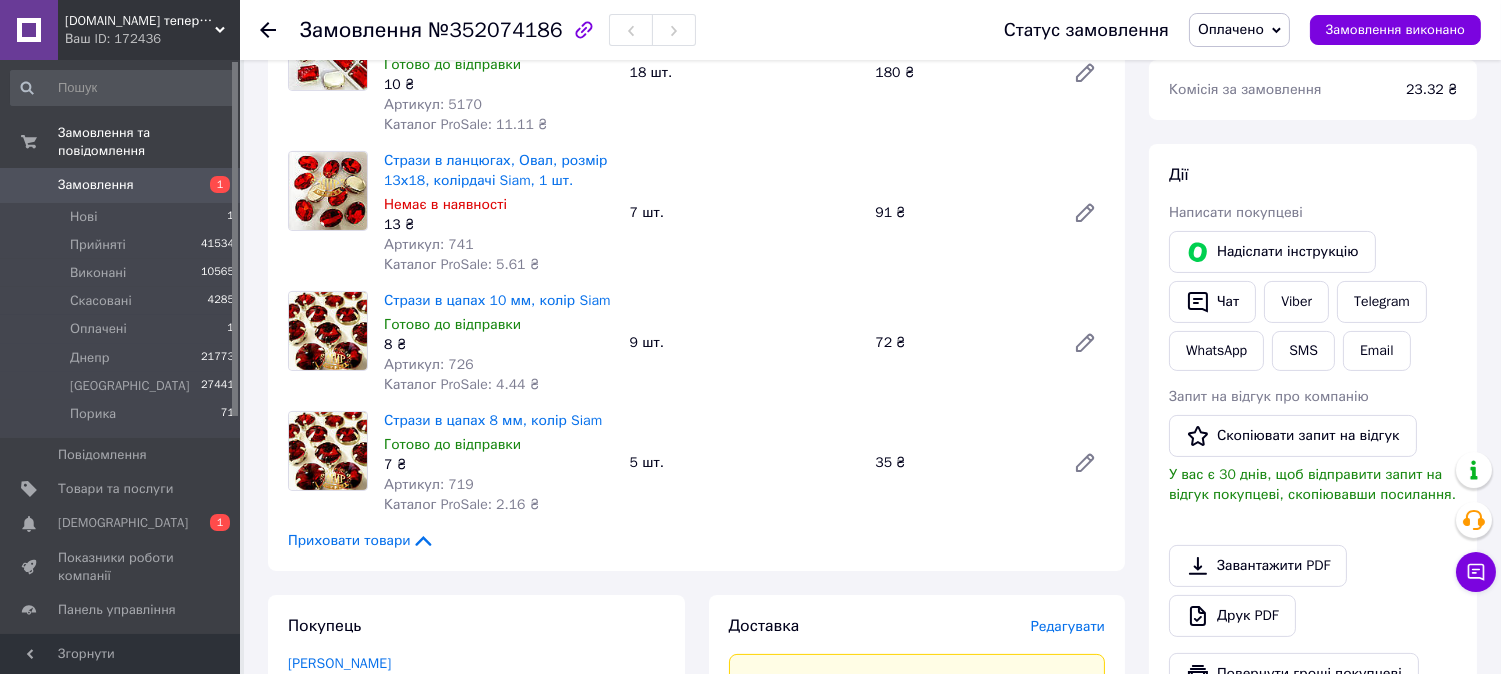 click on "Замовлення" at bounding box center [121, 185] 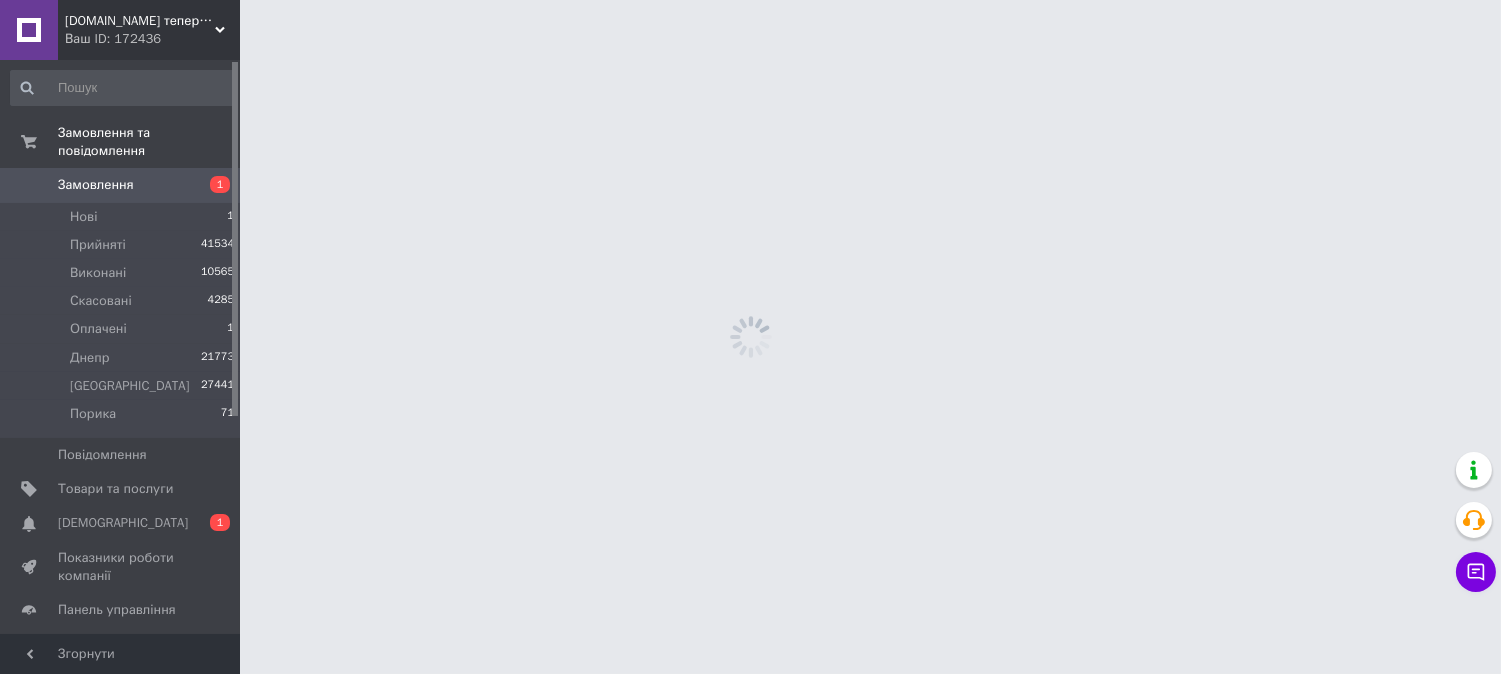 scroll, scrollTop: 0, scrollLeft: 0, axis: both 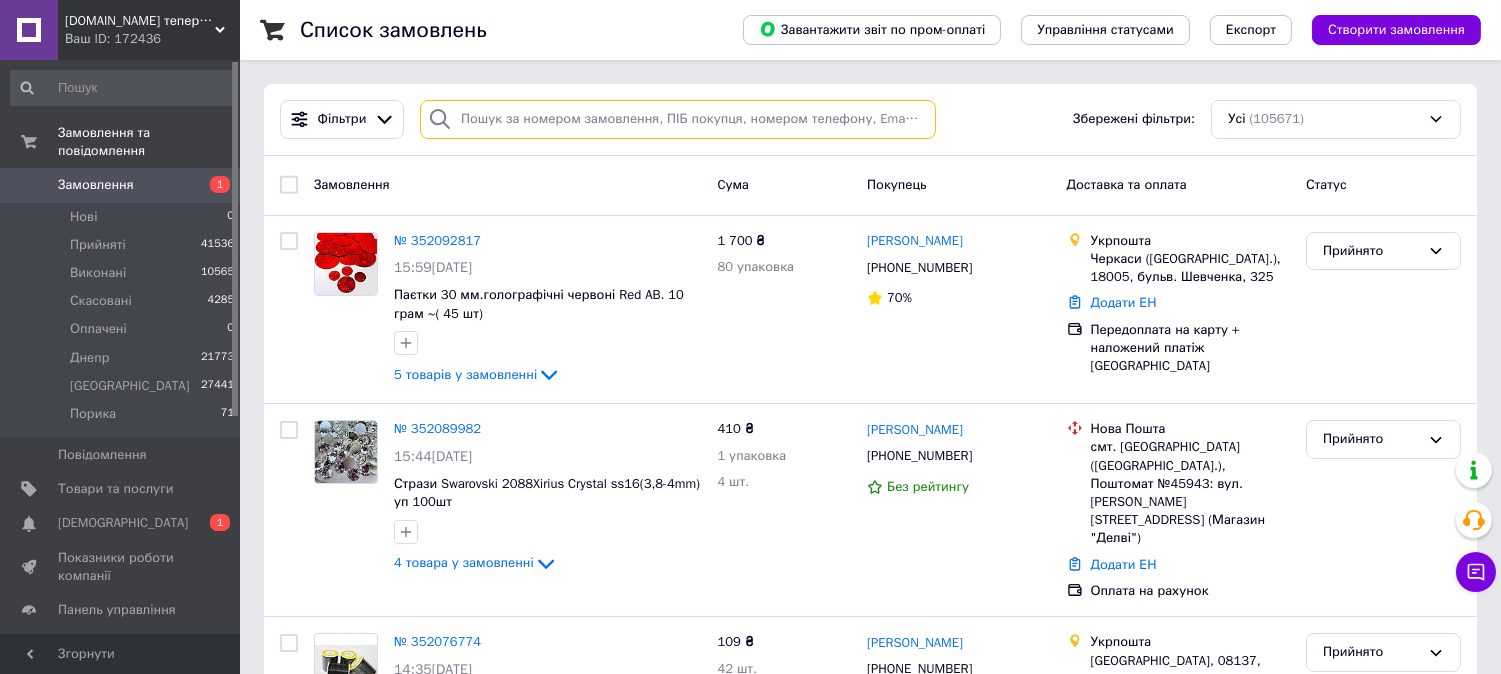 click at bounding box center [678, 119] 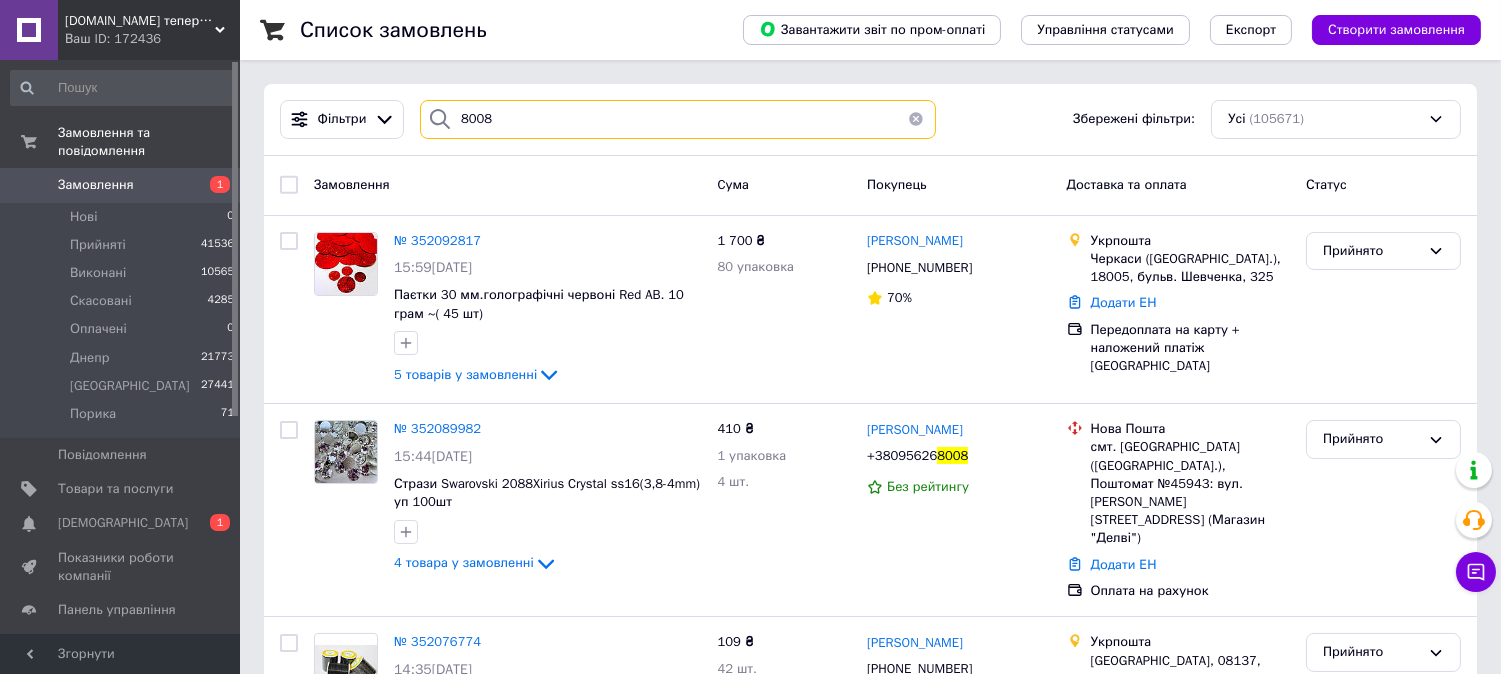 type on "8008" 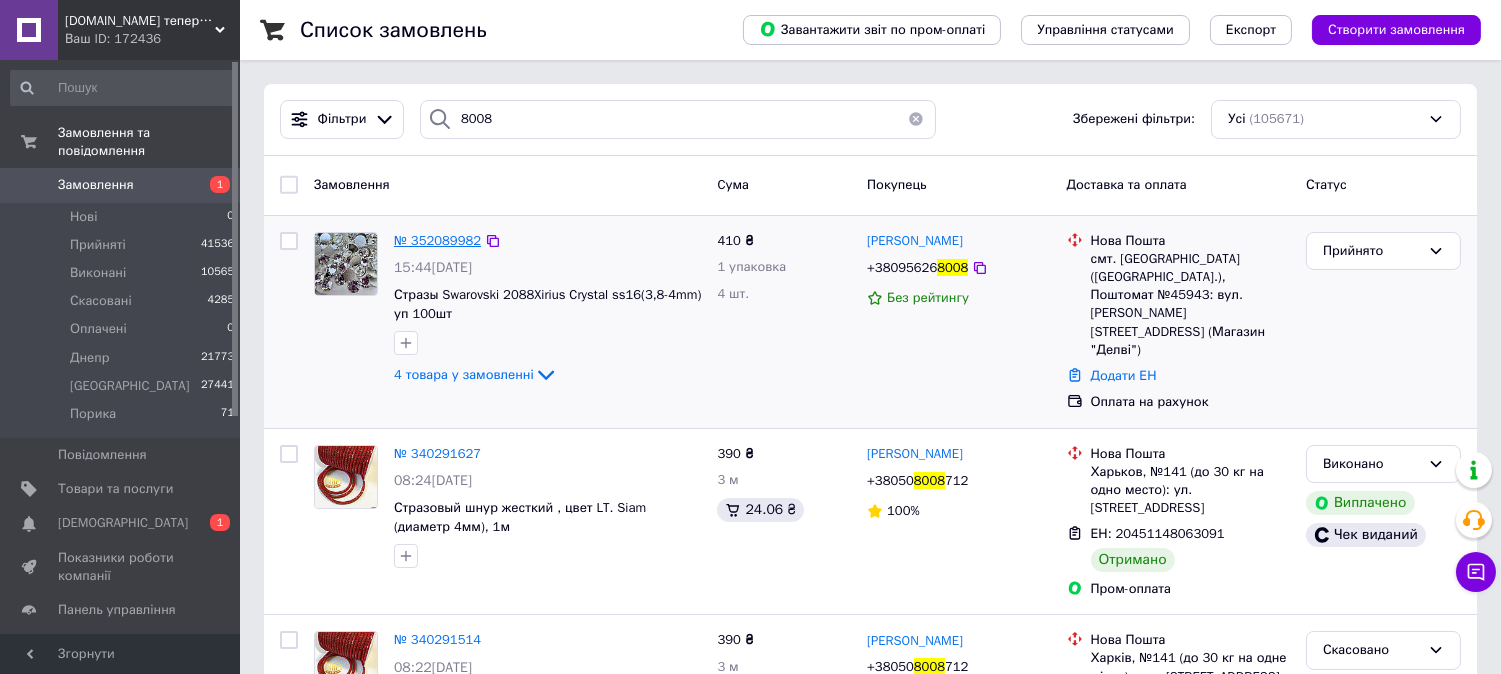 click on "№ 352089982" at bounding box center [437, 240] 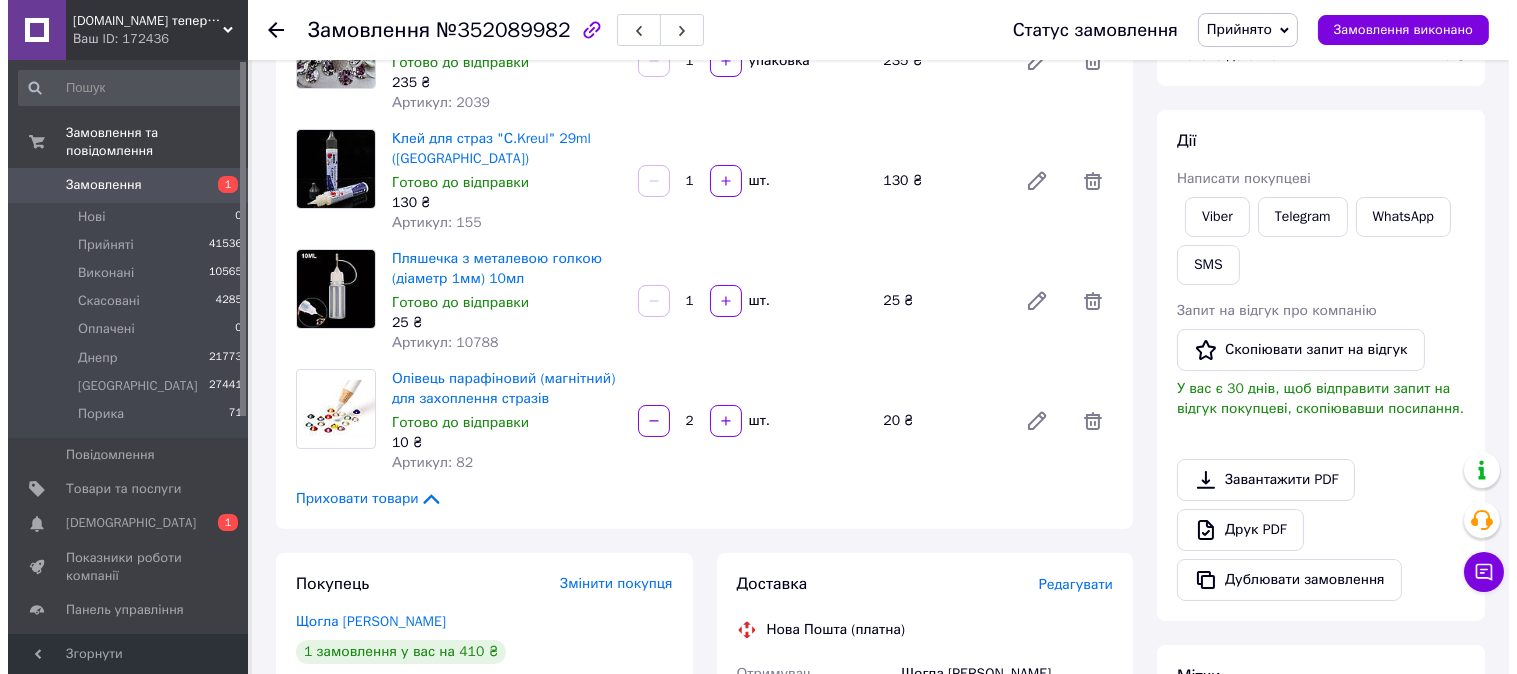 scroll, scrollTop: 444, scrollLeft: 0, axis: vertical 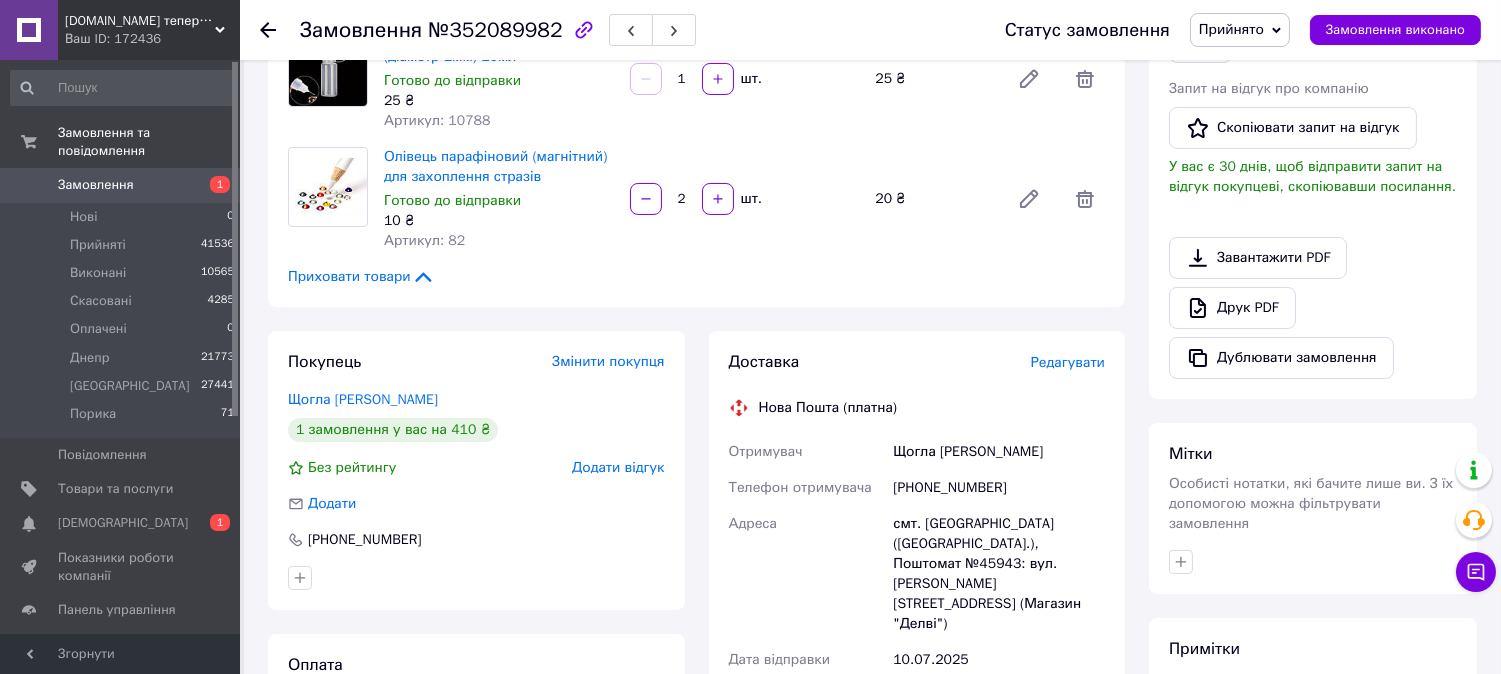 click on "Редагувати" at bounding box center [1068, 362] 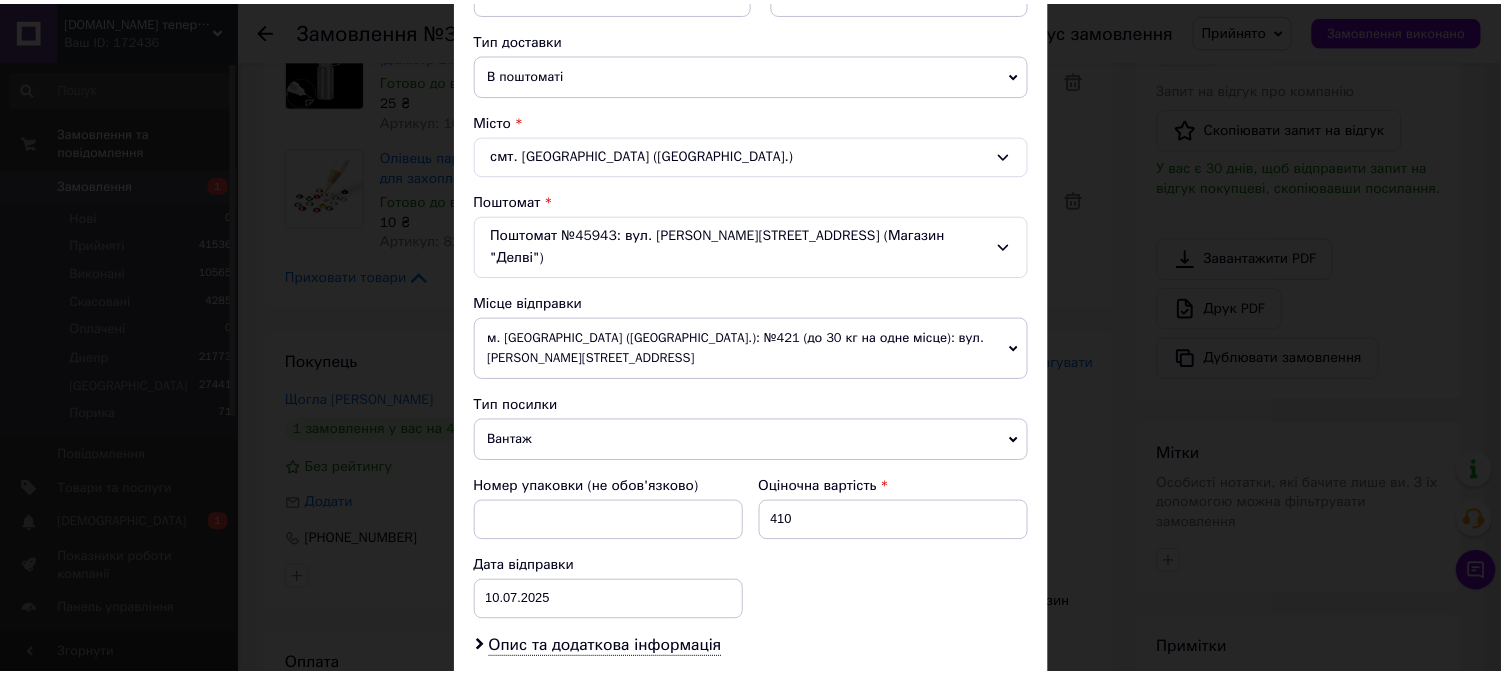 scroll, scrollTop: 692, scrollLeft: 0, axis: vertical 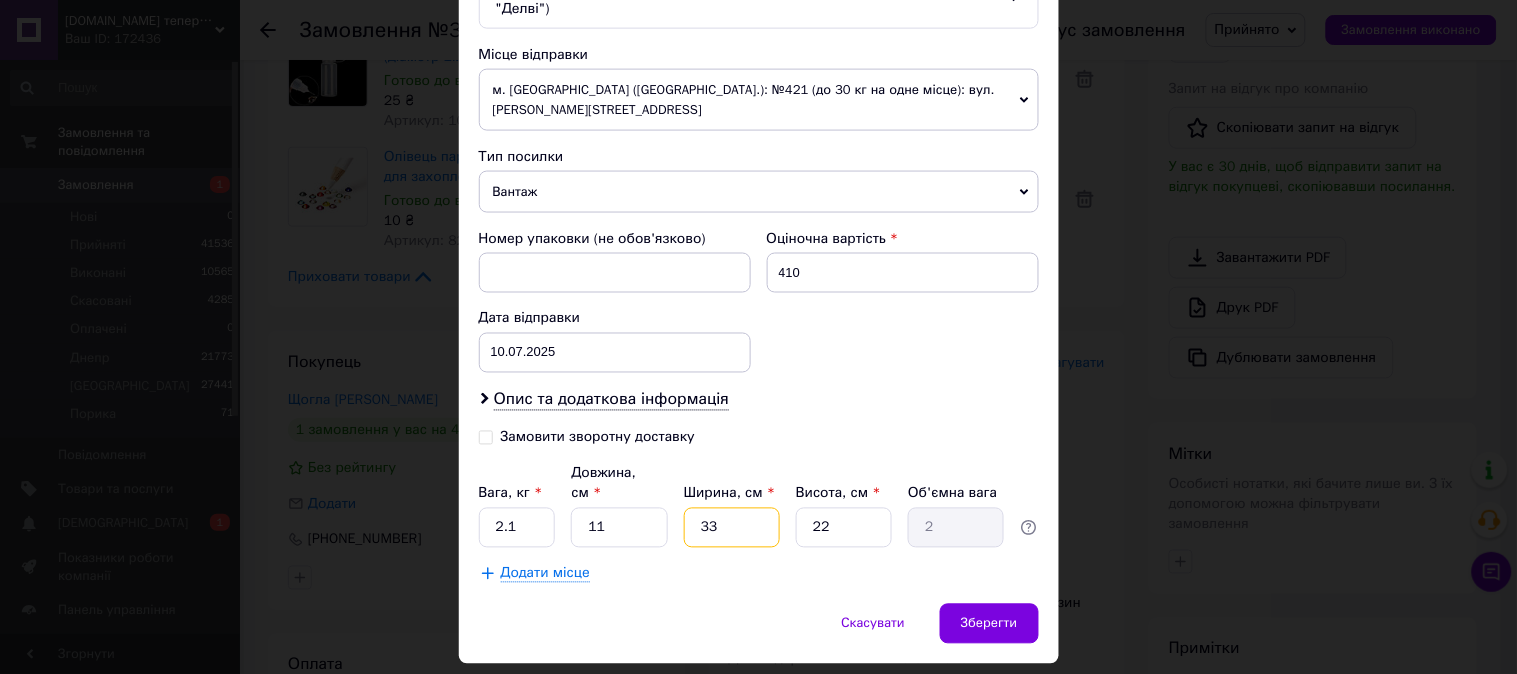 drag, startPoint x: 715, startPoint y: 475, endPoint x: 662, endPoint y: 454, distance: 57.00877 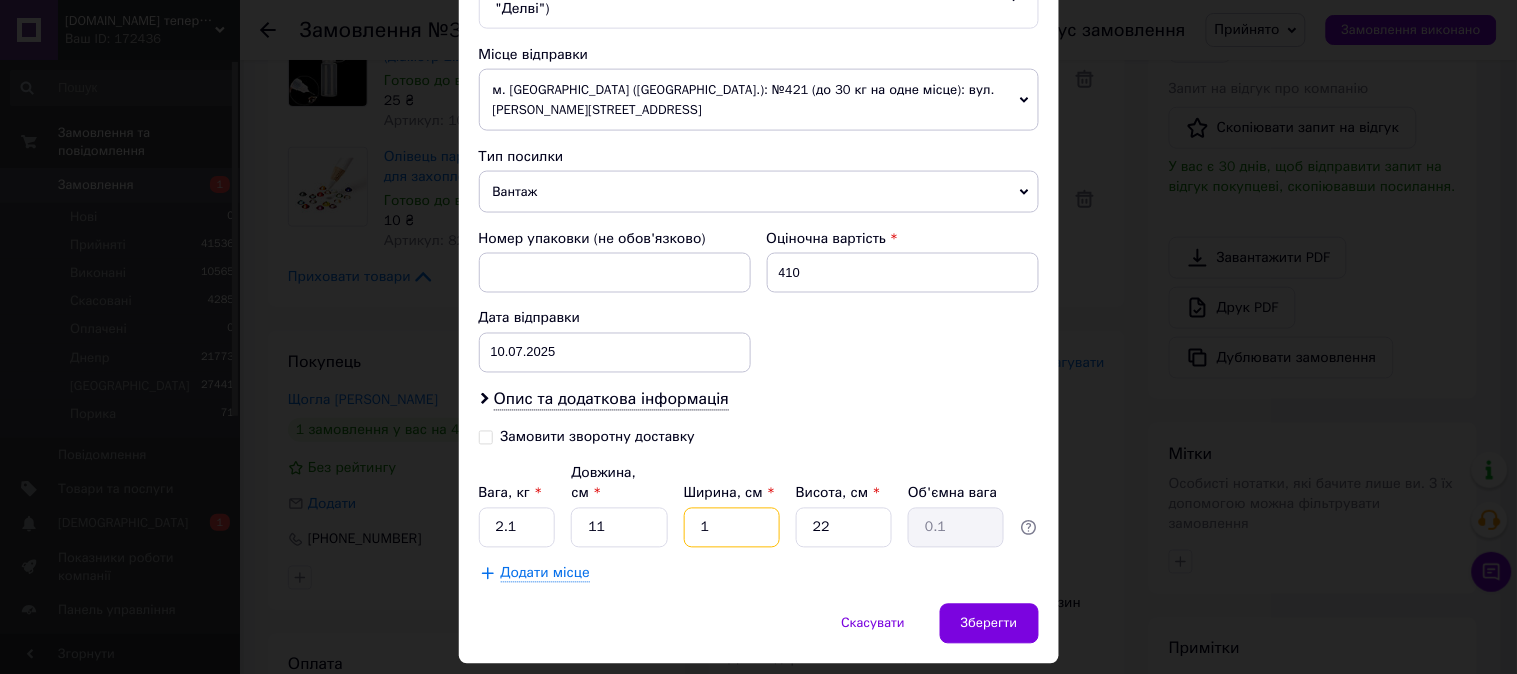 type on "10" 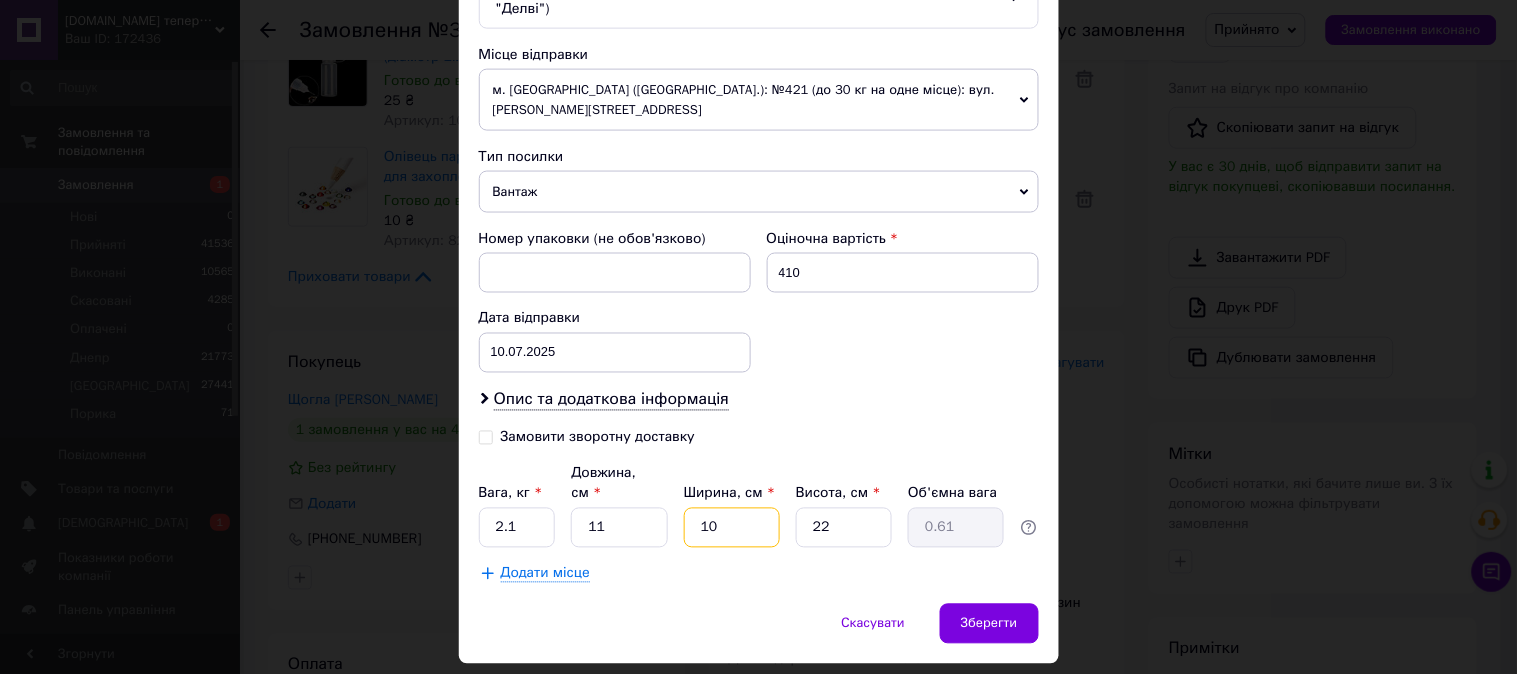 type on "10" 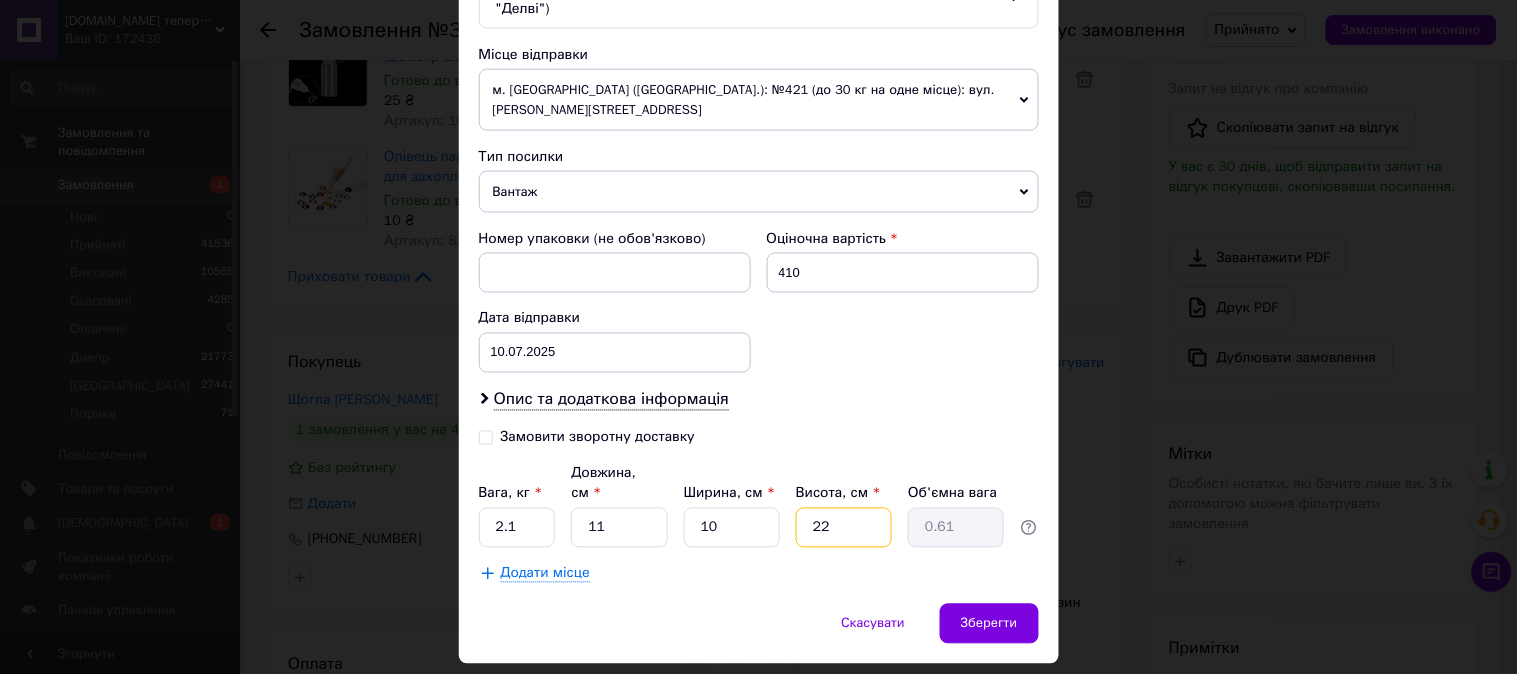 drag, startPoint x: 830, startPoint y: 465, endPoint x: 745, endPoint y: 442, distance: 88.0568 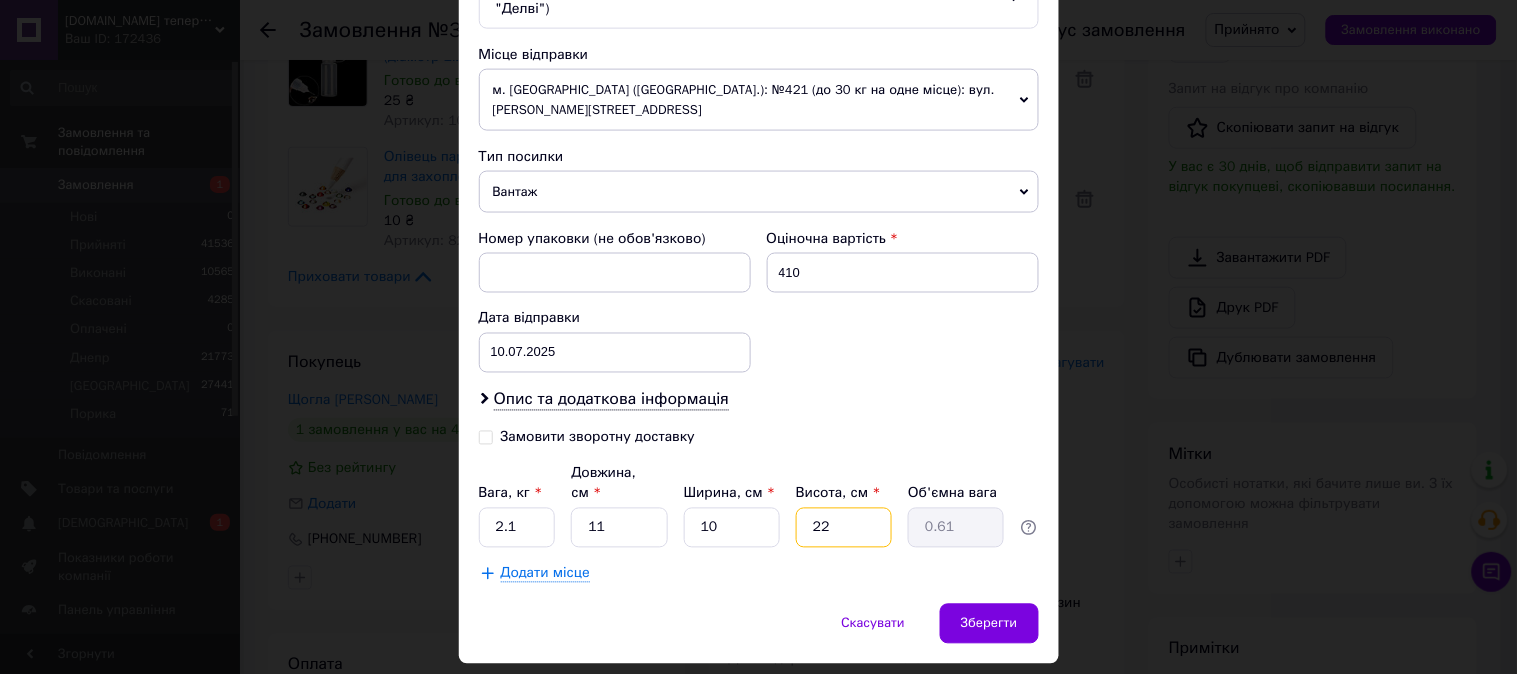 type on "3" 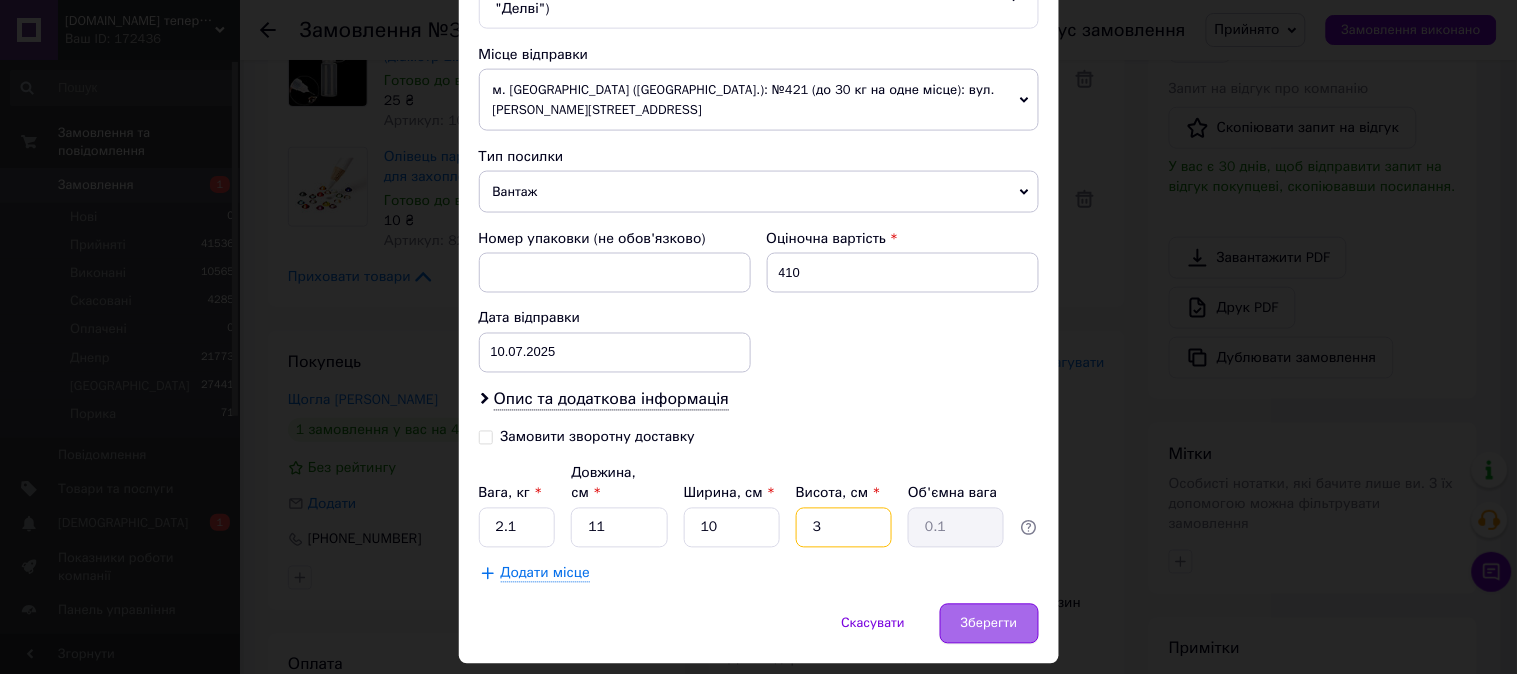 type on "3" 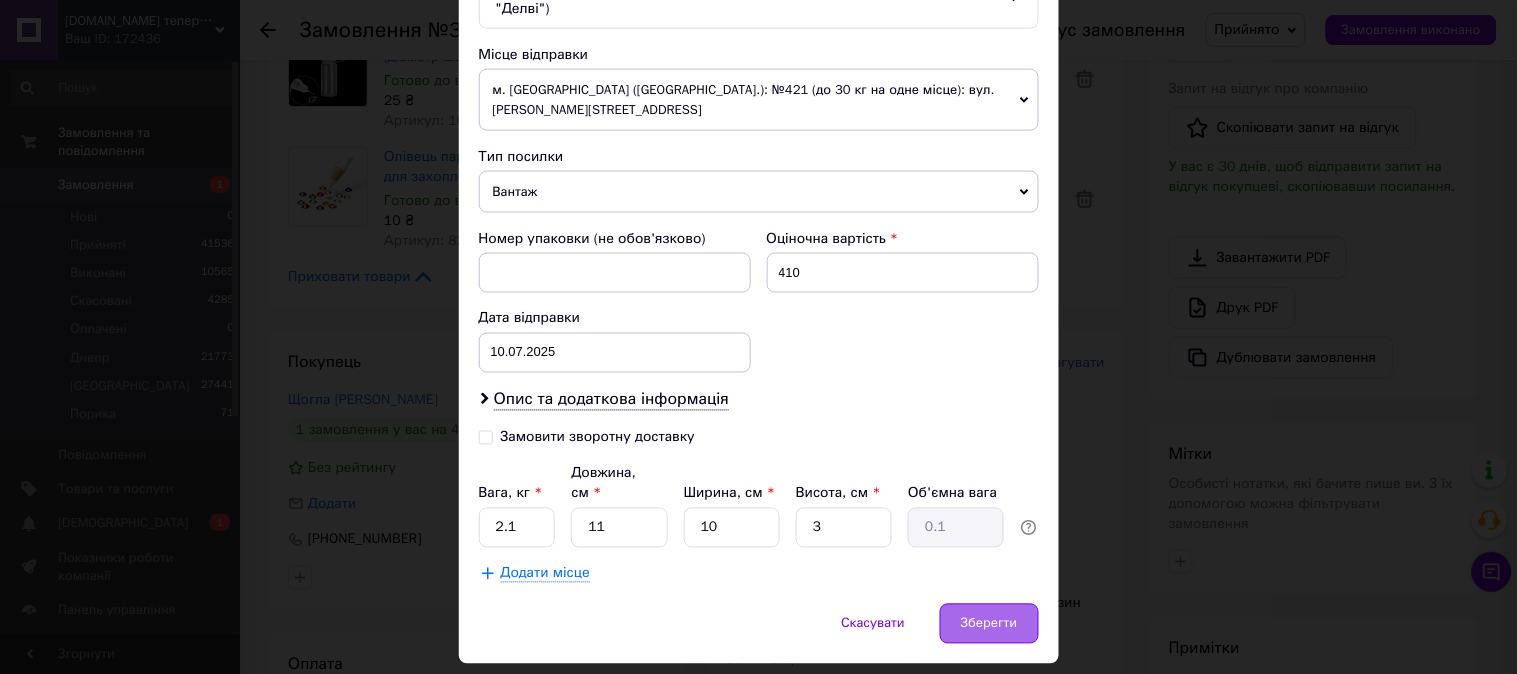 click on "Зберегти" at bounding box center [989, 624] 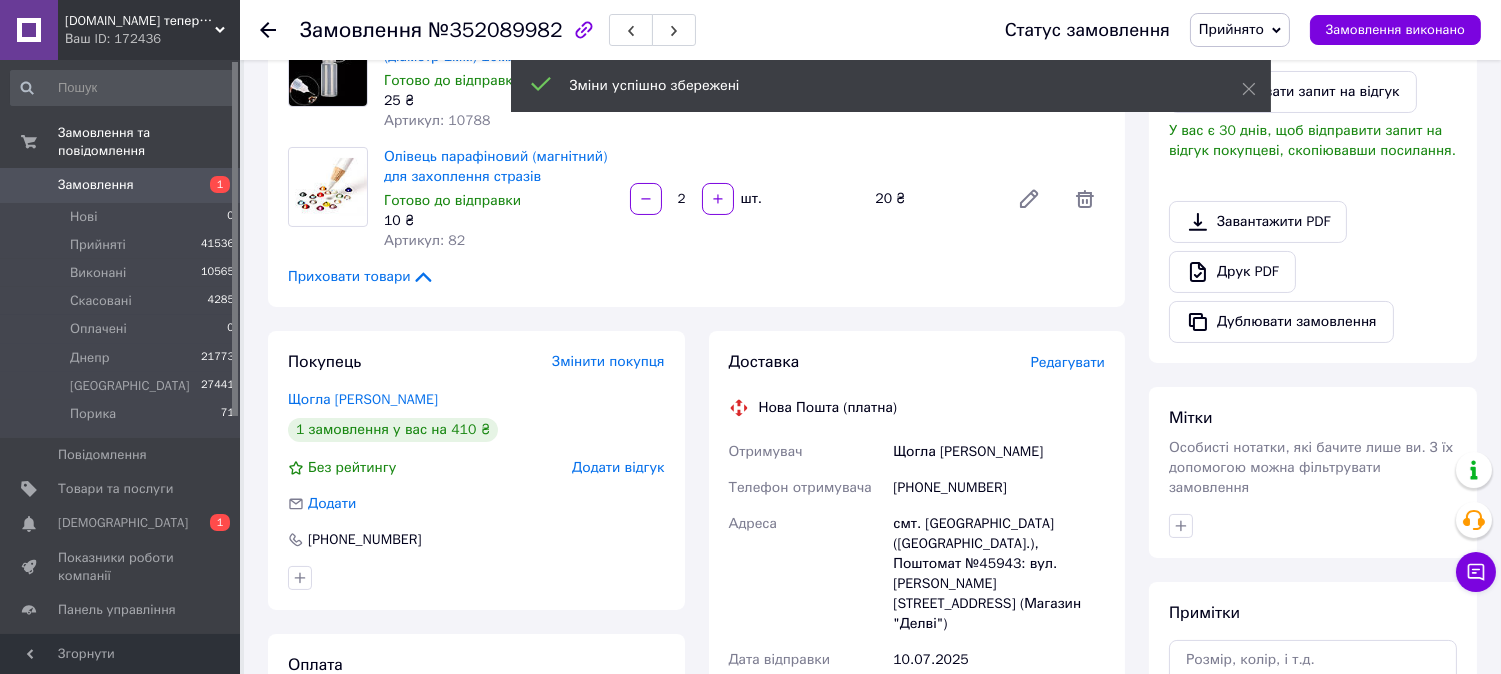 scroll, scrollTop: 777, scrollLeft: 0, axis: vertical 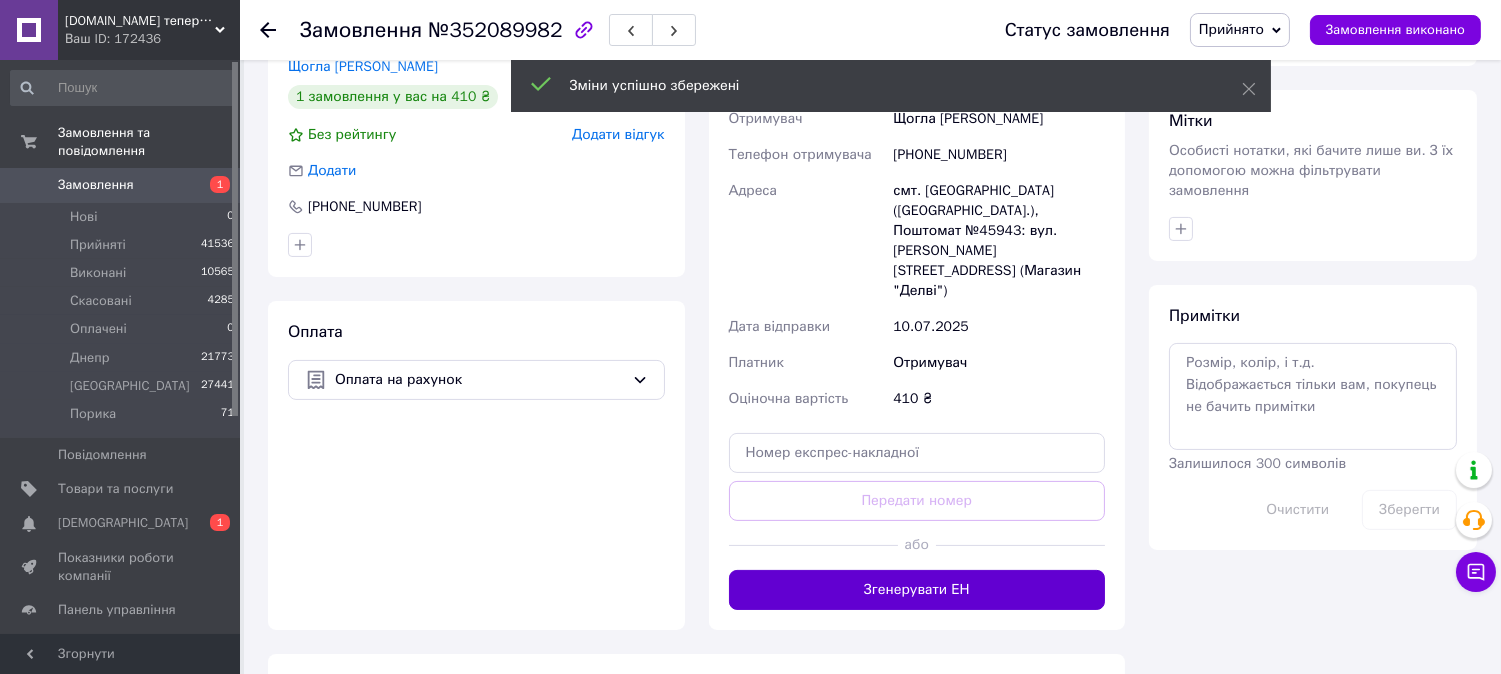 click on "Згенерувати ЕН" at bounding box center (917, 590) 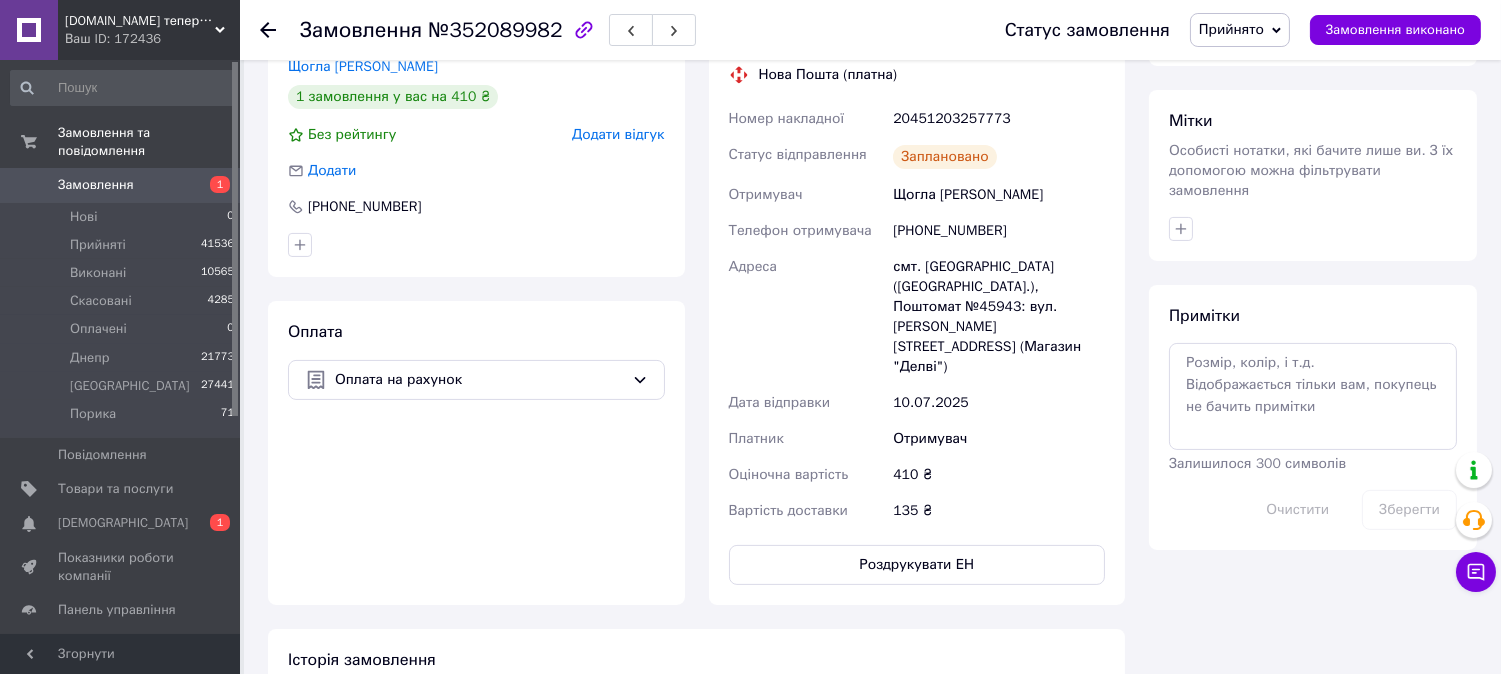 click on "Замовлення" at bounding box center (121, 185) 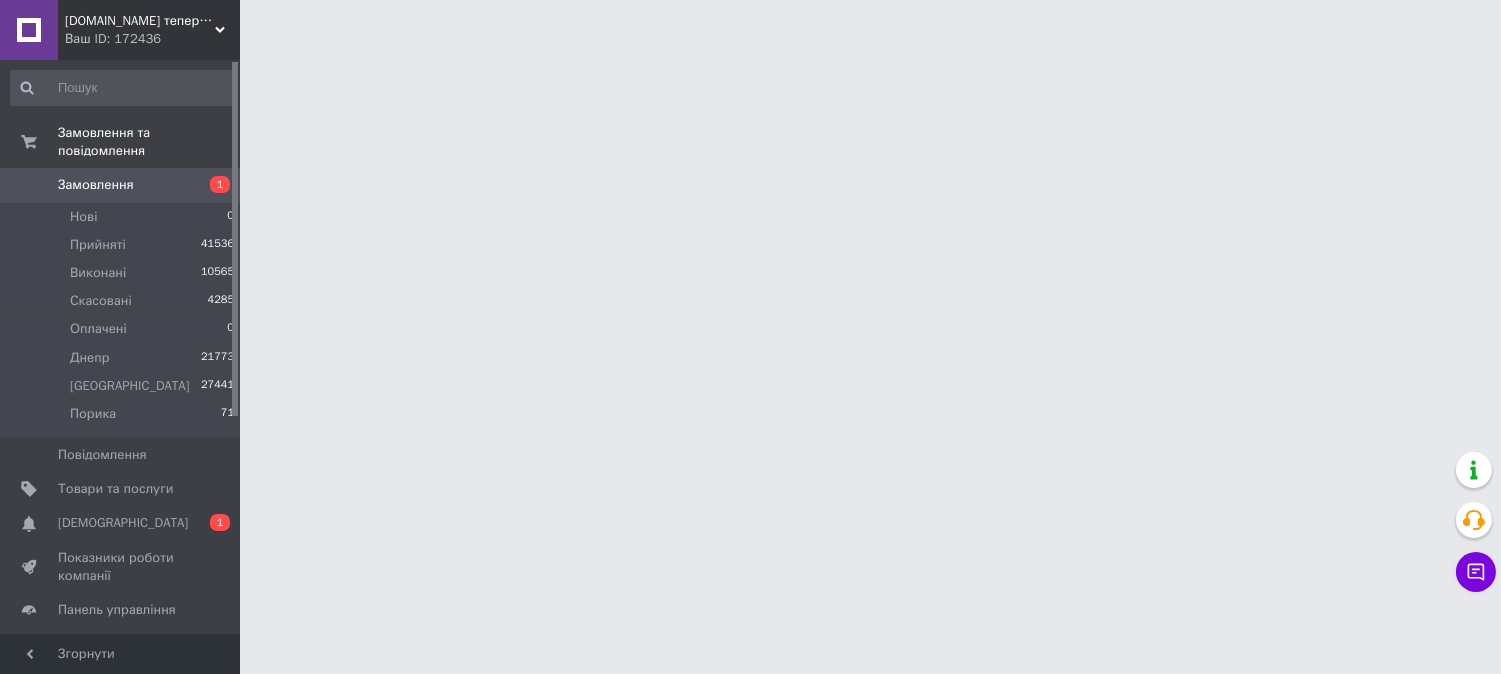 scroll, scrollTop: 0, scrollLeft: 0, axis: both 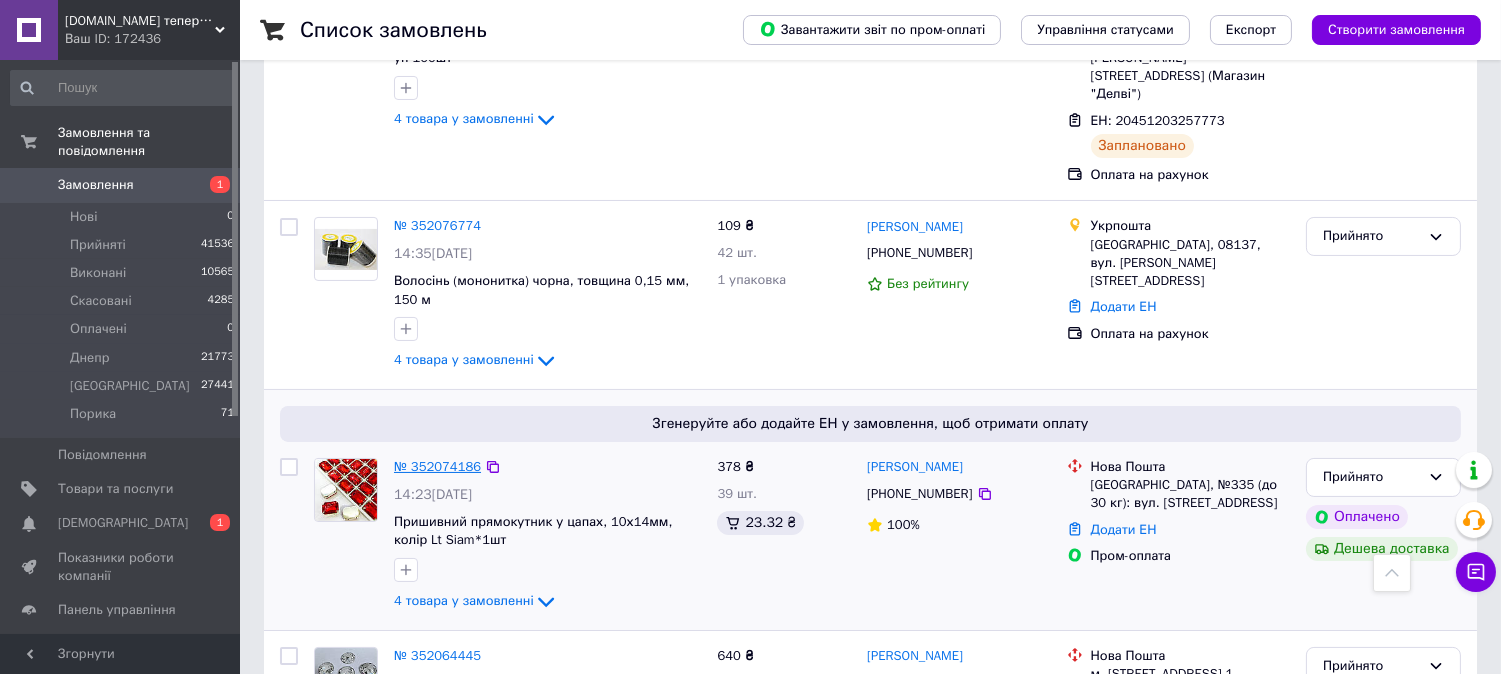 click on "№ 352074186" at bounding box center [437, 466] 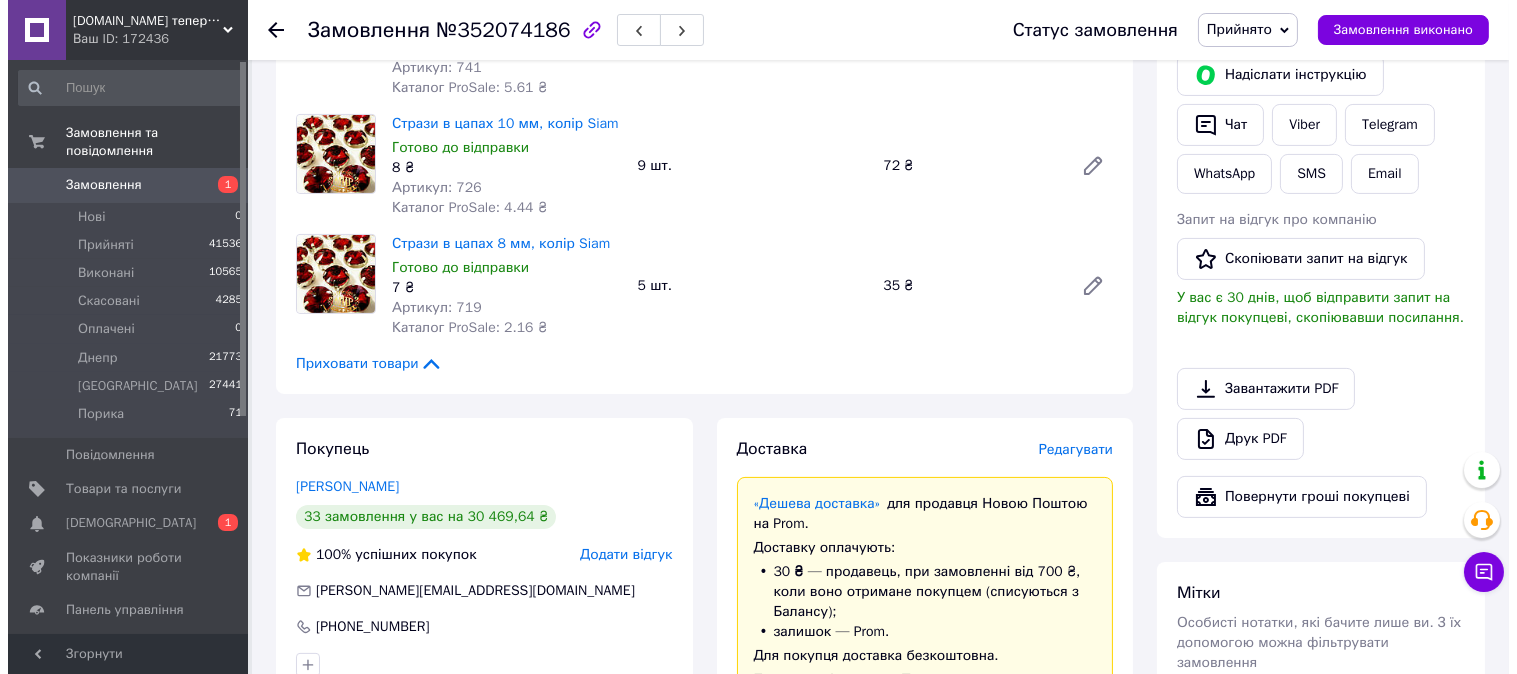 scroll, scrollTop: 1176, scrollLeft: 0, axis: vertical 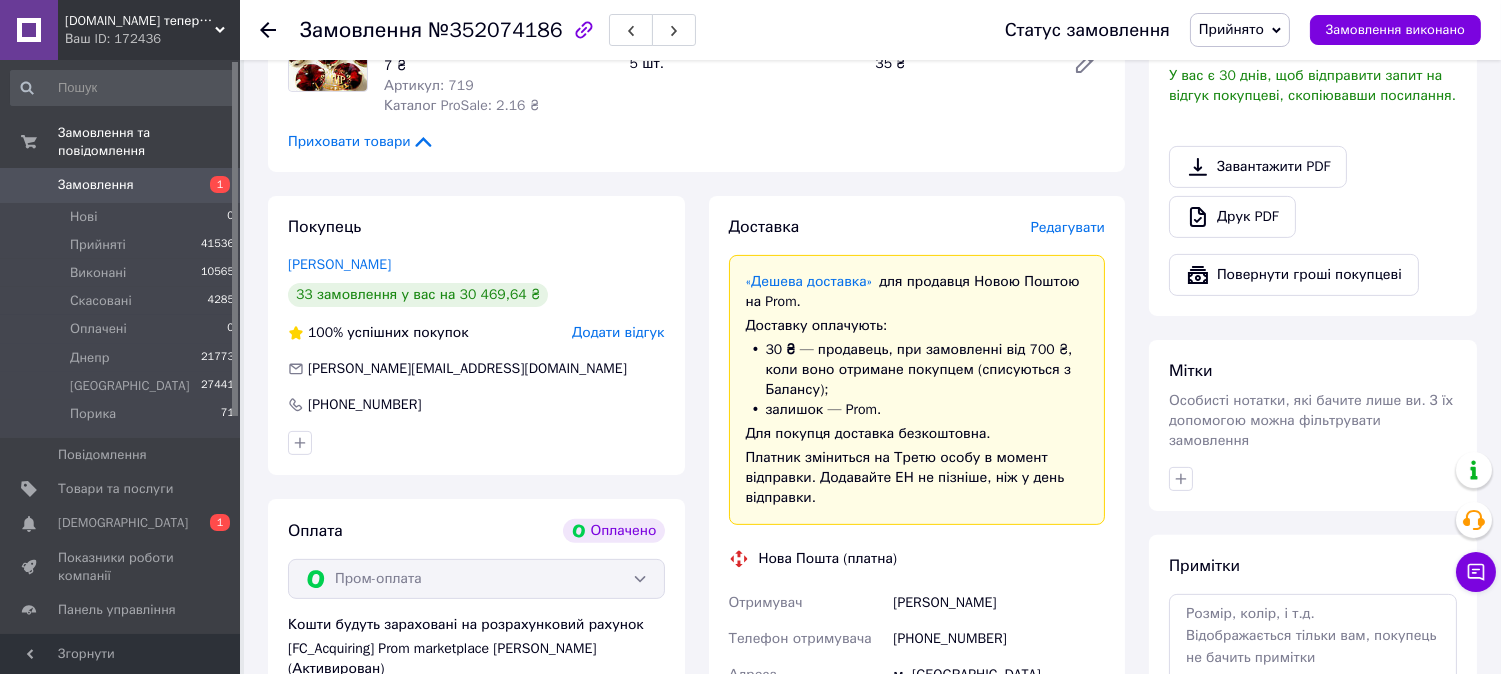 click on "Редагувати" at bounding box center [1068, 227] 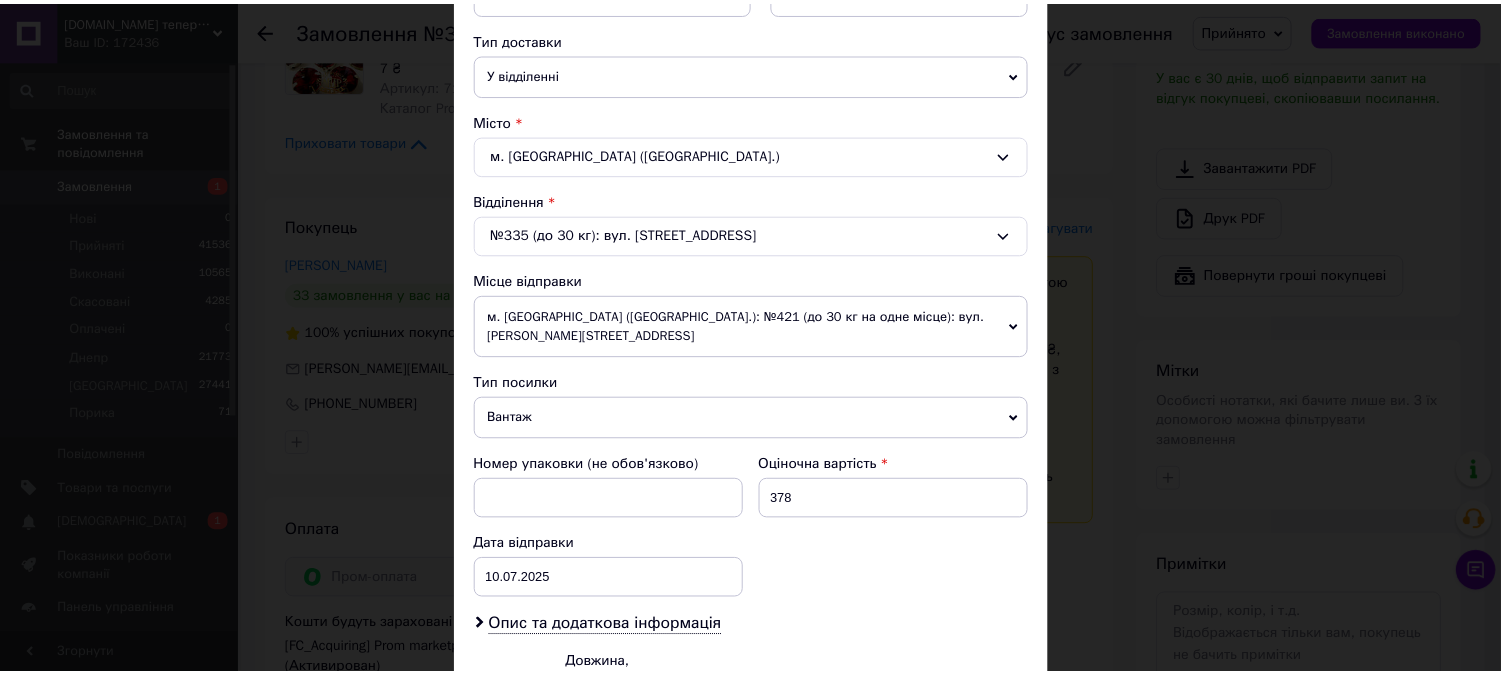 scroll, scrollTop: 655, scrollLeft: 0, axis: vertical 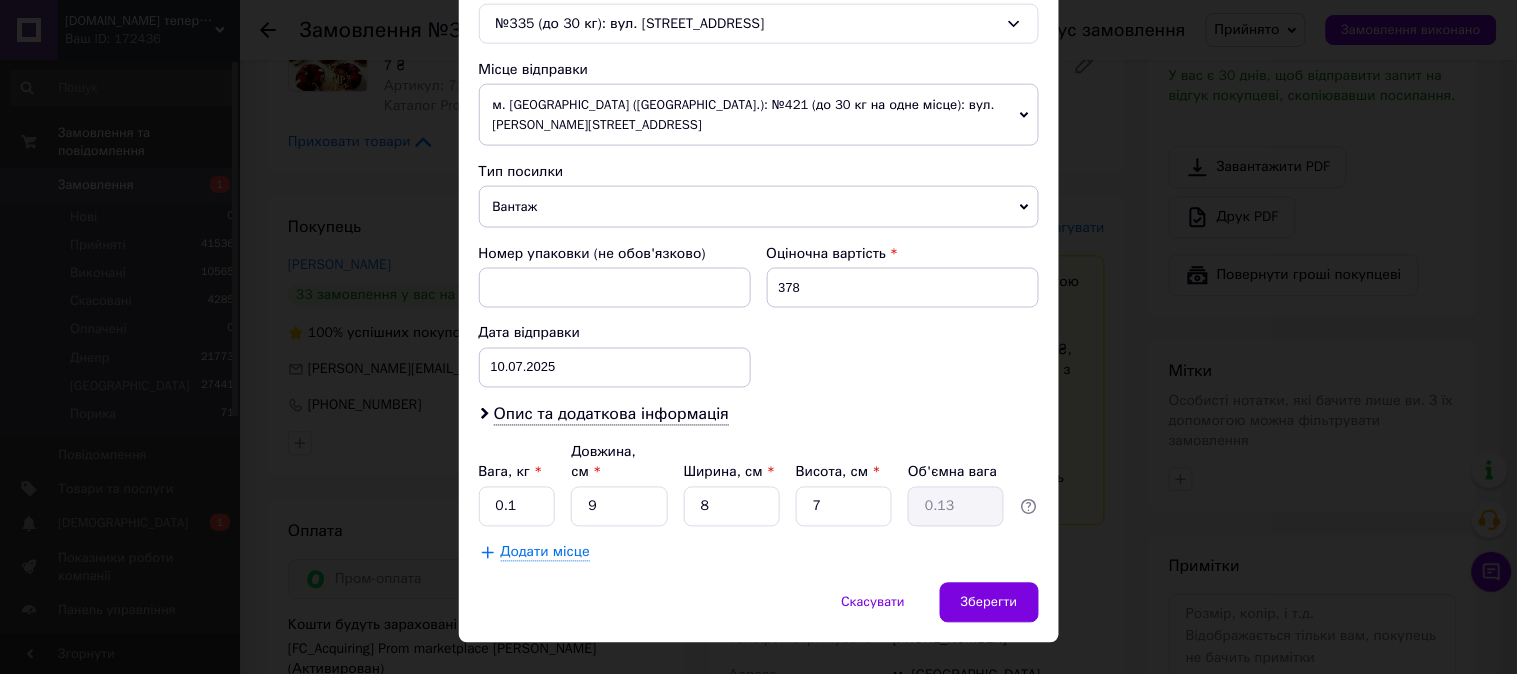 click on "Вантаж" at bounding box center (759, 207) 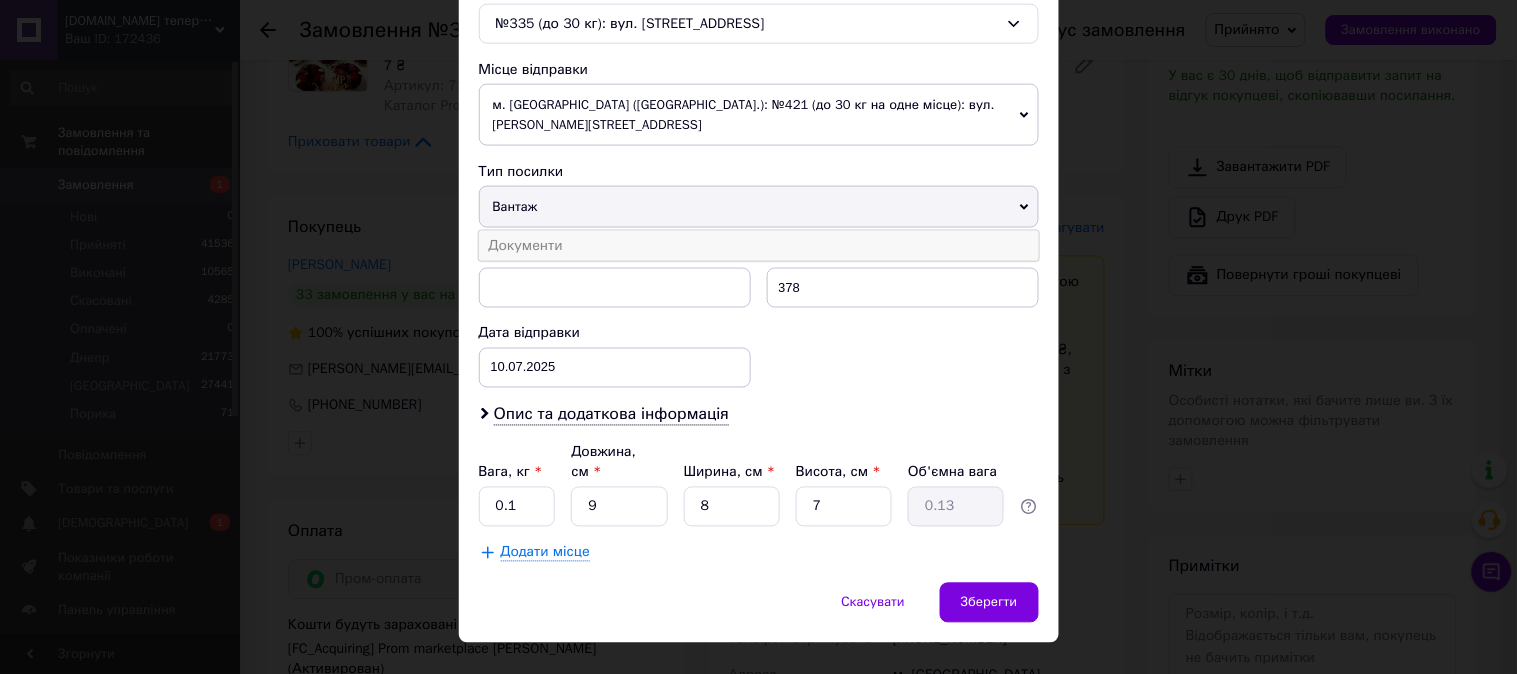 click on "Документи" at bounding box center (759, 246) 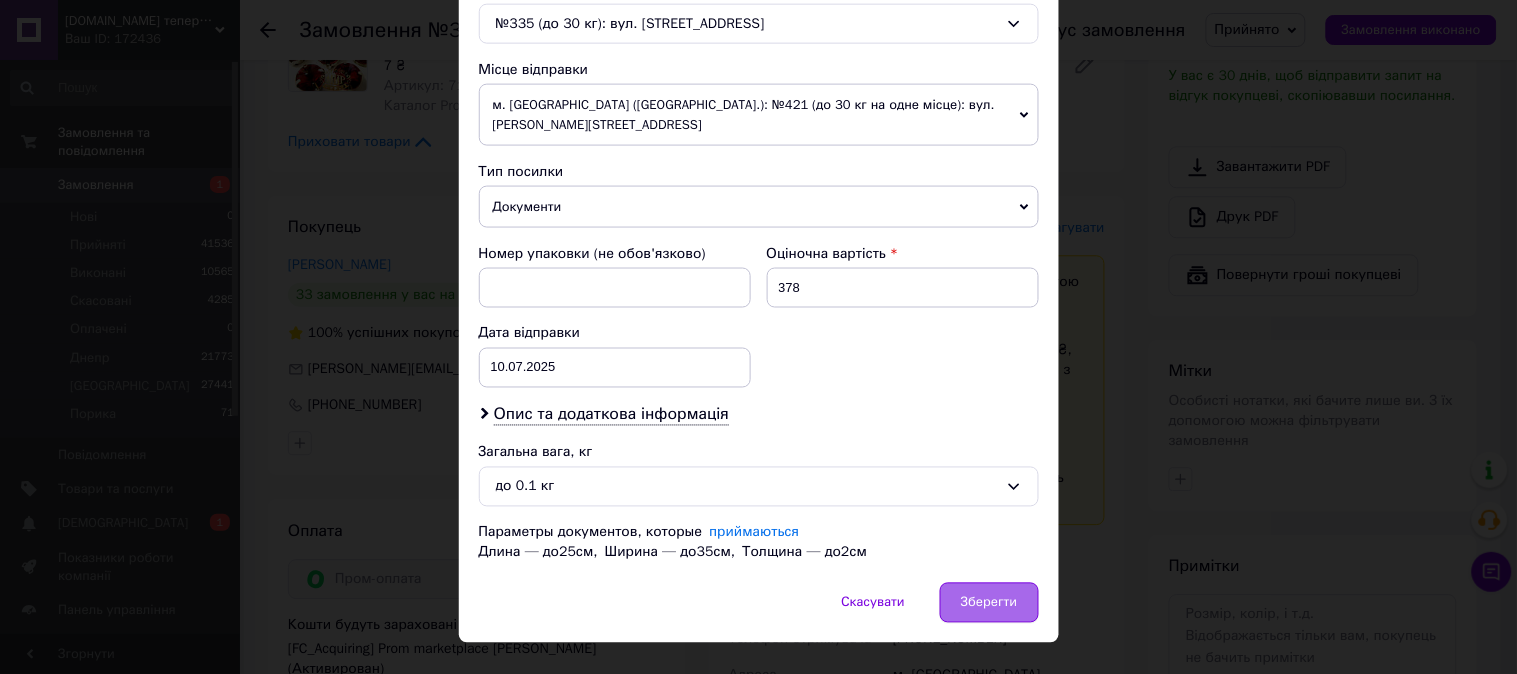 click on "Зберегти" at bounding box center (989, 603) 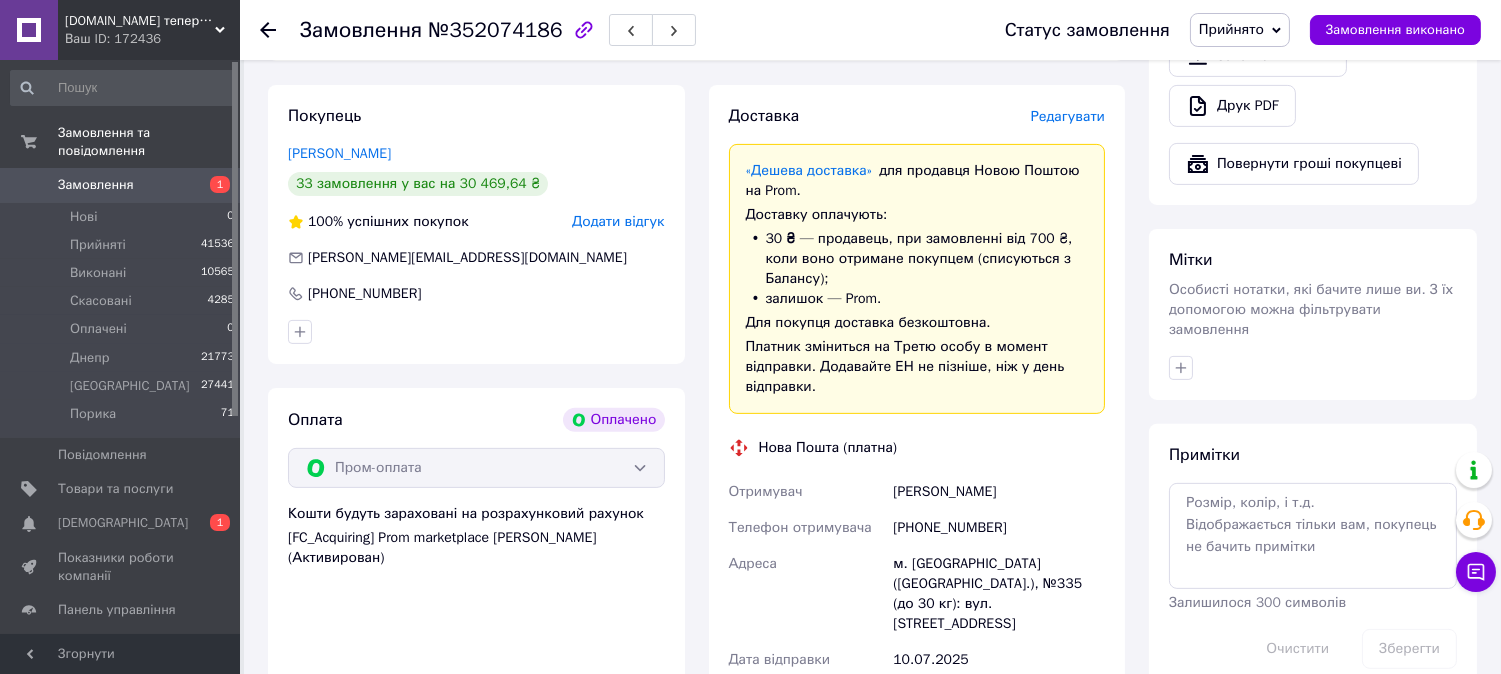 scroll, scrollTop: 1621, scrollLeft: 0, axis: vertical 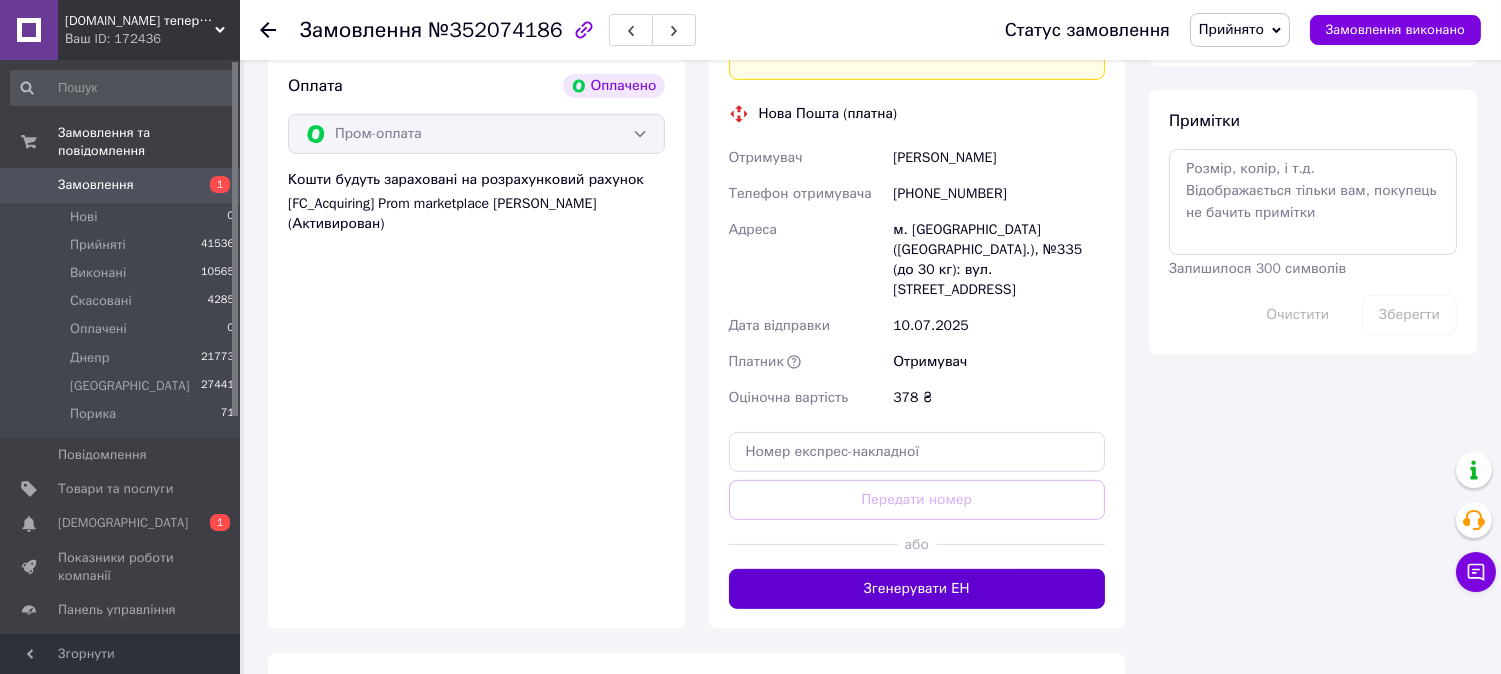 click on "Згенерувати ЕН" at bounding box center [917, 589] 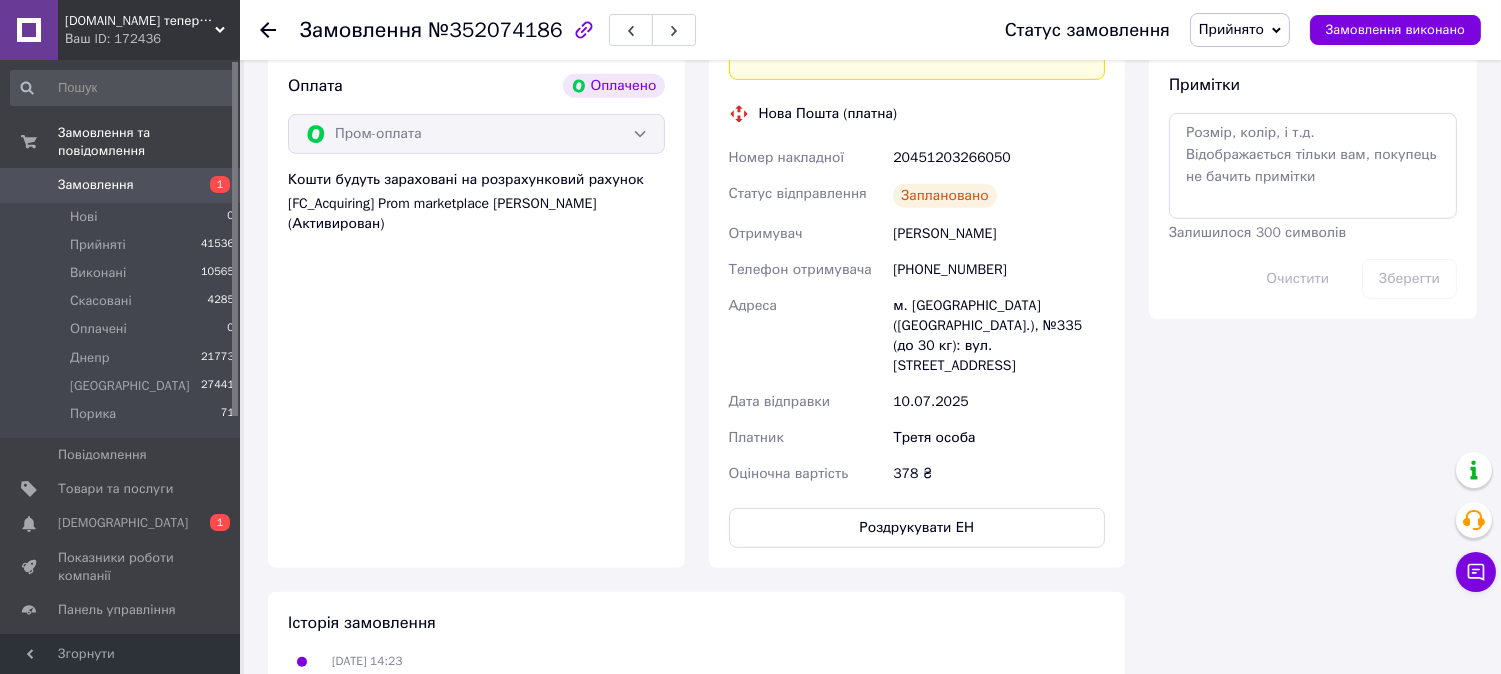 click on "Замовлення" at bounding box center (121, 185) 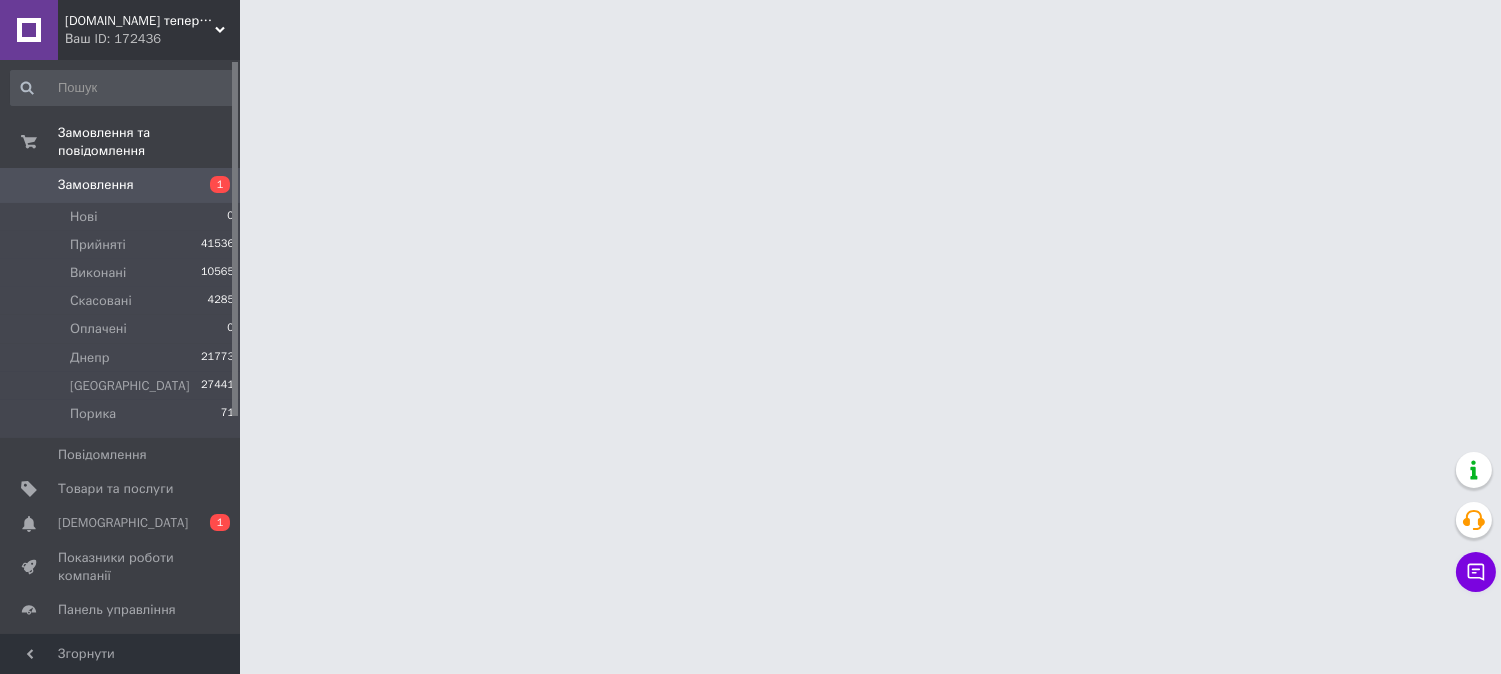 scroll, scrollTop: 0, scrollLeft: 0, axis: both 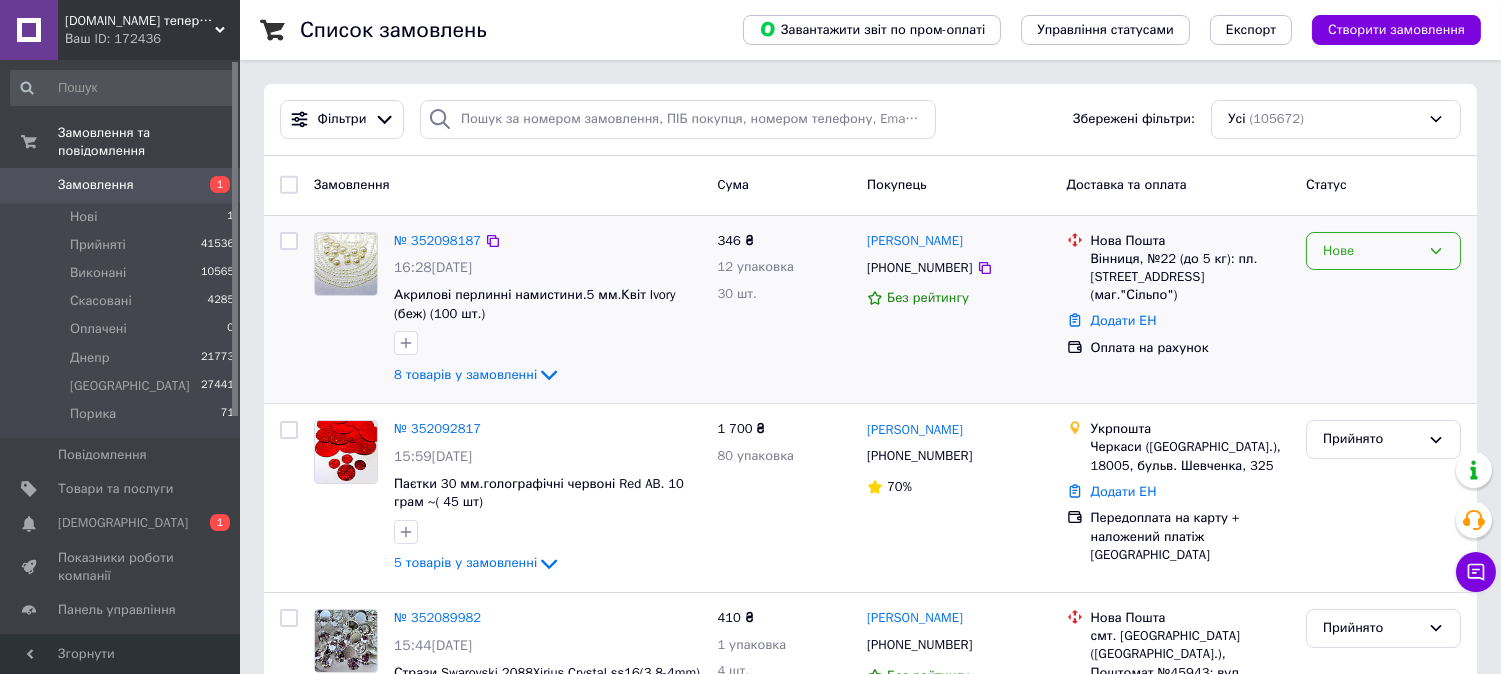 click on "Нове" at bounding box center (1371, 251) 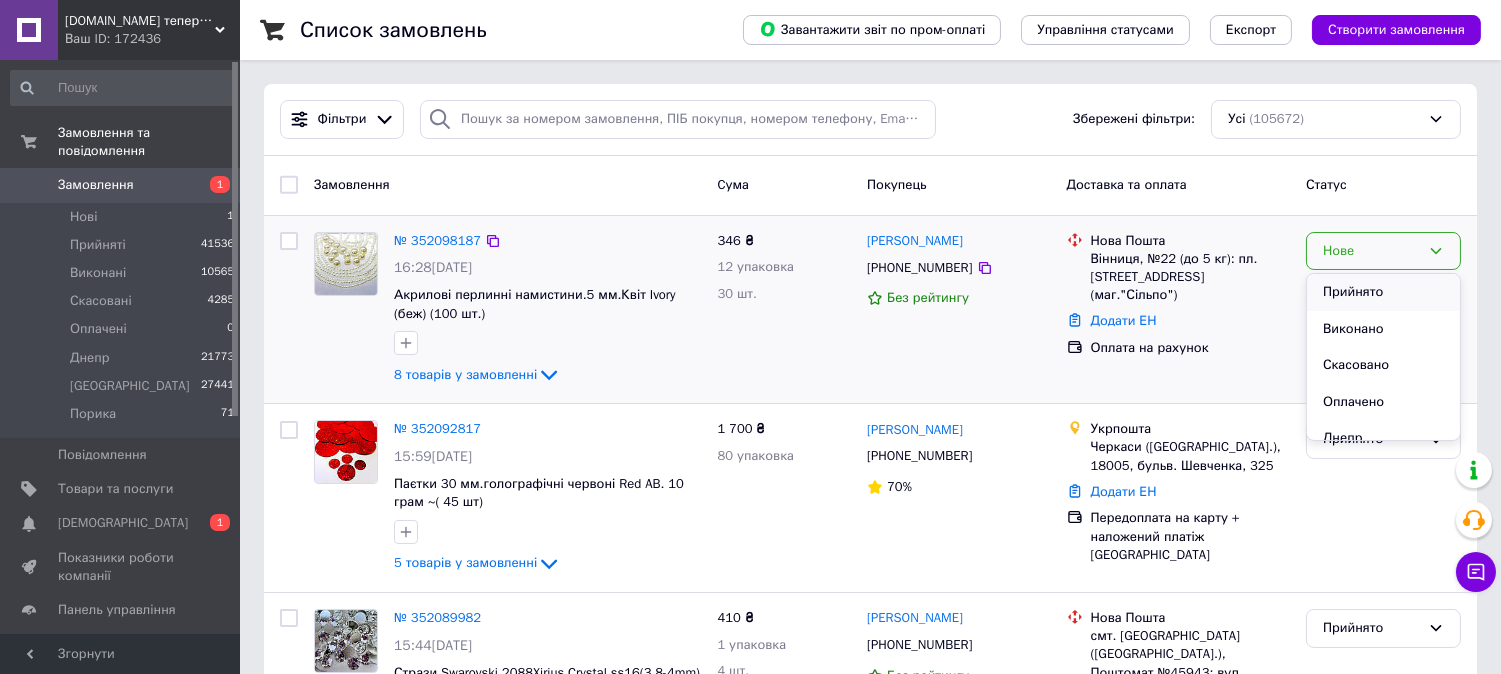 click on "Прийнято" at bounding box center (1383, 292) 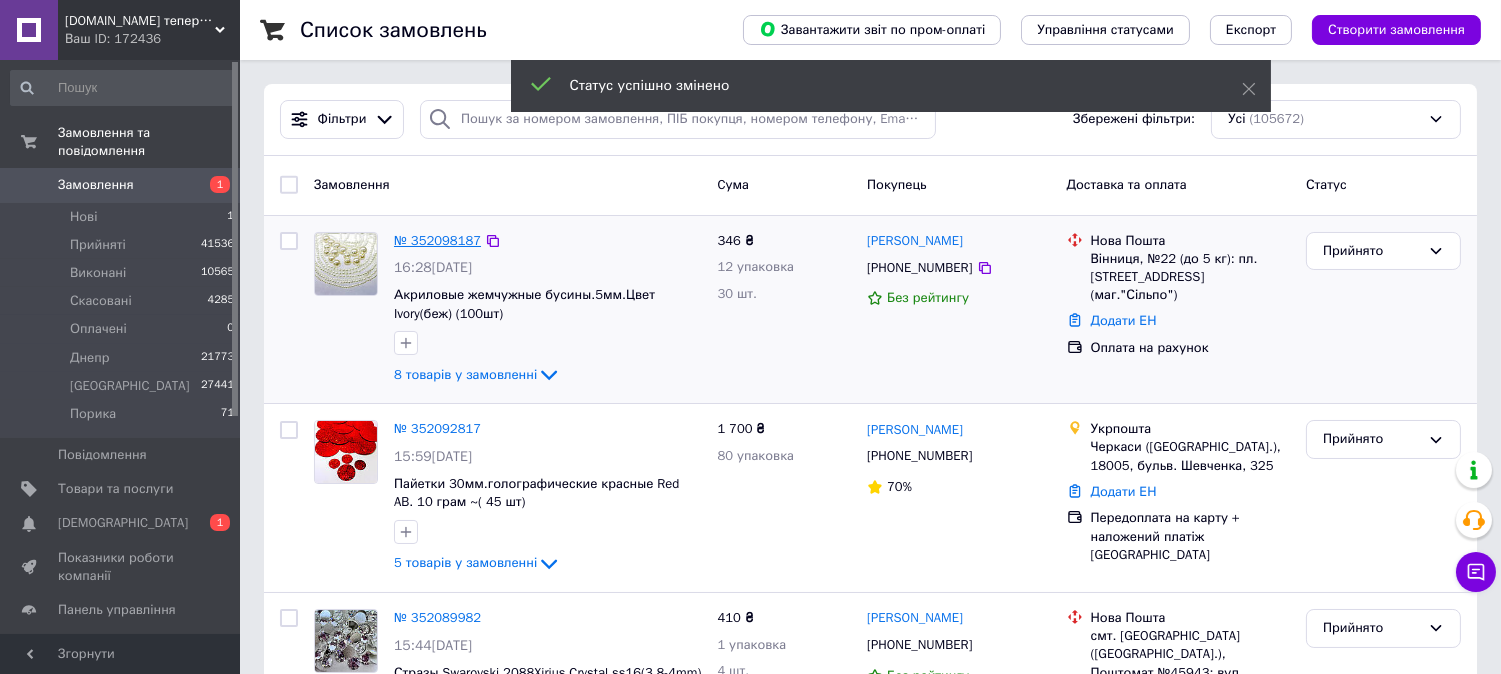click on "№ 352098187" at bounding box center (437, 240) 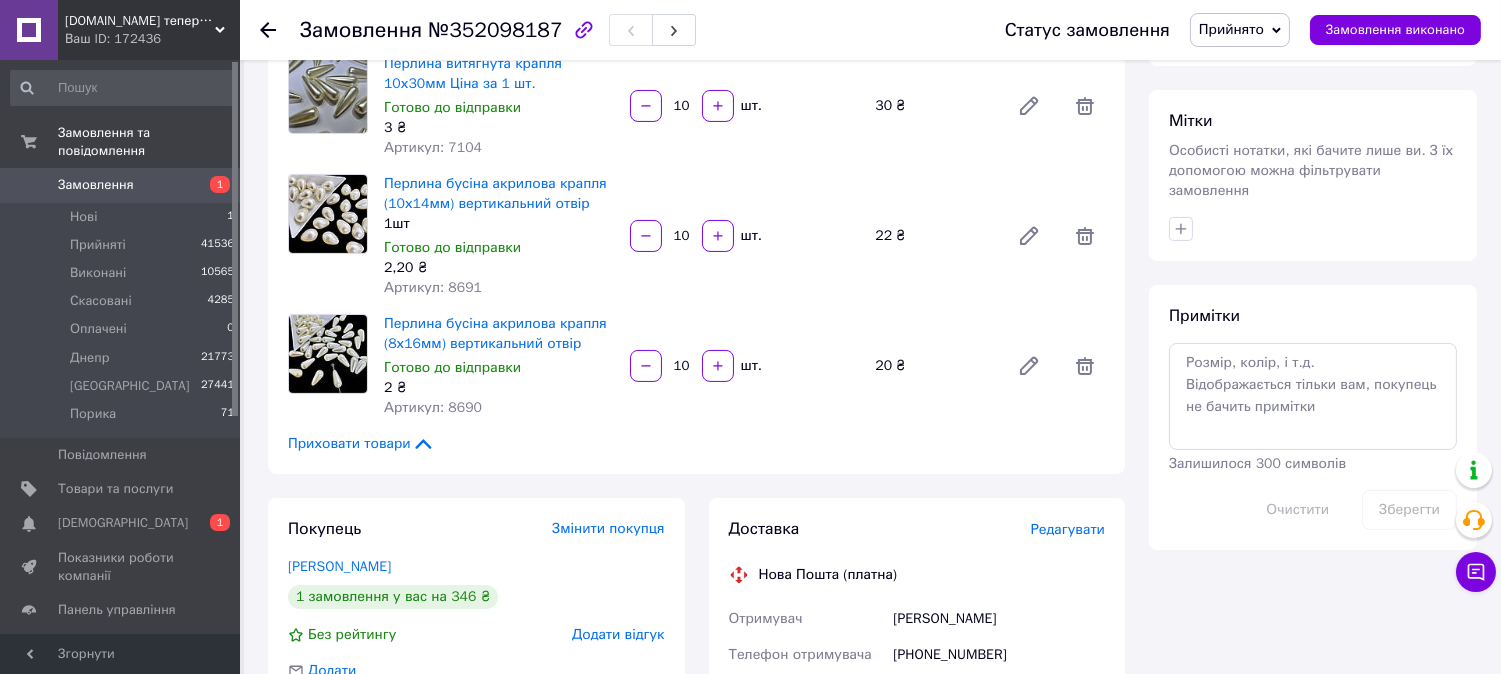 scroll, scrollTop: 444, scrollLeft: 0, axis: vertical 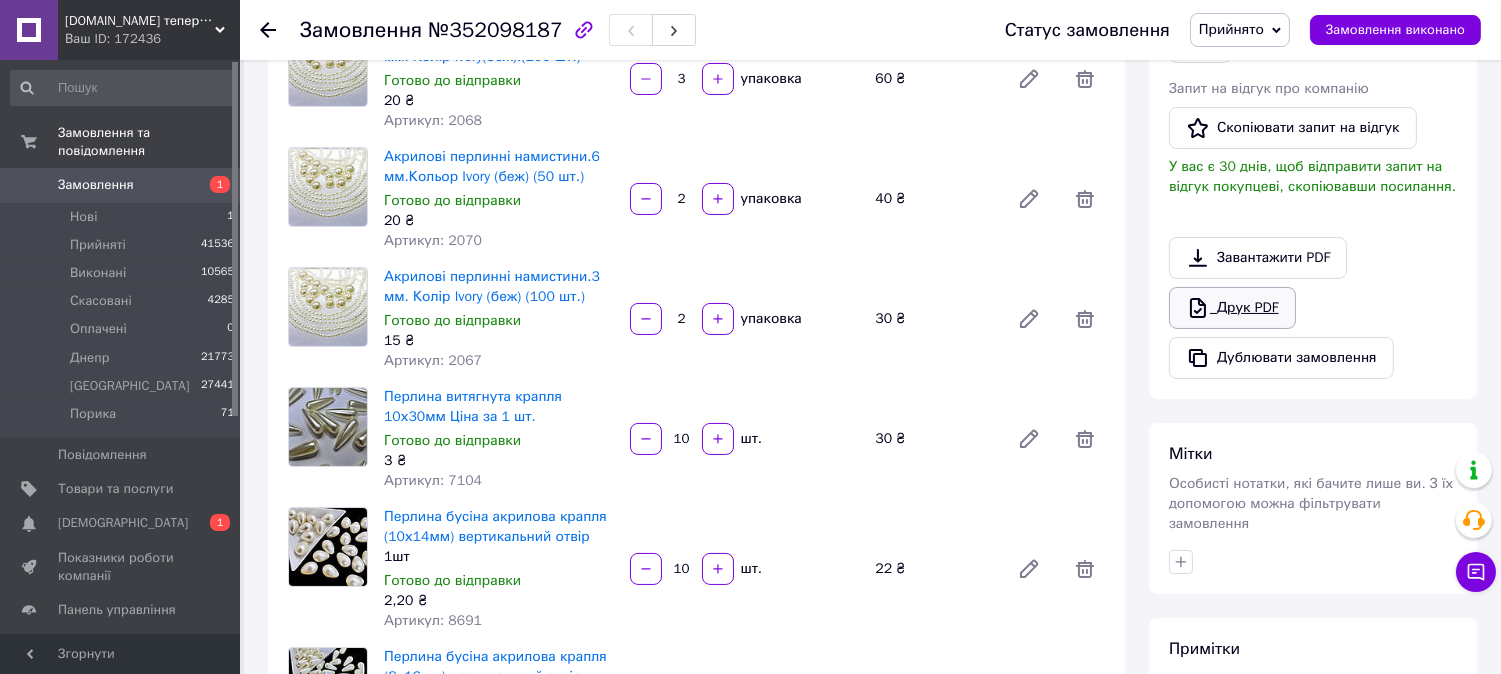 click 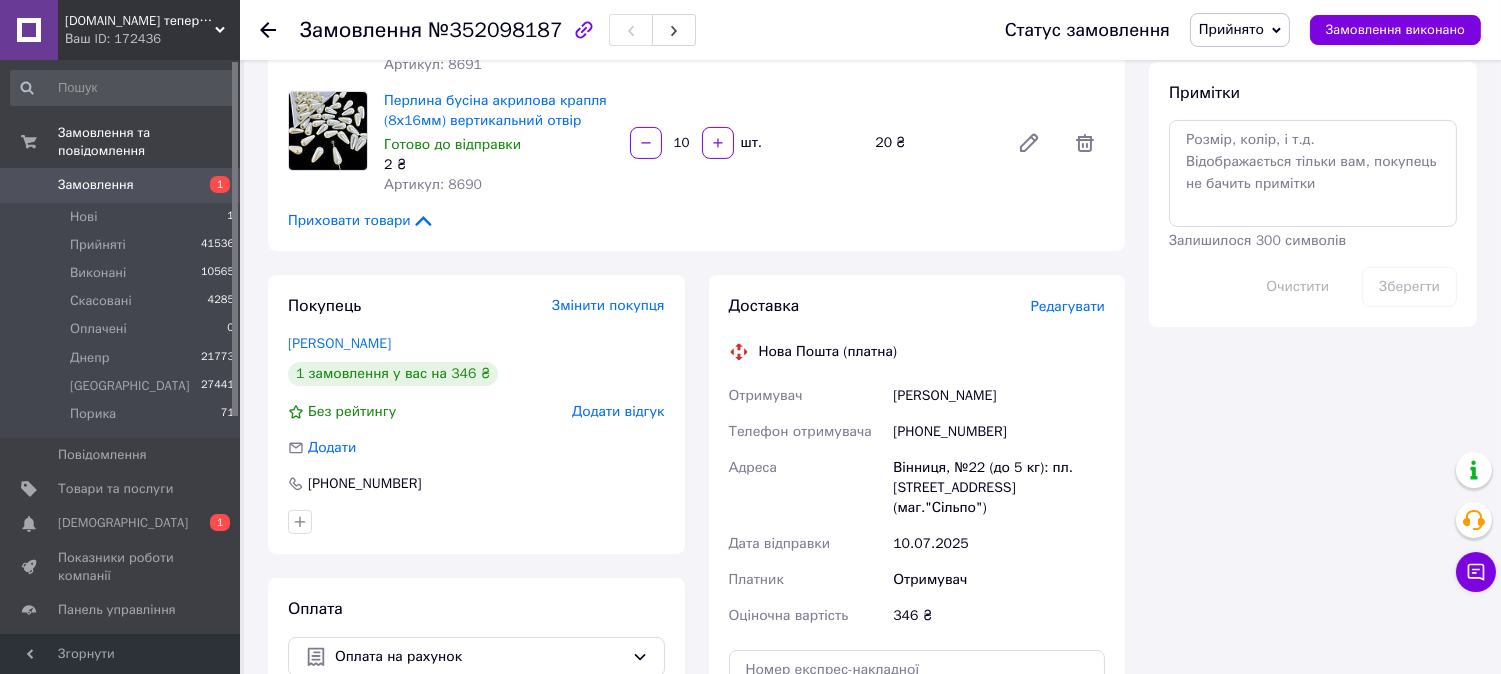 scroll, scrollTop: 1111, scrollLeft: 0, axis: vertical 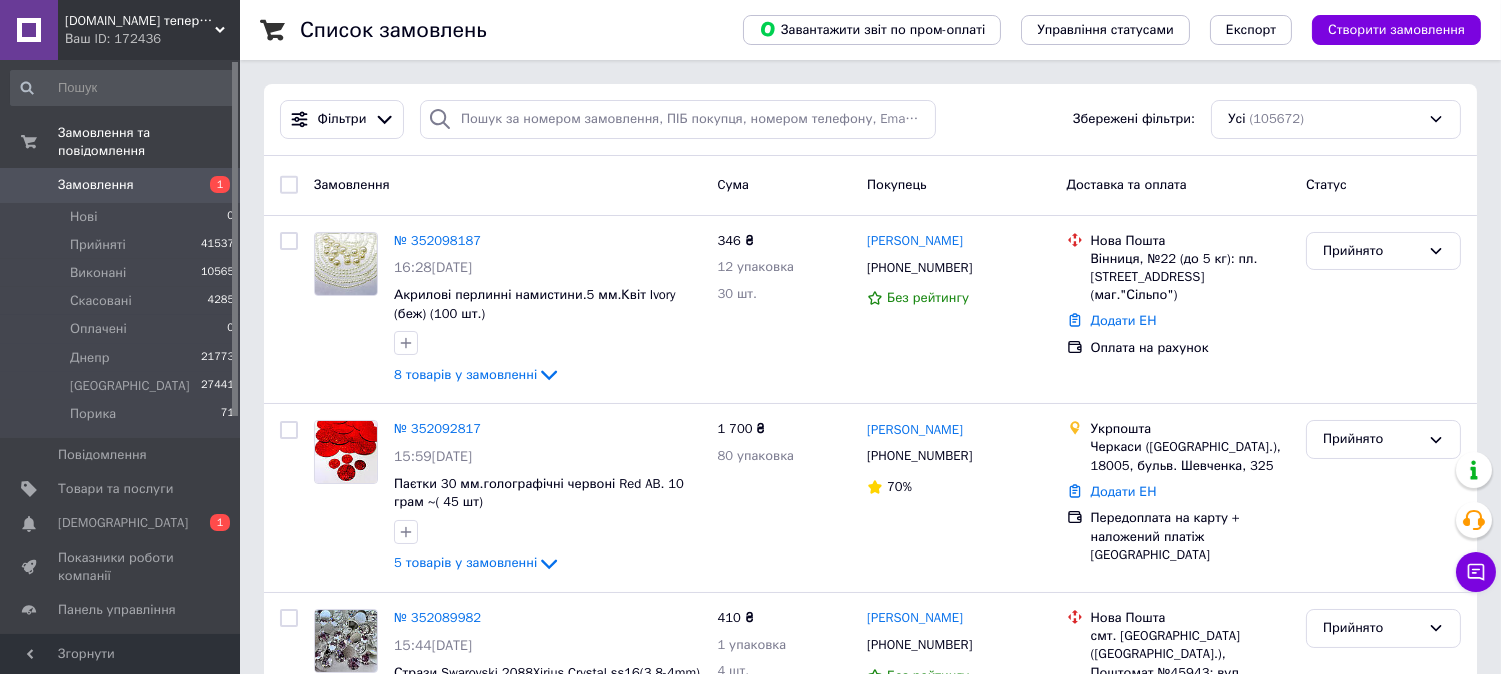 click on "[DOMAIN_NAME] тепер [DOMAIN_NAME]" at bounding box center [140, 21] 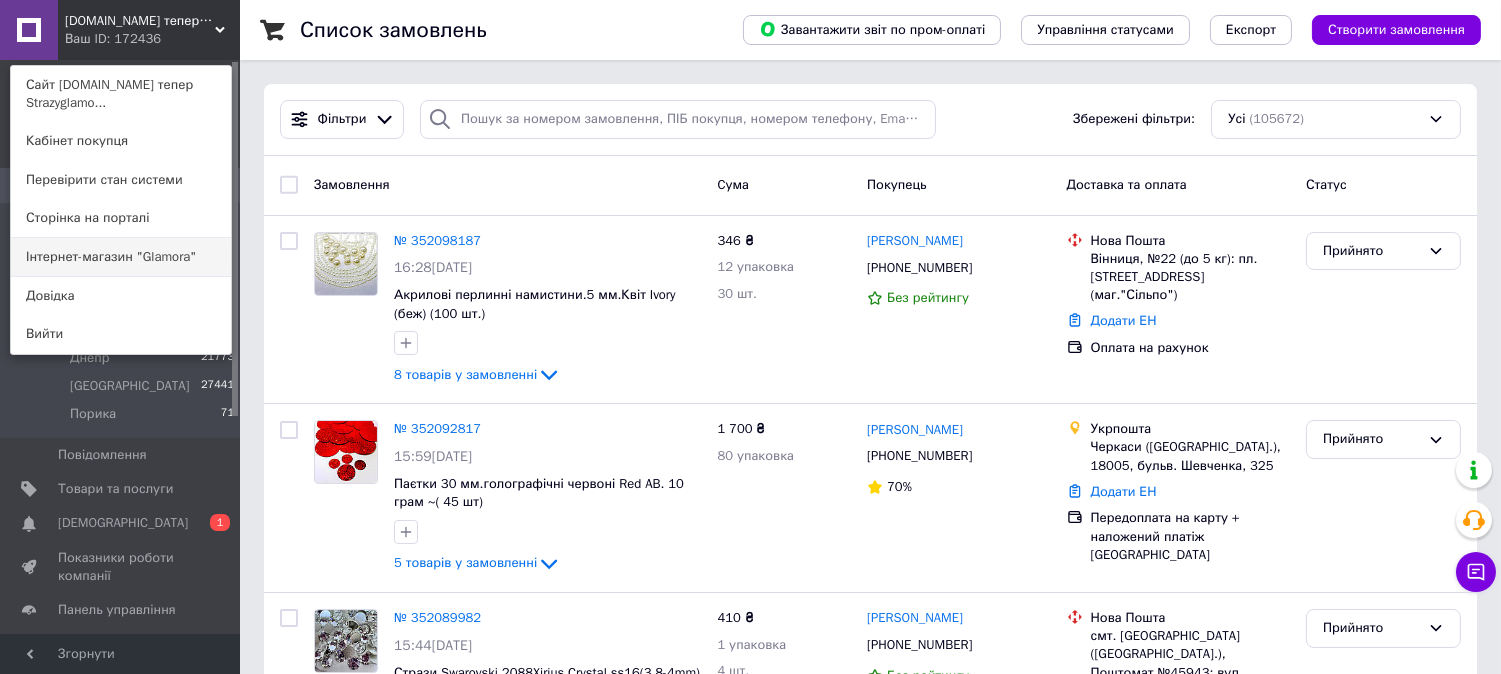 click on "Інтернет-магазин "Glamora"" at bounding box center [121, 257] 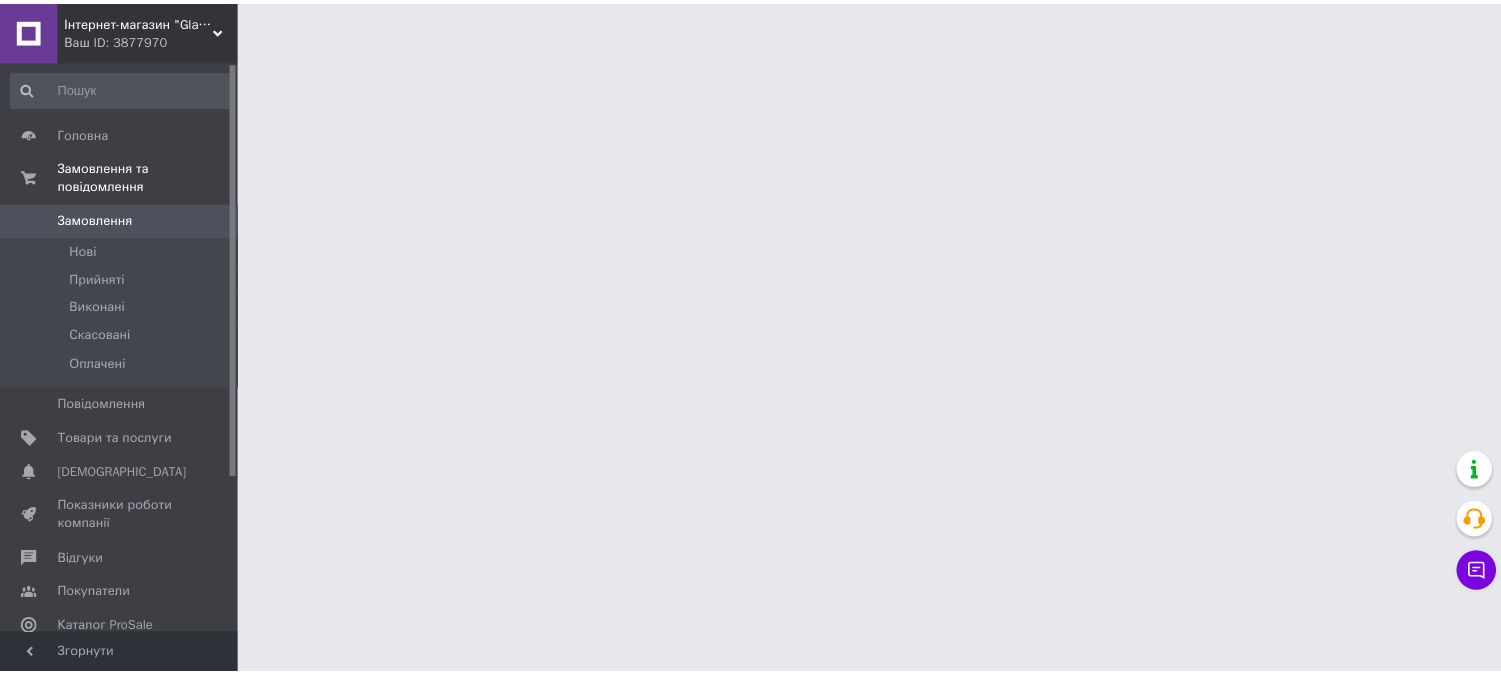 scroll, scrollTop: 0, scrollLeft: 0, axis: both 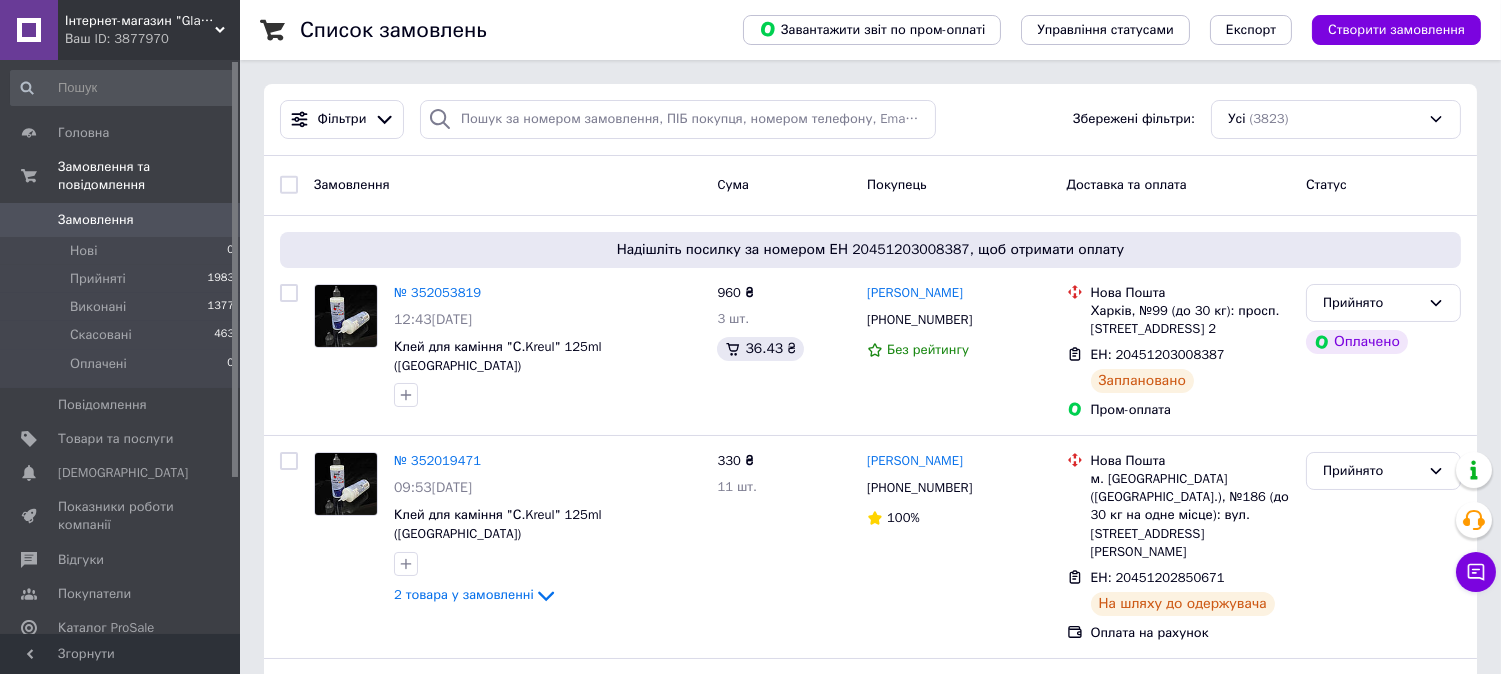 click on "Ваш ID: 3877970" at bounding box center [152, 39] 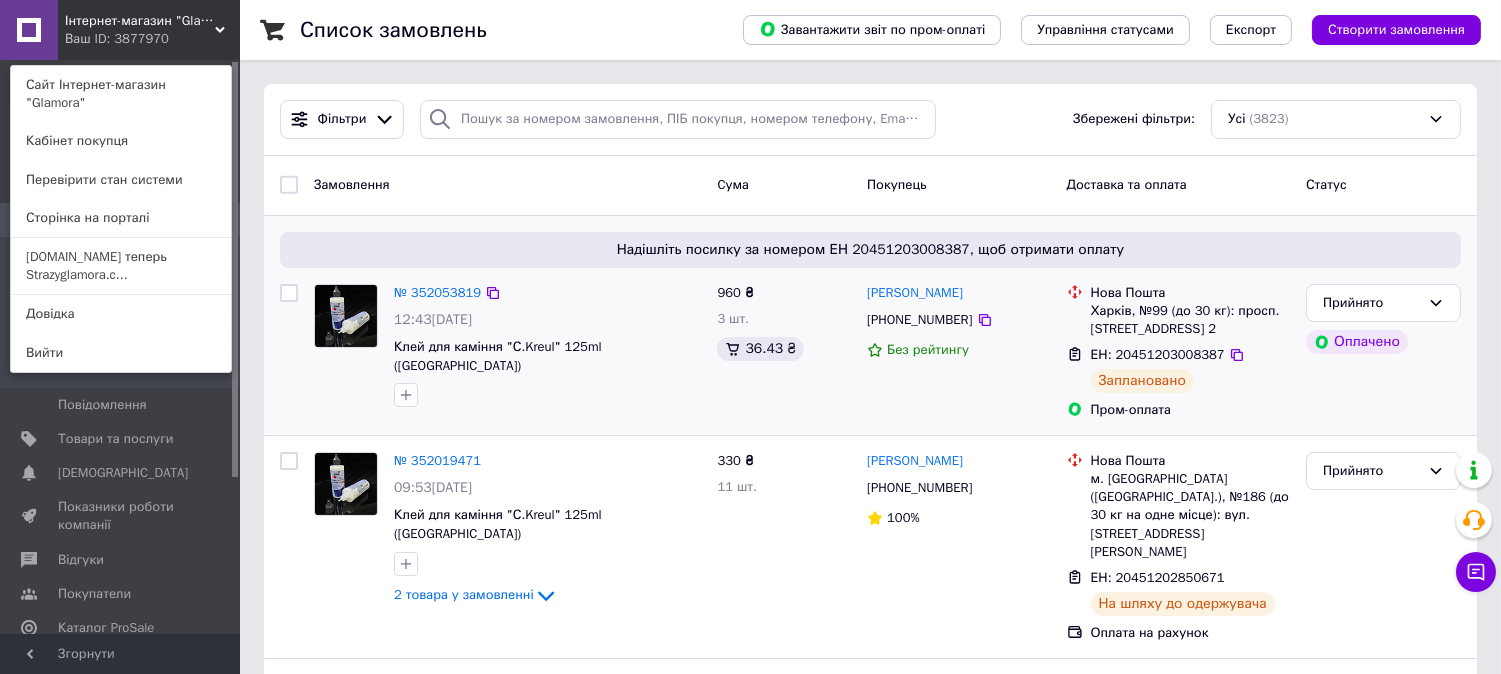 scroll, scrollTop: 111, scrollLeft: 0, axis: vertical 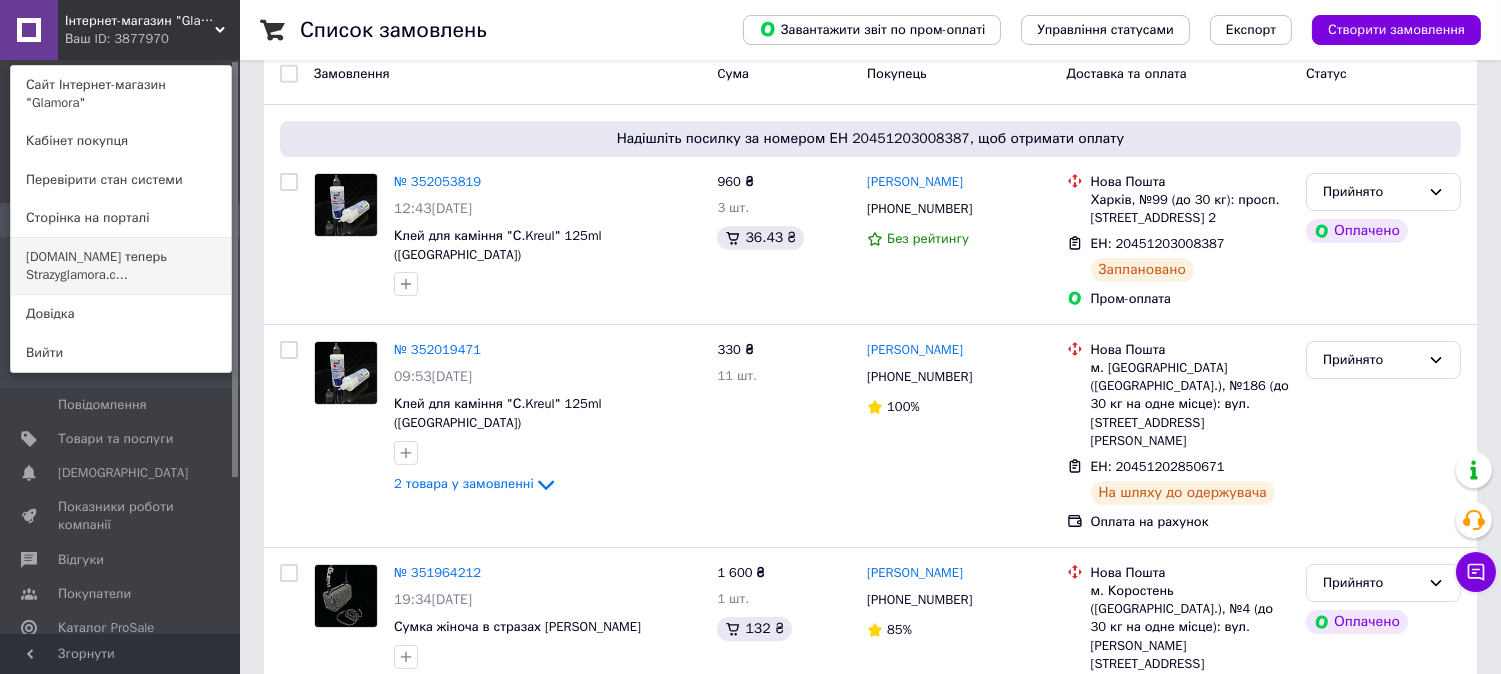 click on "[DOMAIN_NAME] теперь Strazyglamora.c..." at bounding box center [121, 266] 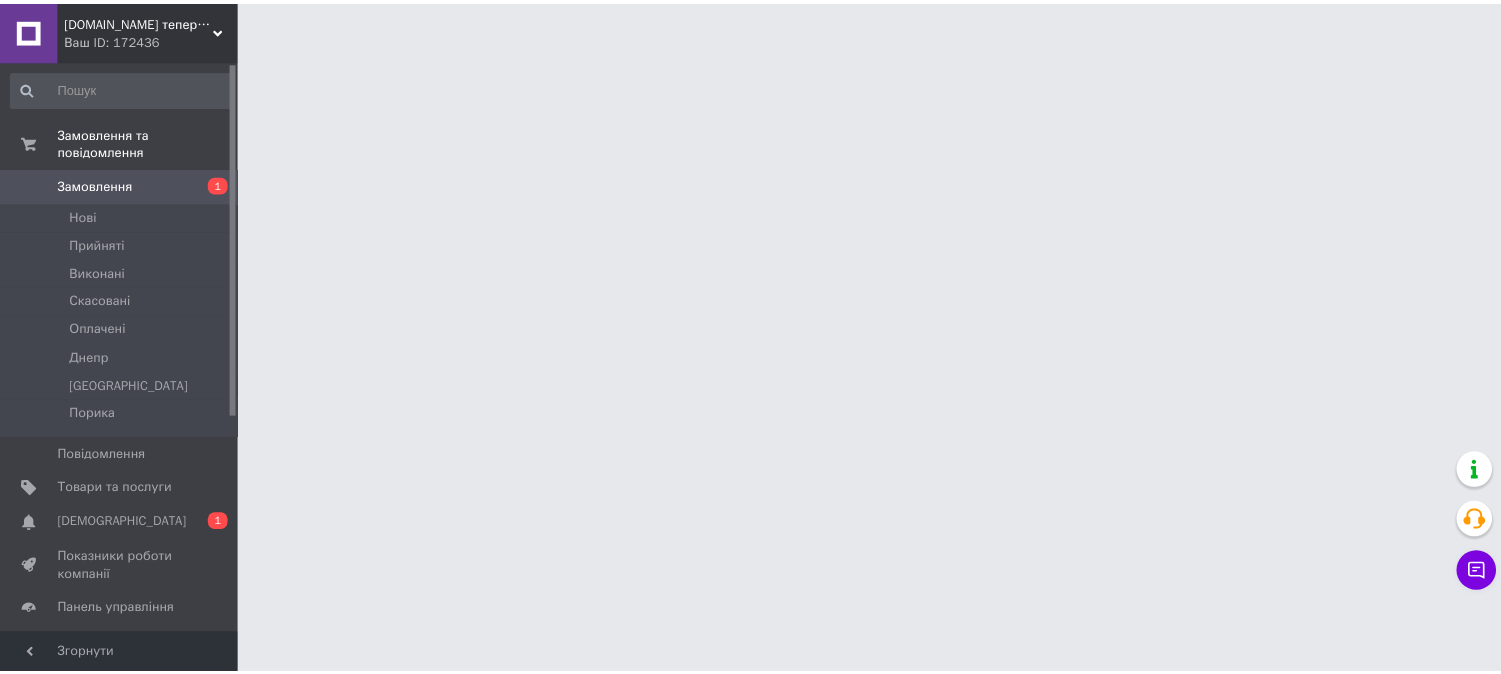 scroll, scrollTop: 0, scrollLeft: 0, axis: both 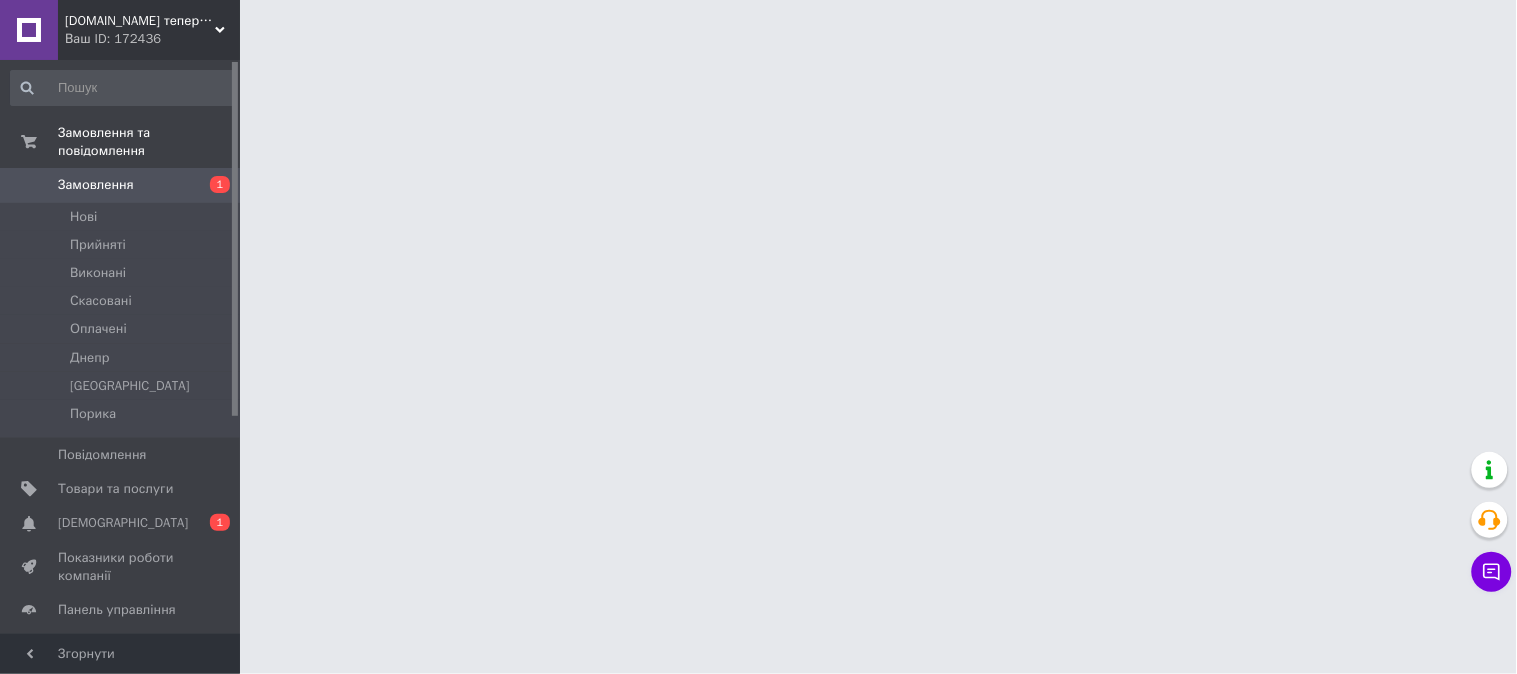 click on "Ваш ID: 172436" at bounding box center (152, 39) 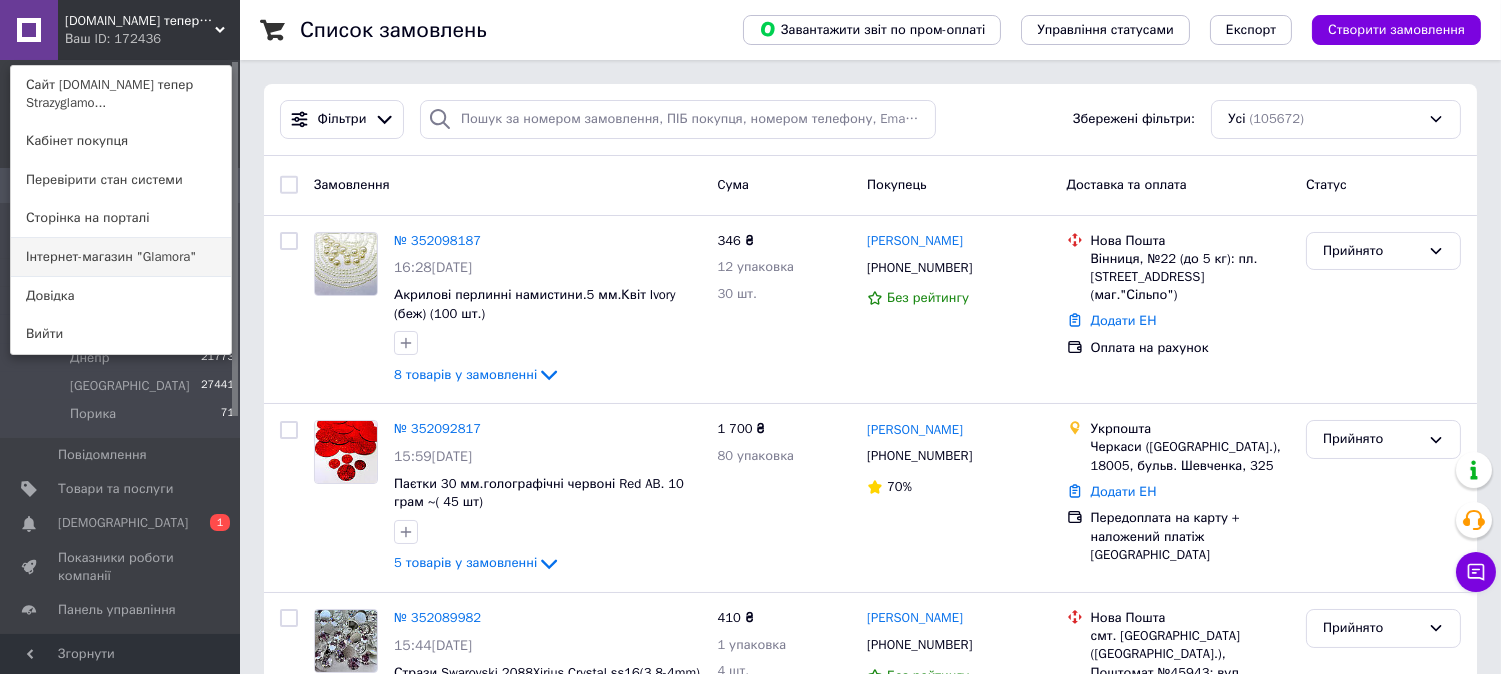 click on "Інтернет-магазин "Glamora"" at bounding box center (121, 257) 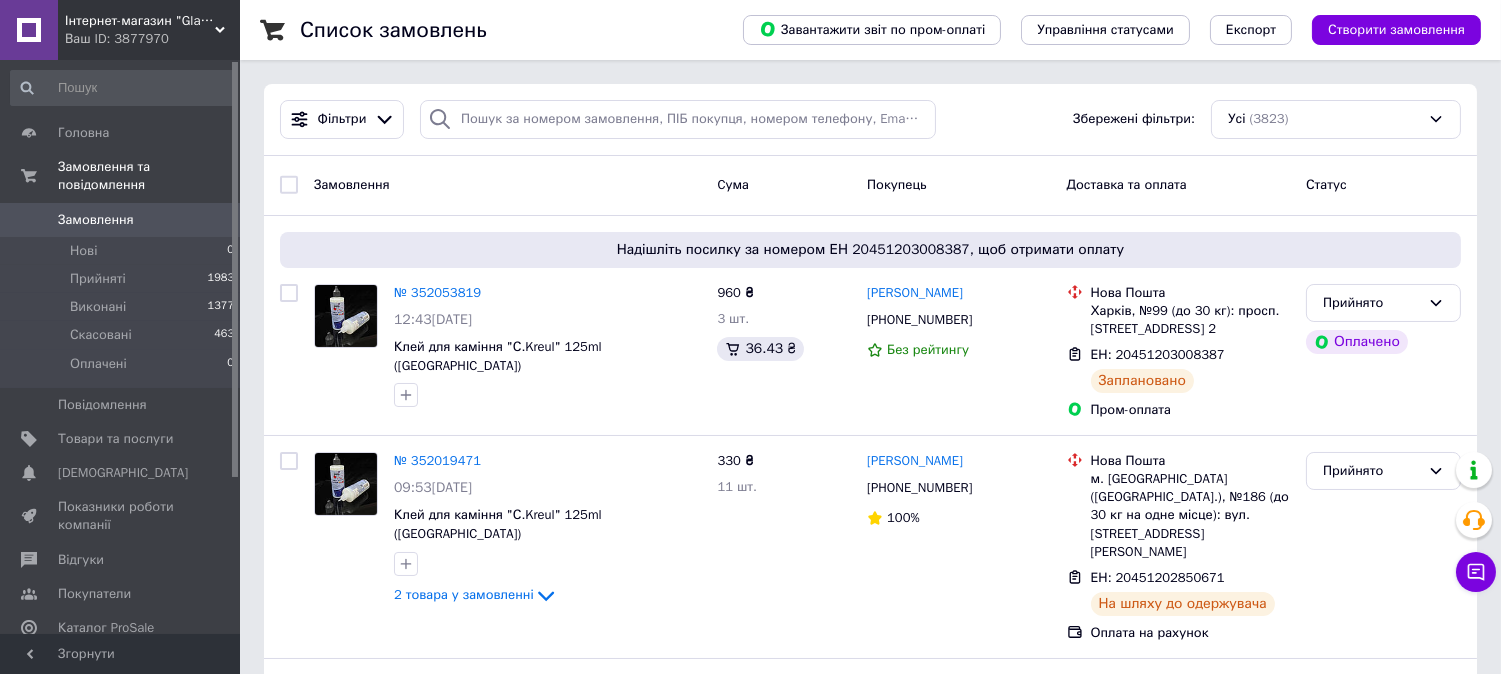 scroll, scrollTop: 222, scrollLeft: 0, axis: vertical 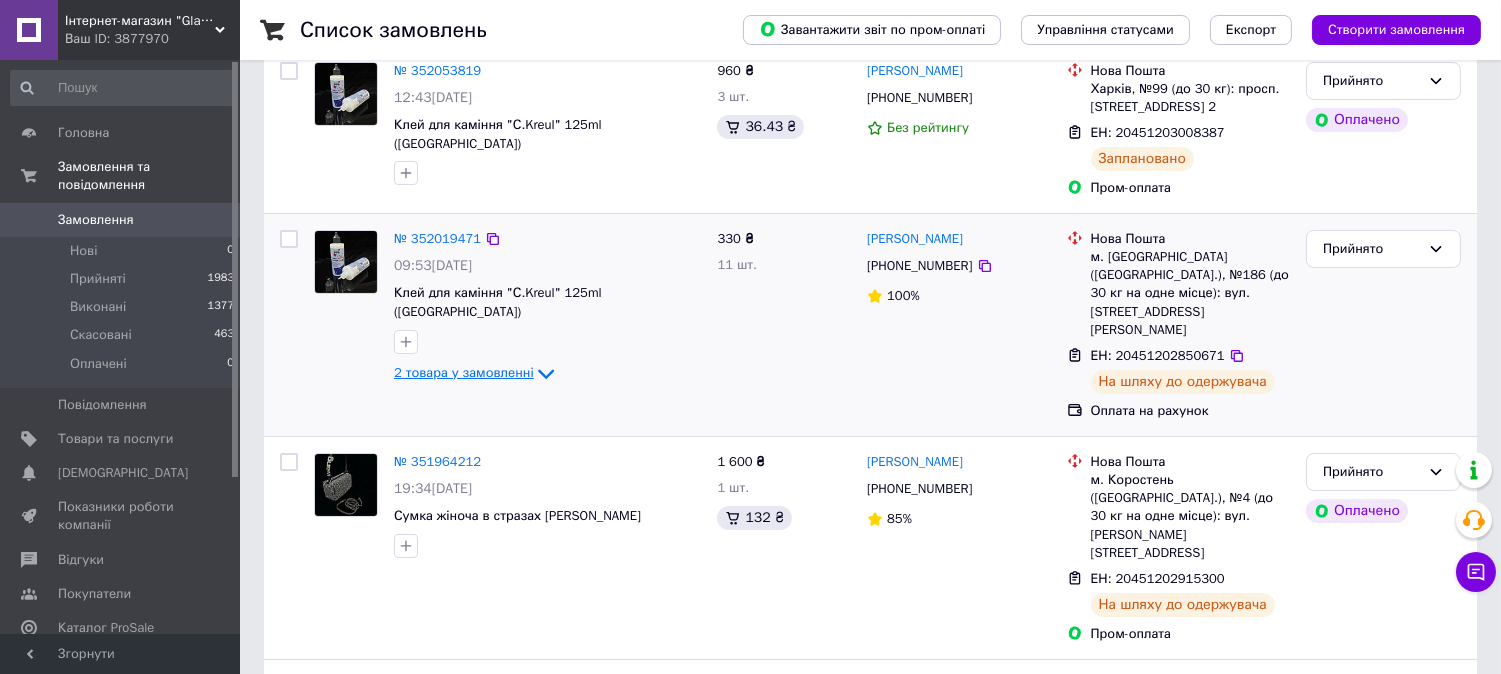 click on "2 товара у замовленні" at bounding box center [464, 372] 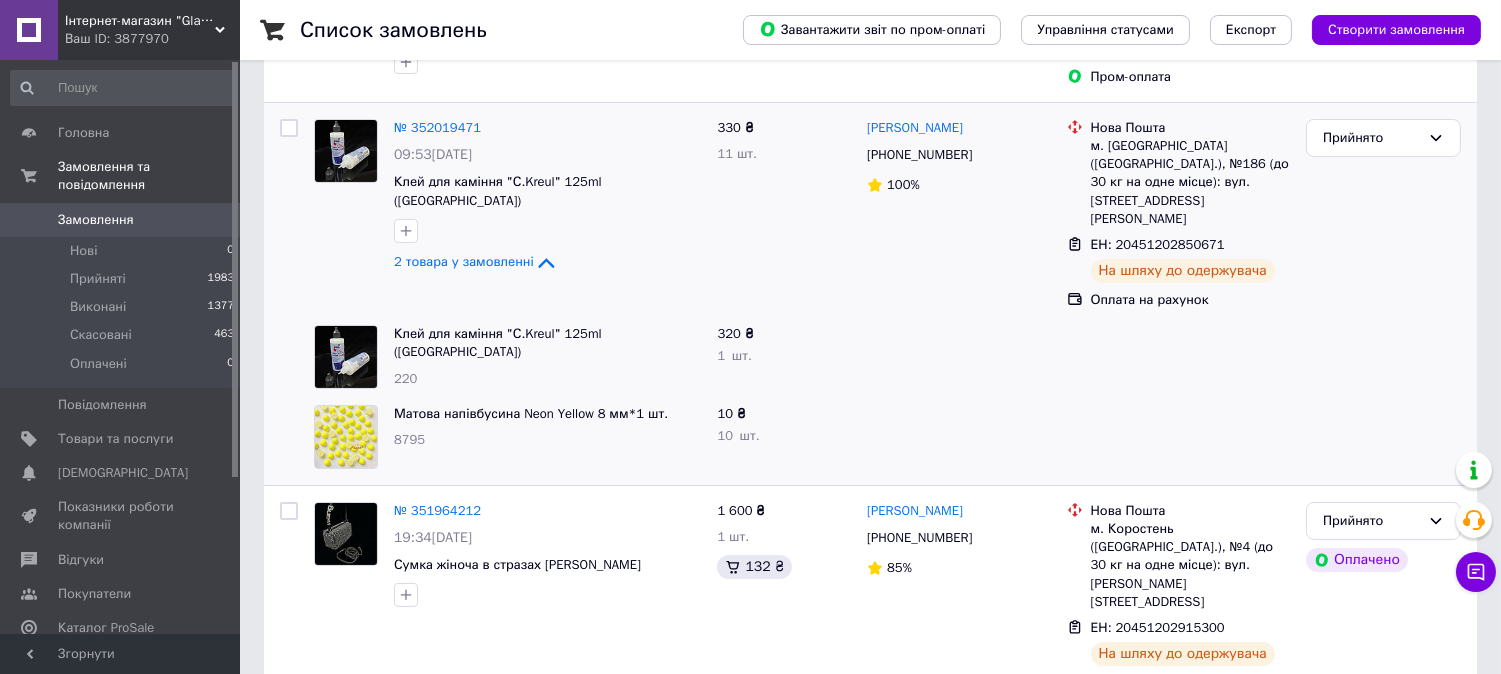 scroll, scrollTop: 0, scrollLeft: 0, axis: both 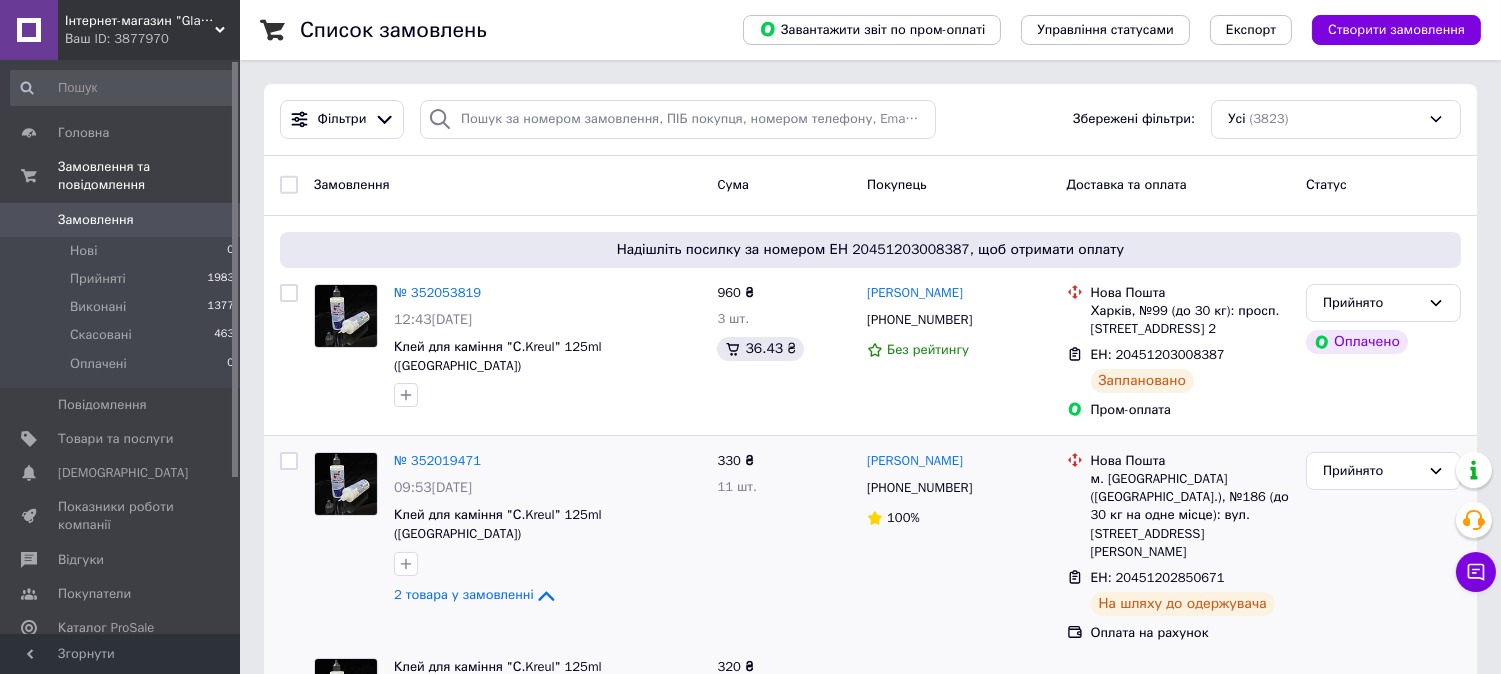 click on "Інтернет-магазин "Glamora" Ваш ID: 3877970" at bounding box center (149, 30) 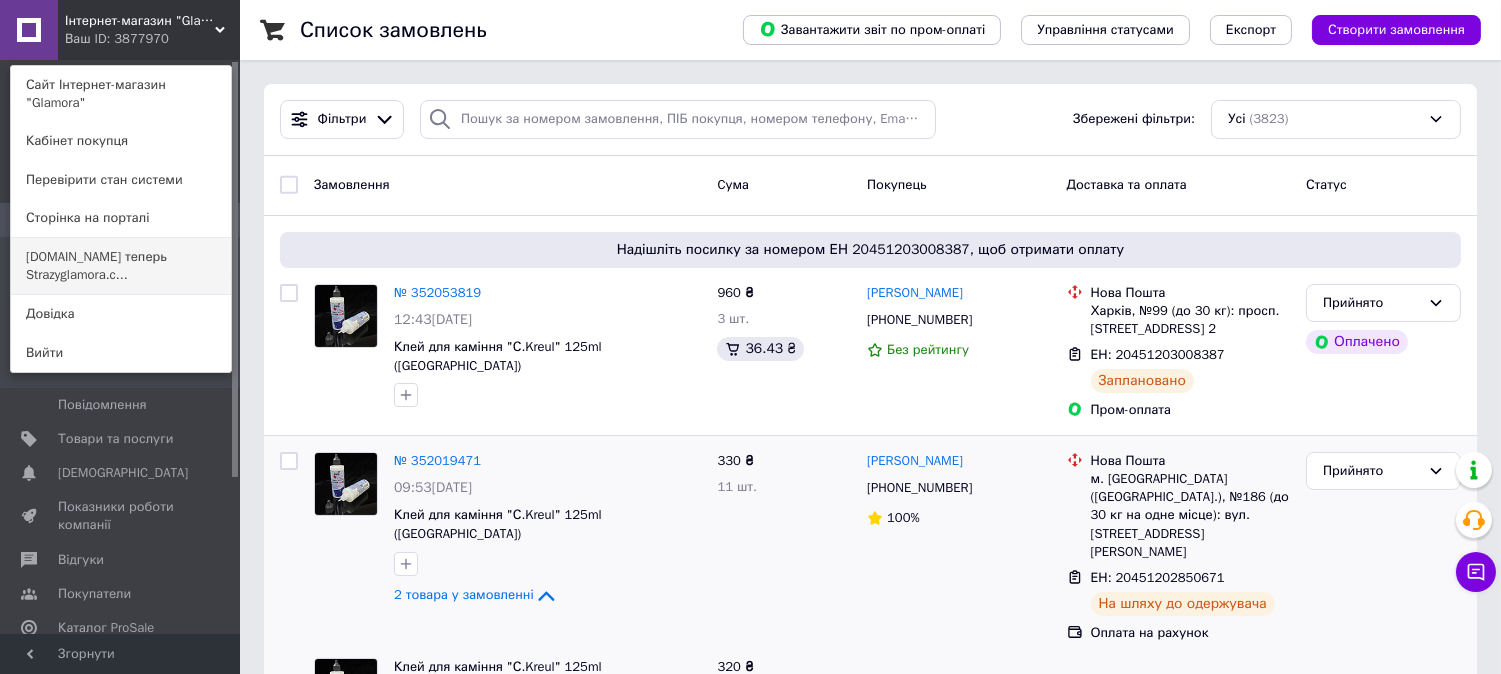 click on "[DOMAIN_NAME] теперь Strazyglamora.c..." at bounding box center [121, 266] 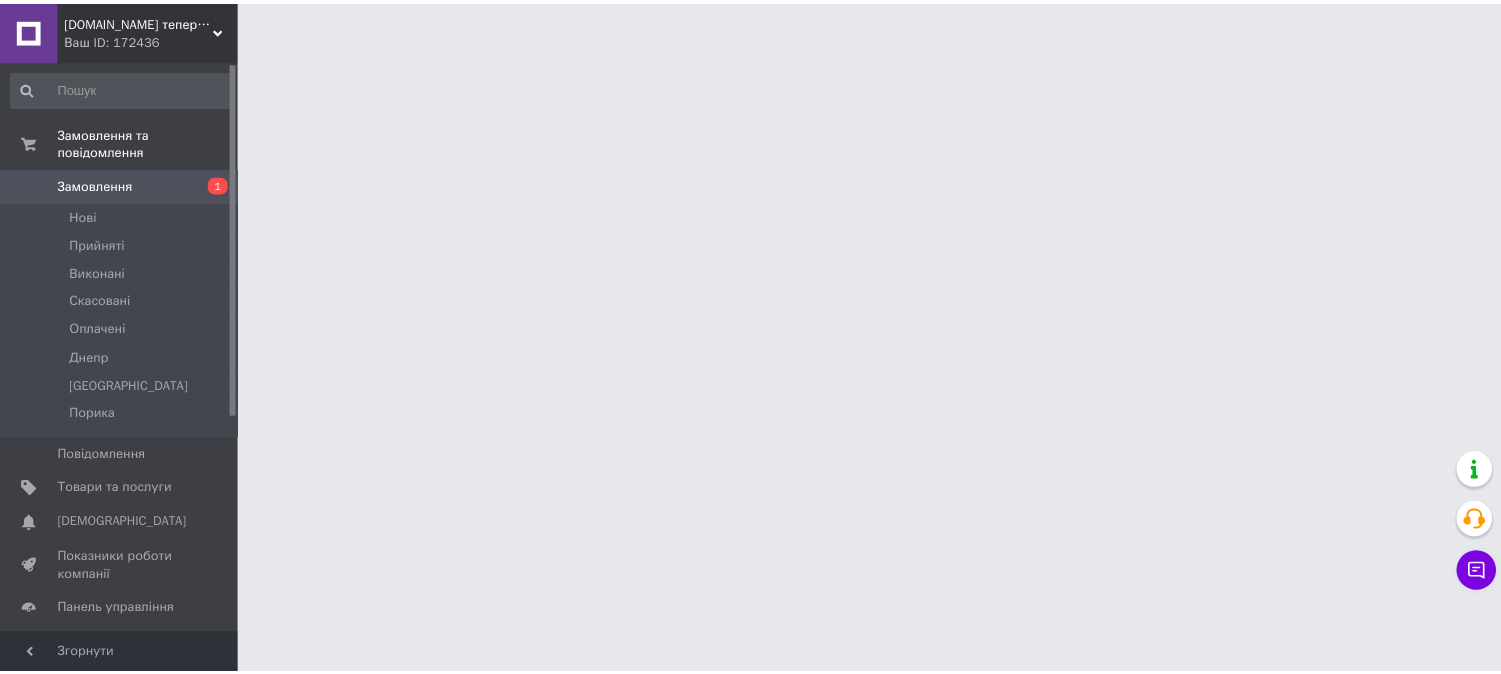 scroll, scrollTop: 0, scrollLeft: 0, axis: both 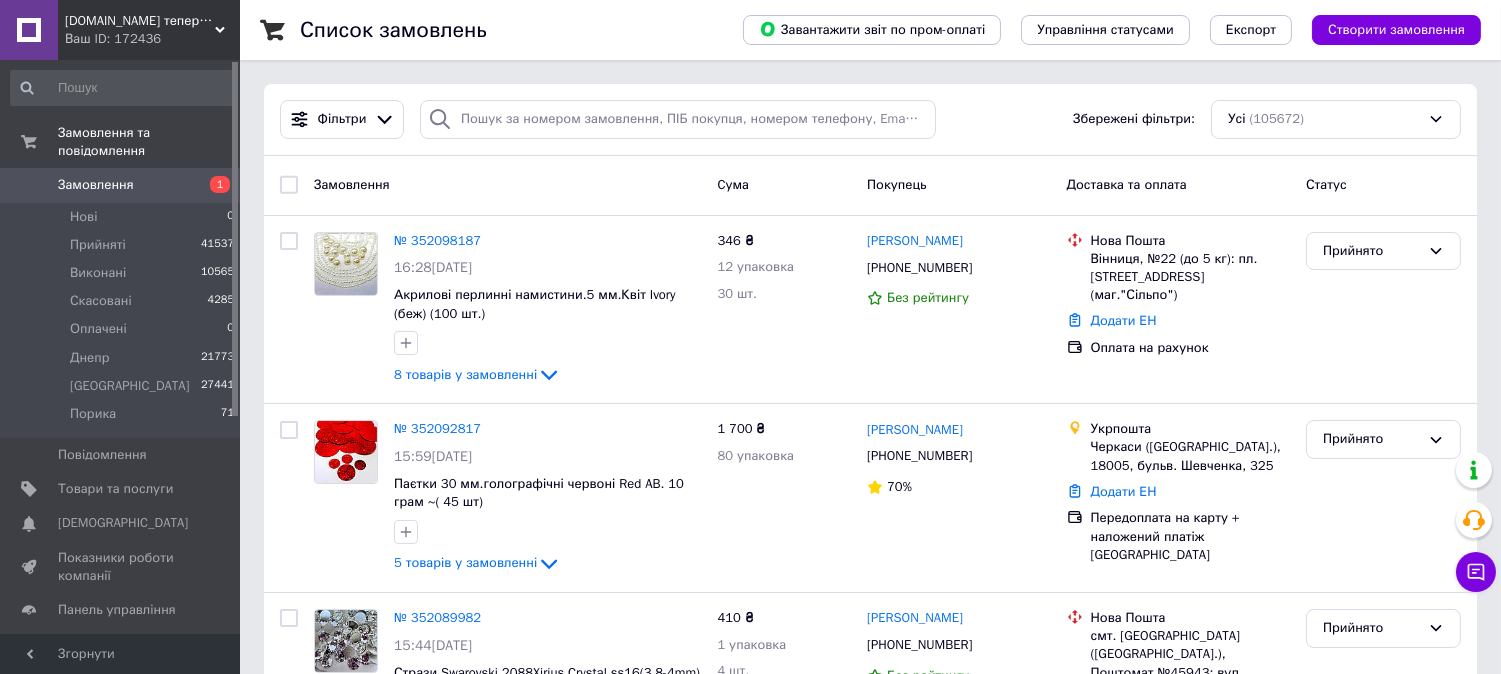 click on "Замовлення" at bounding box center (96, 185) 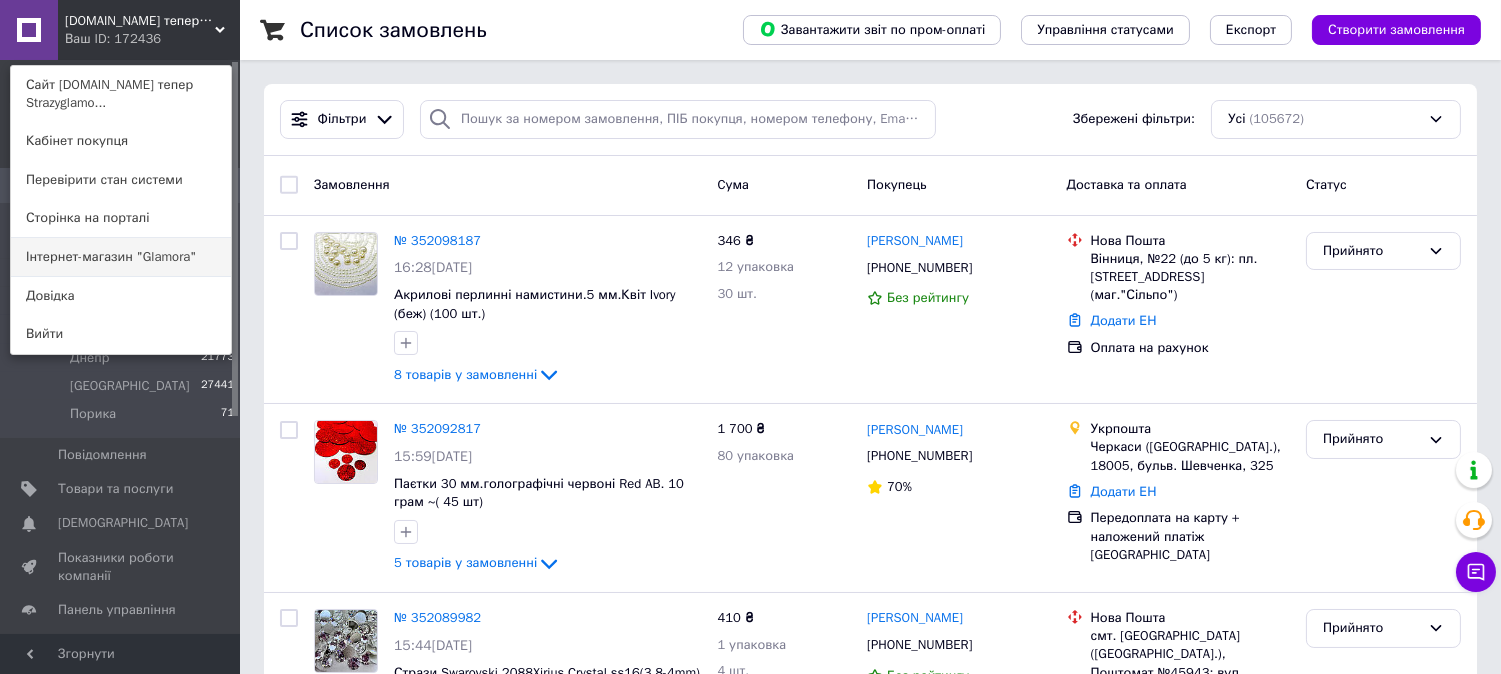 click on "Інтернет-магазин "Glamora"" at bounding box center (121, 257) 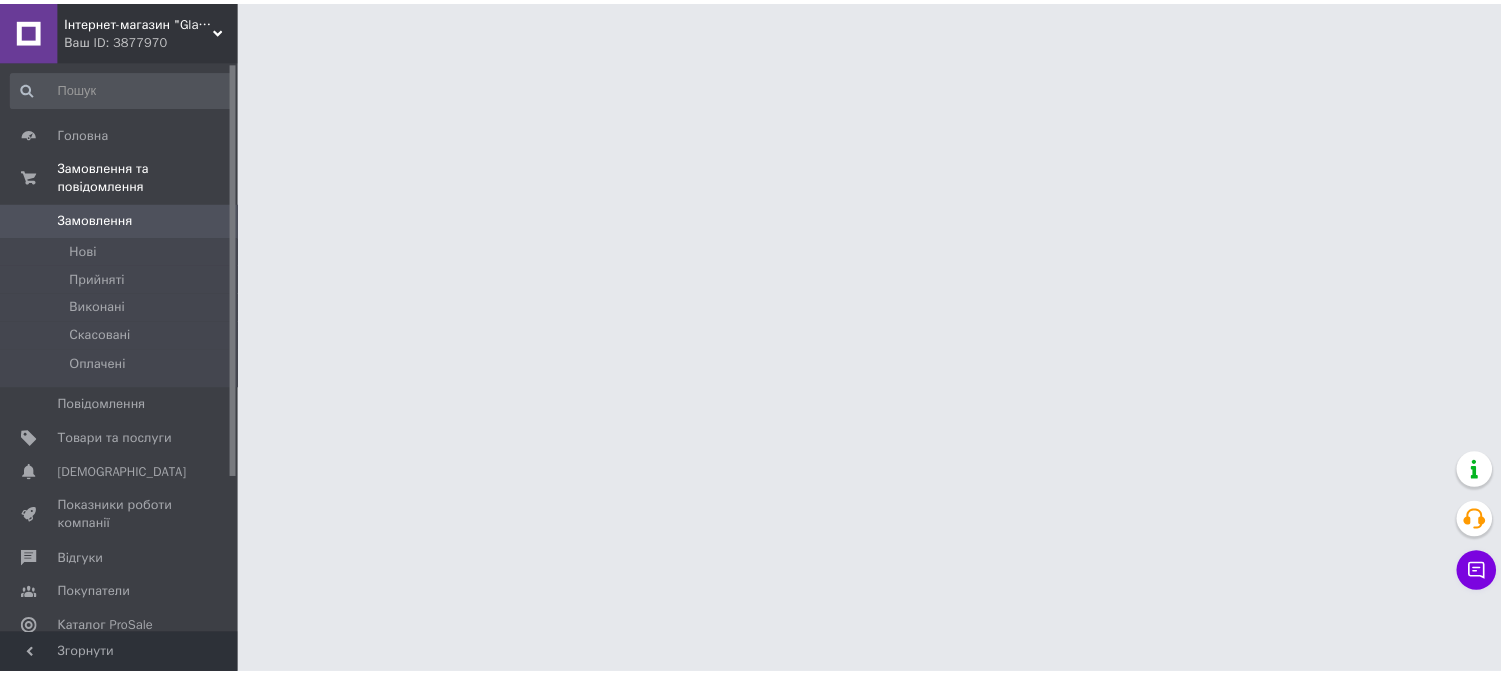 scroll, scrollTop: 0, scrollLeft: 0, axis: both 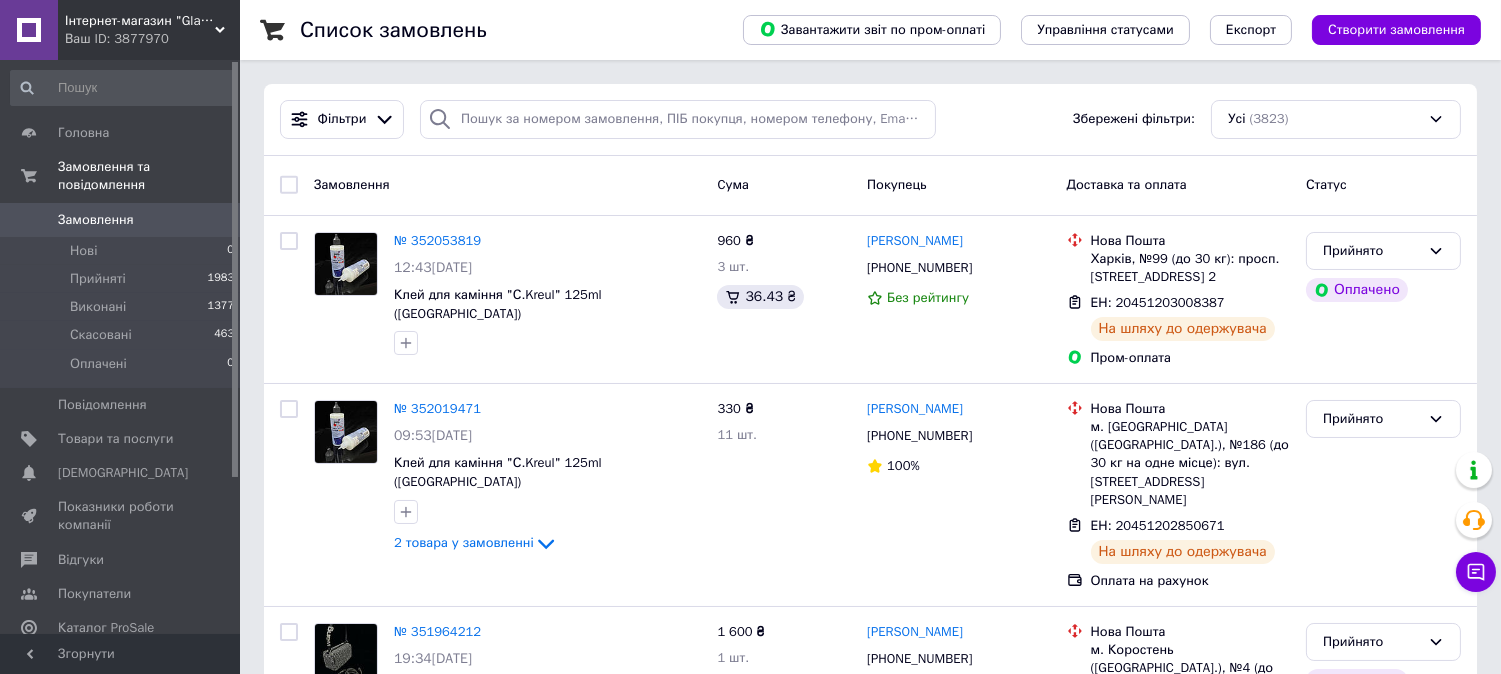 click on "Ваш ID: 3877970" at bounding box center (152, 39) 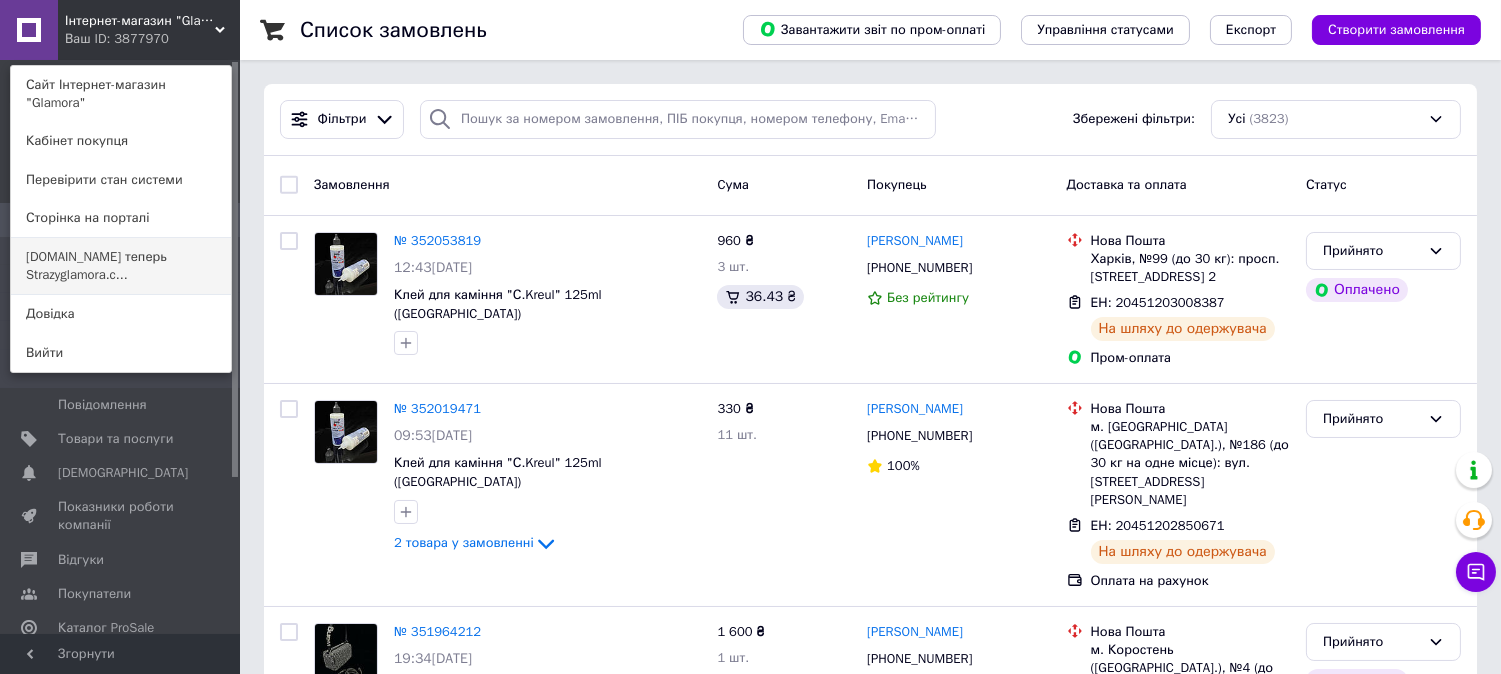 click on "Swarovski.prom.ua теперь Strazyglamora.c..." at bounding box center (121, 266) 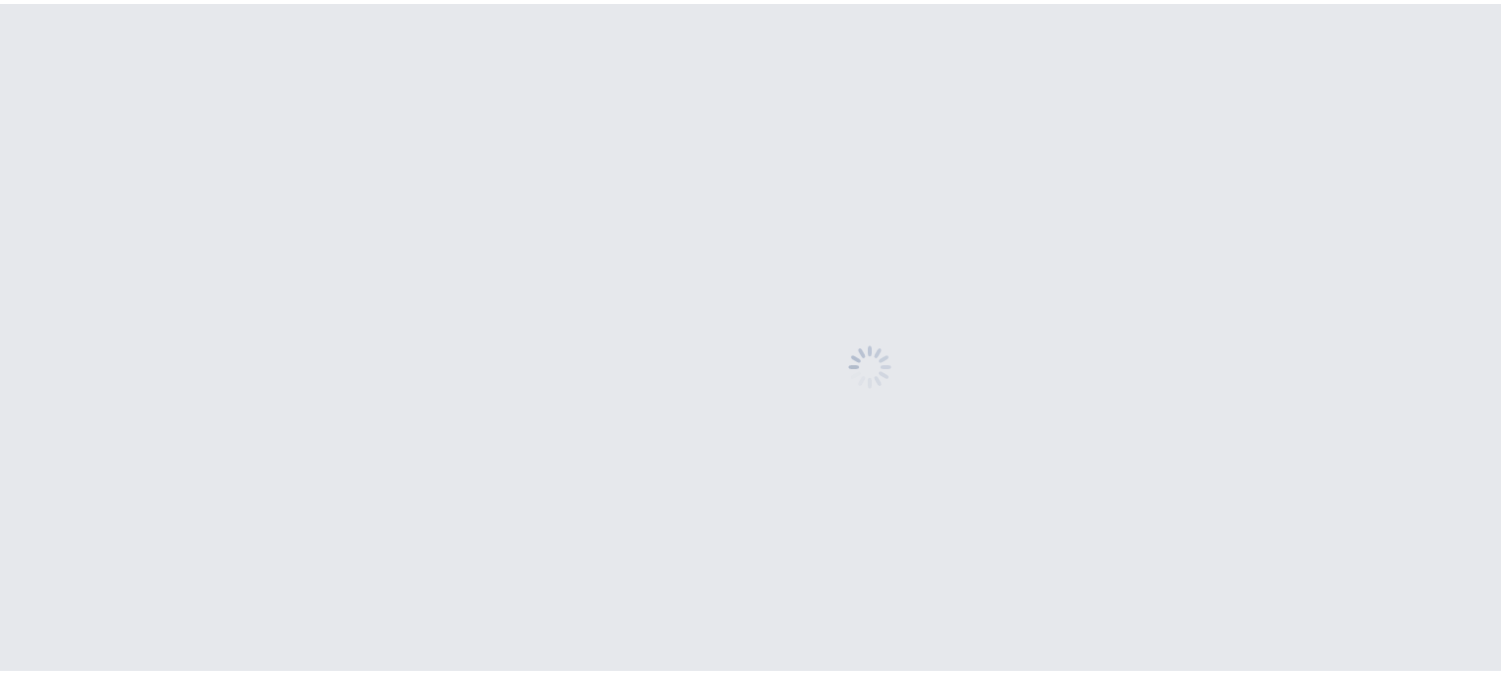 scroll, scrollTop: 0, scrollLeft: 0, axis: both 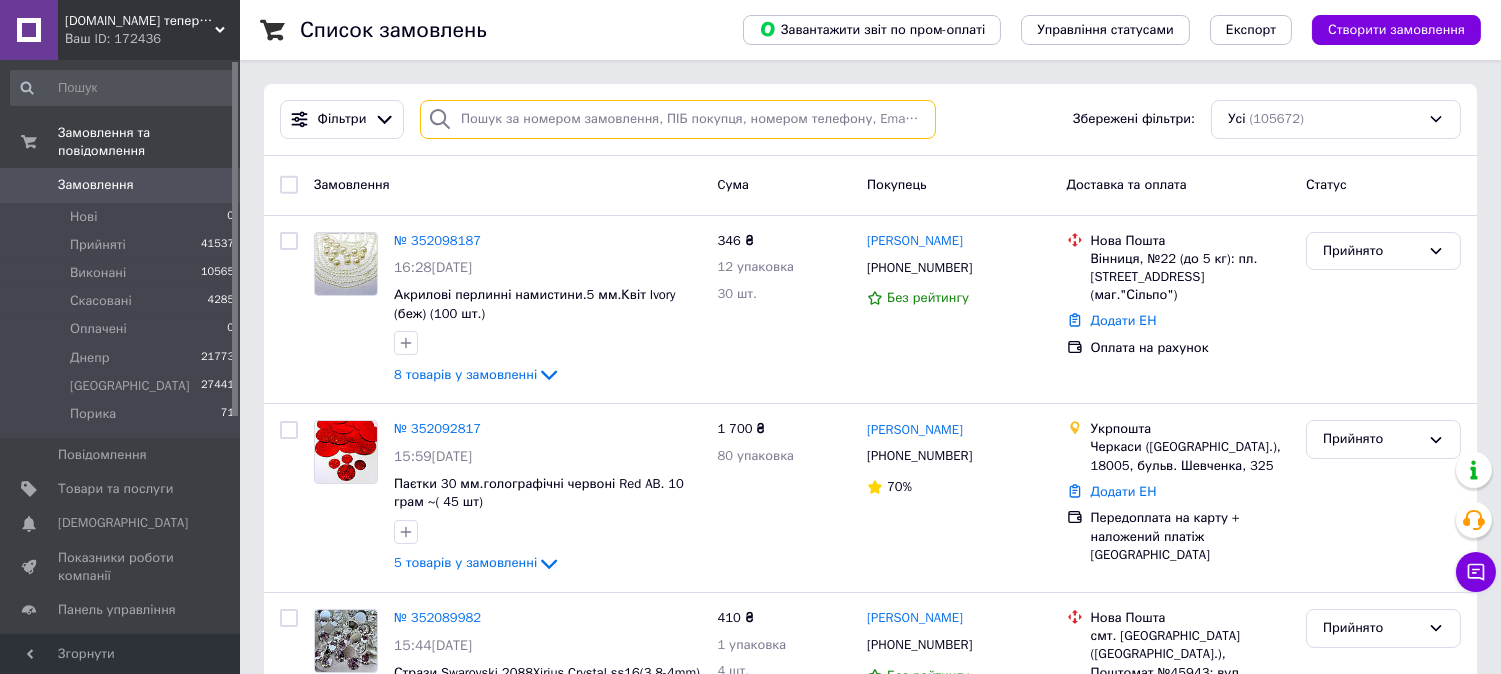 click at bounding box center (678, 119) 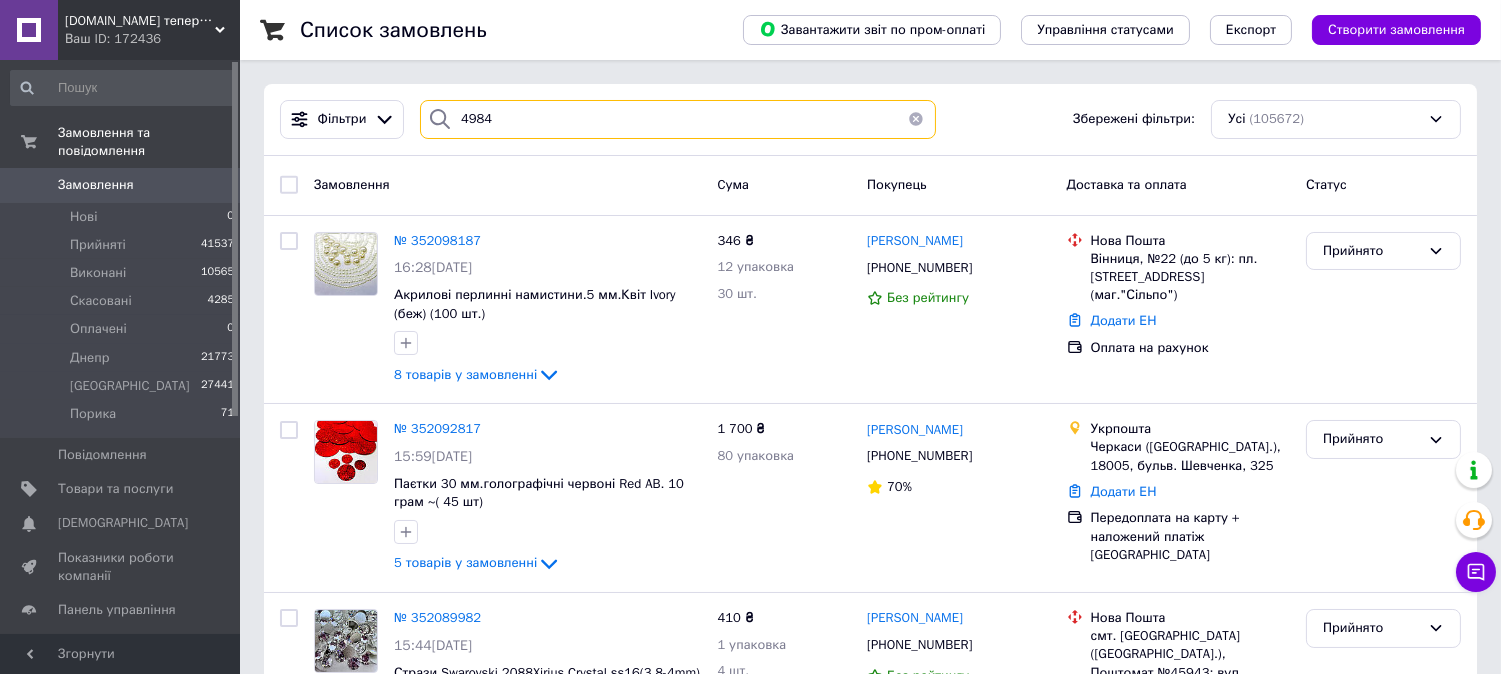 type on "4984" 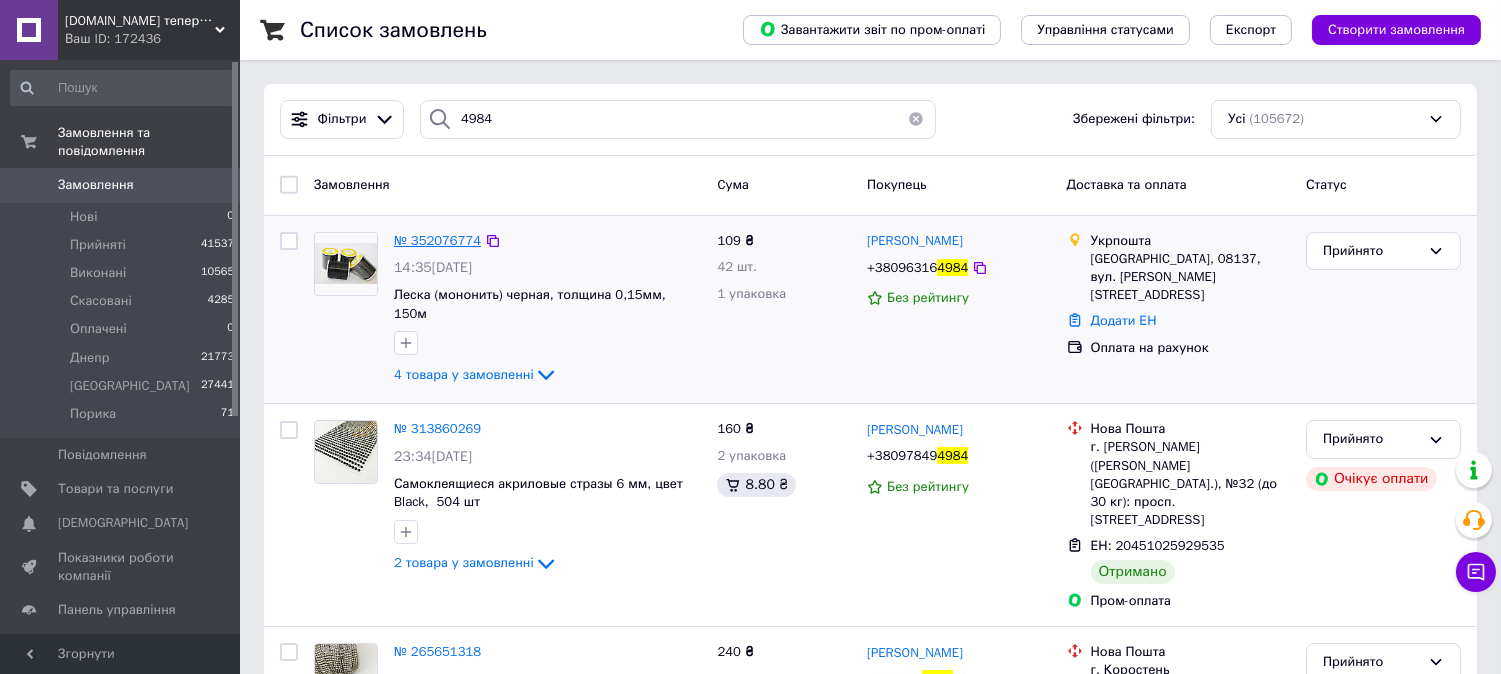 click on "№ 352076774" at bounding box center [437, 240] 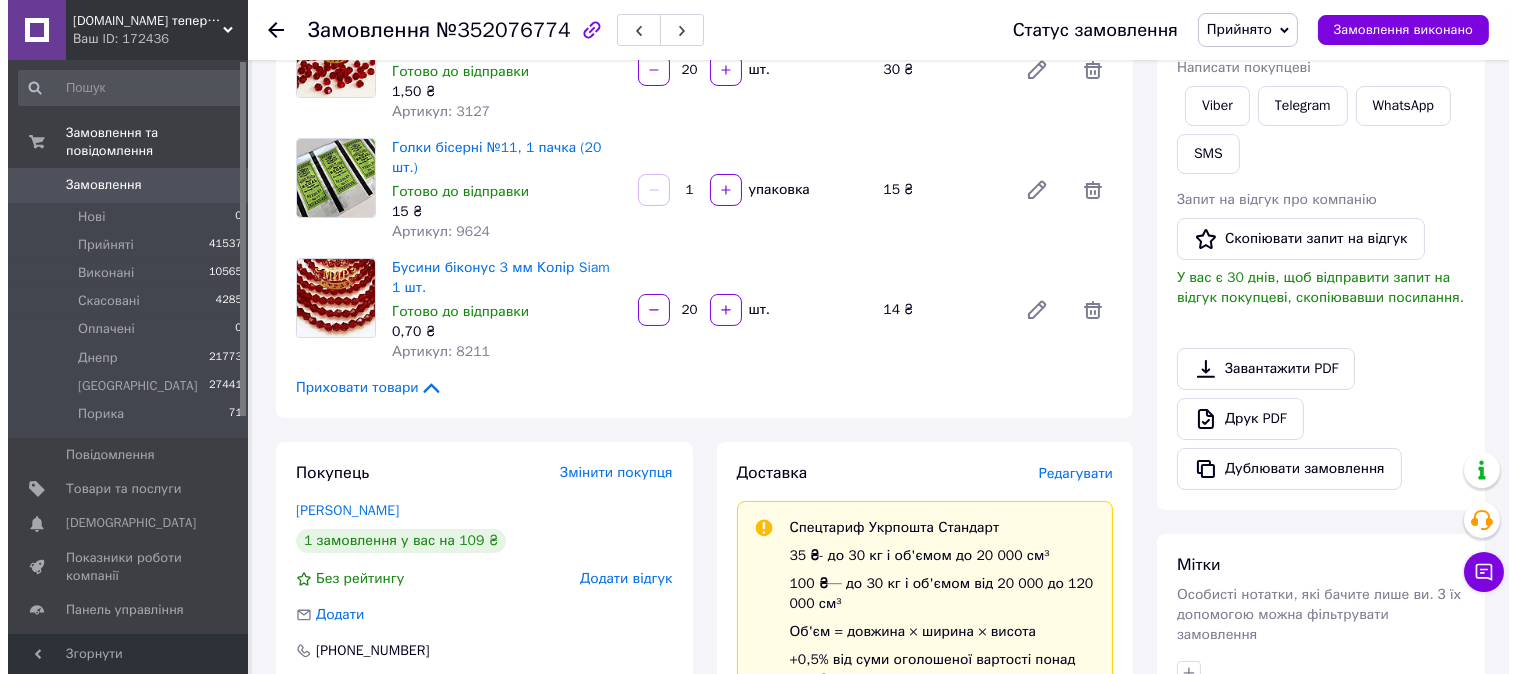 scroll, scrollTop: 666, scrollLeft: 0, axis: vertical 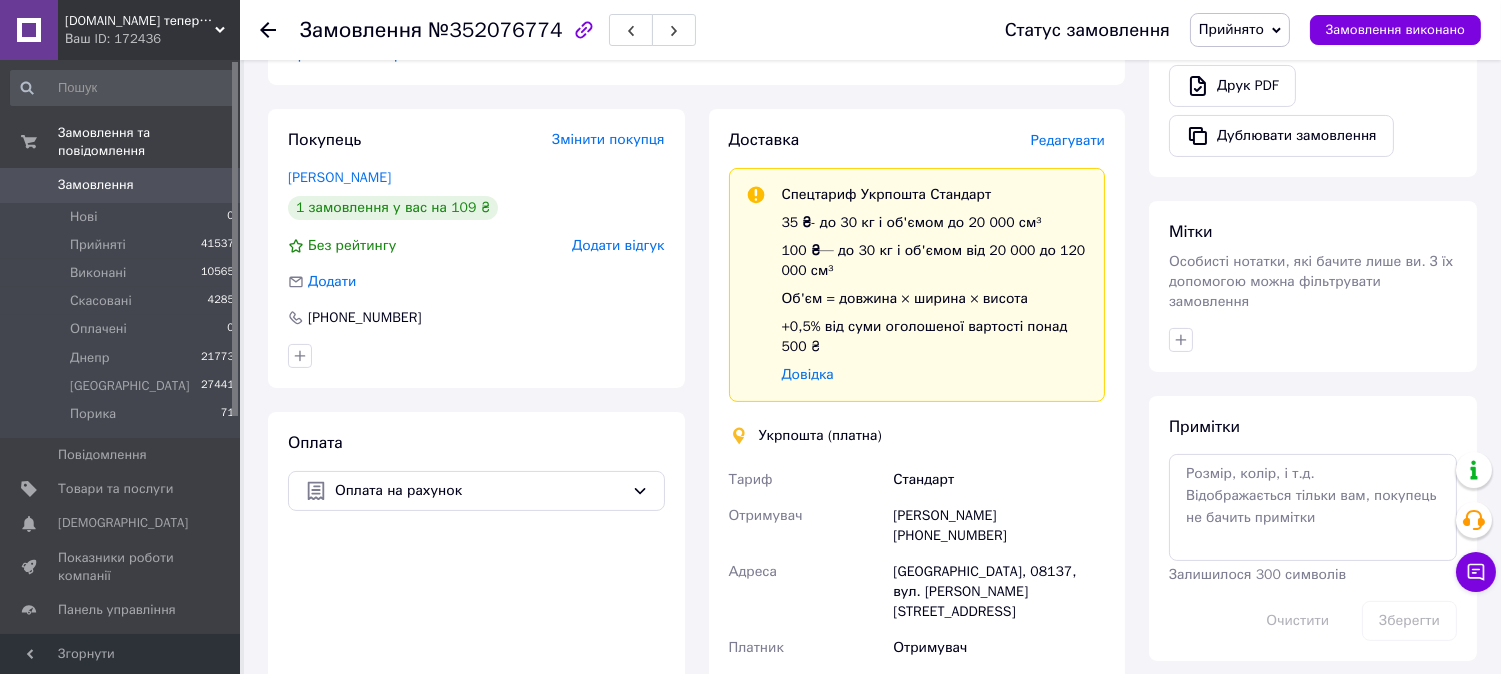 click on "Редагувати" at bounding box center [1068, 140] 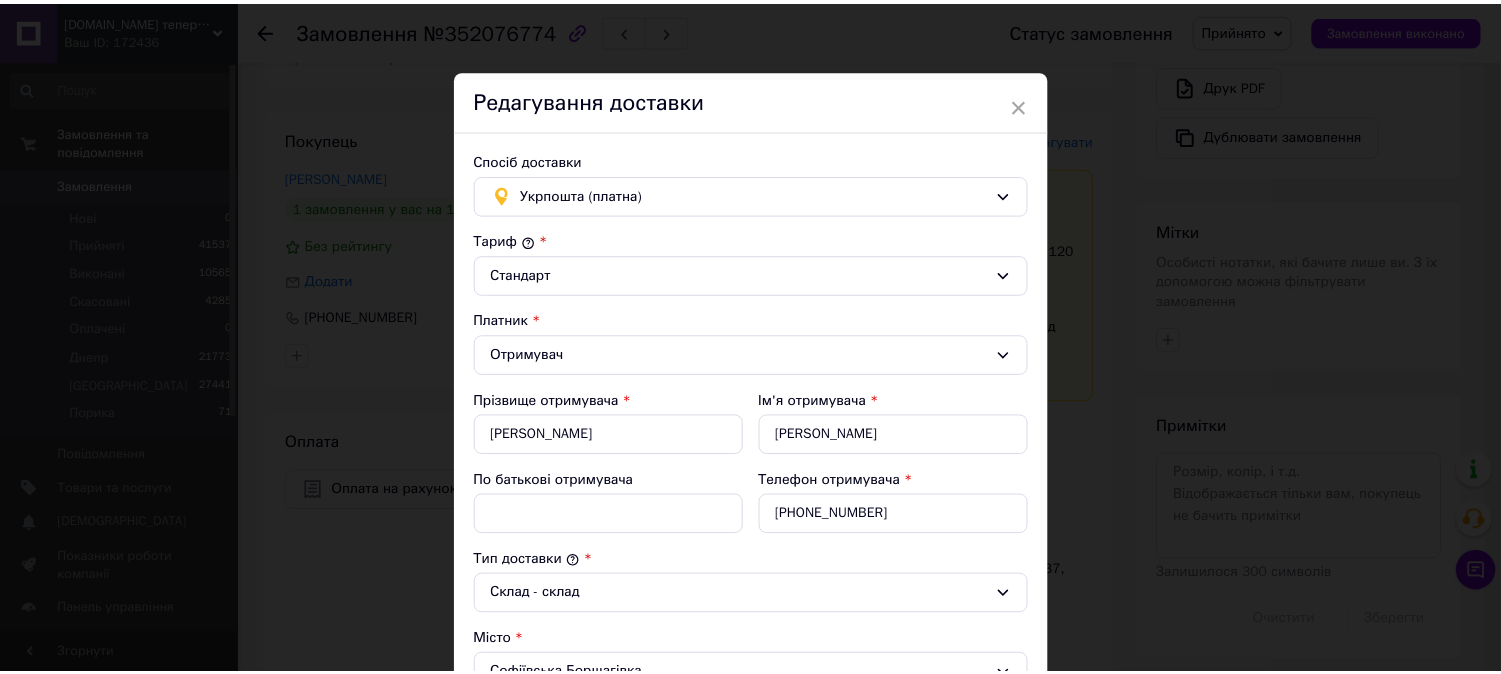 scroll, scrollTop: 651, scrollLeft: 0, axis: vertical 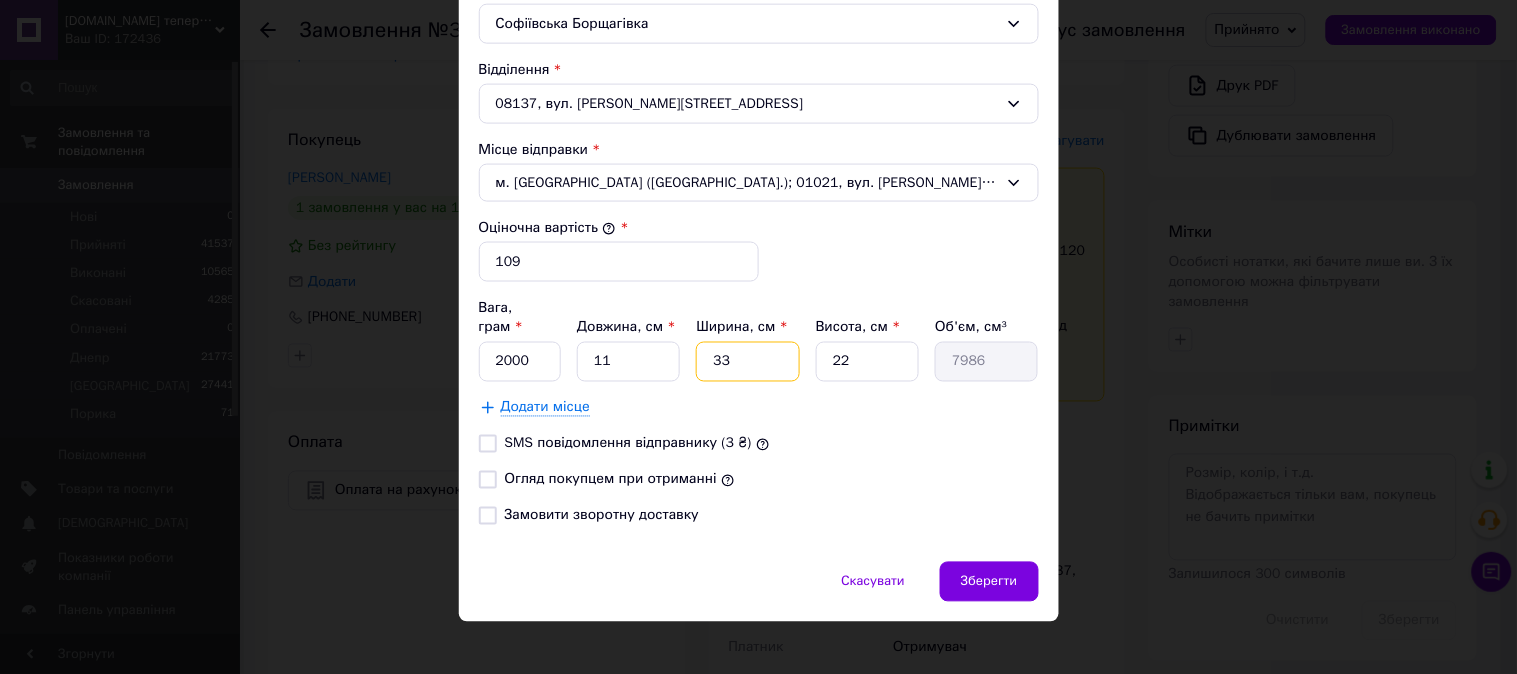 drag, startPoint x: 742, startPoint y: 344, endPoint x: 662, endPoint y: 336, distance: 80.399 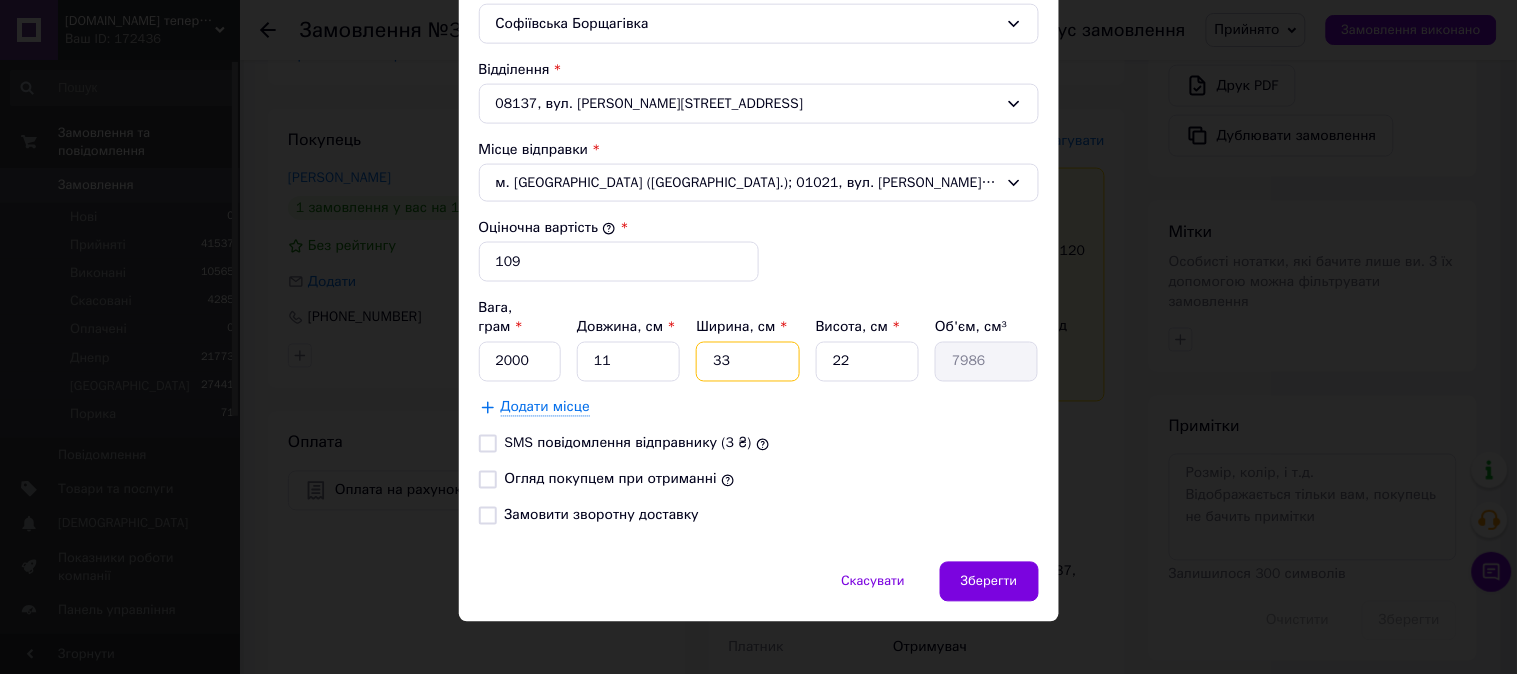 type on "1" 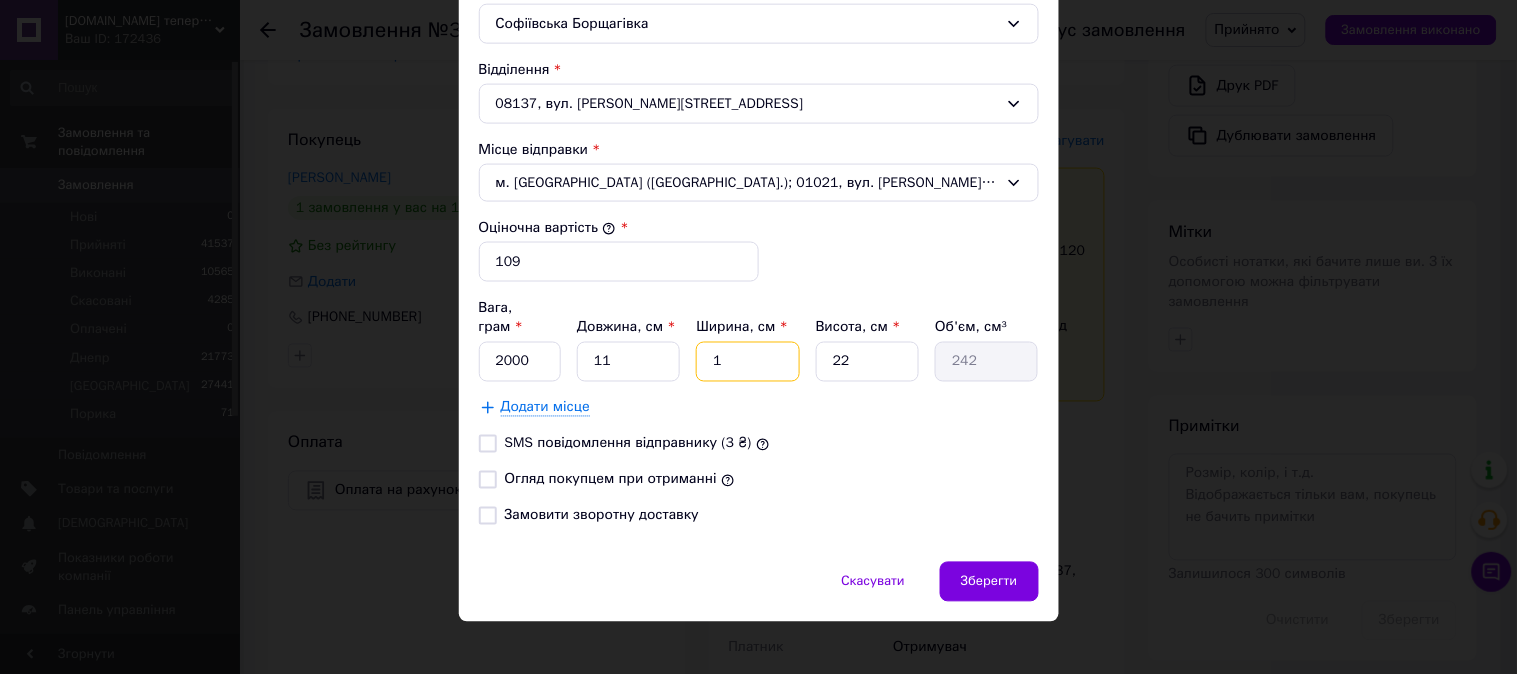 type on "10" 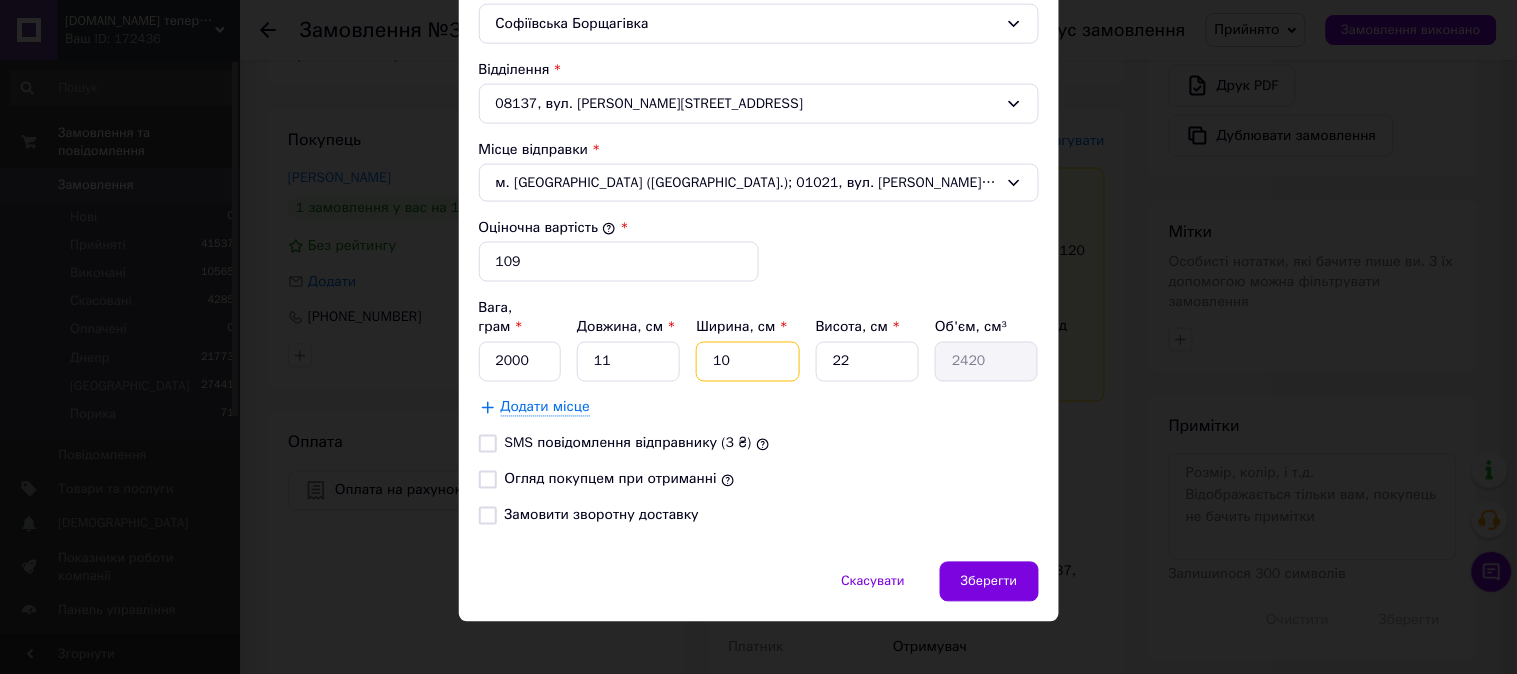 type on "10" 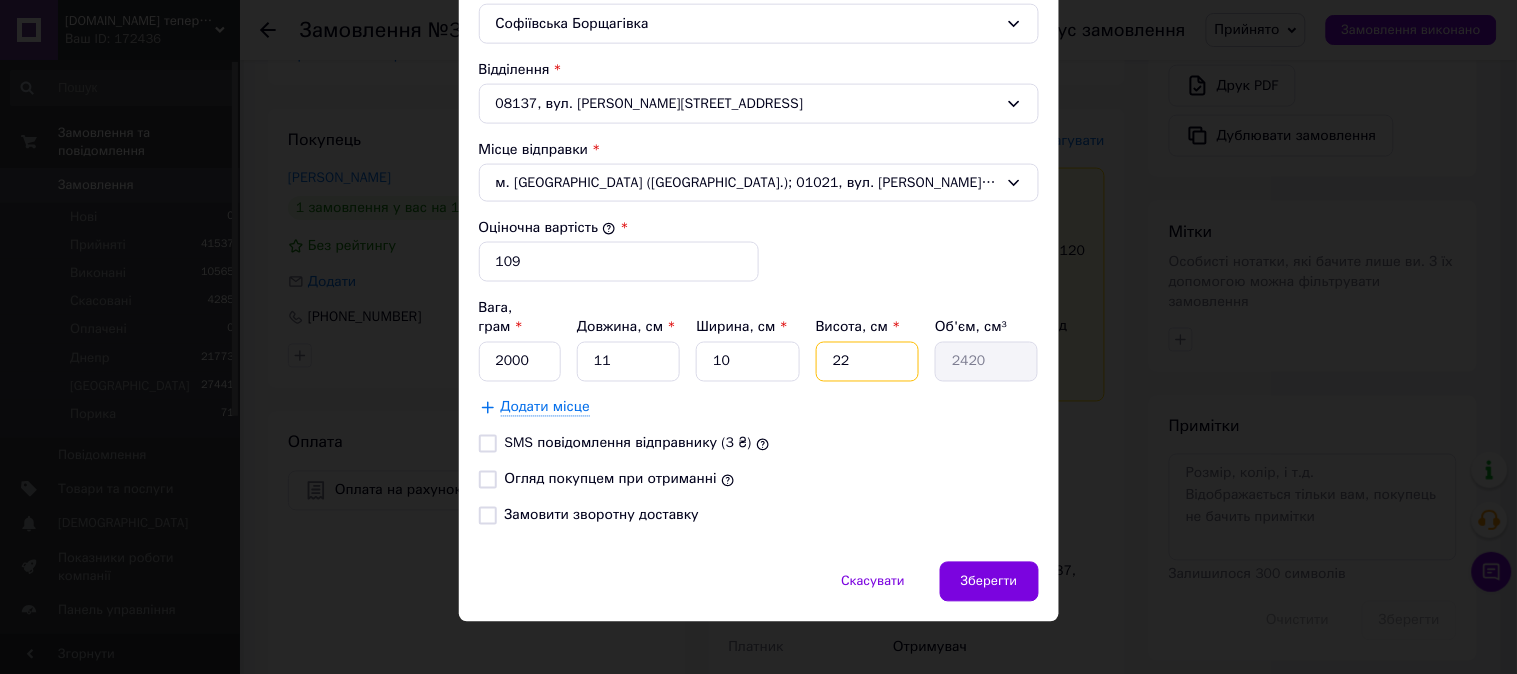 drag, startPoint x: 847, startPoint y: 345, endPoint x: 784, endPoint y: 338, distance: 63.387695 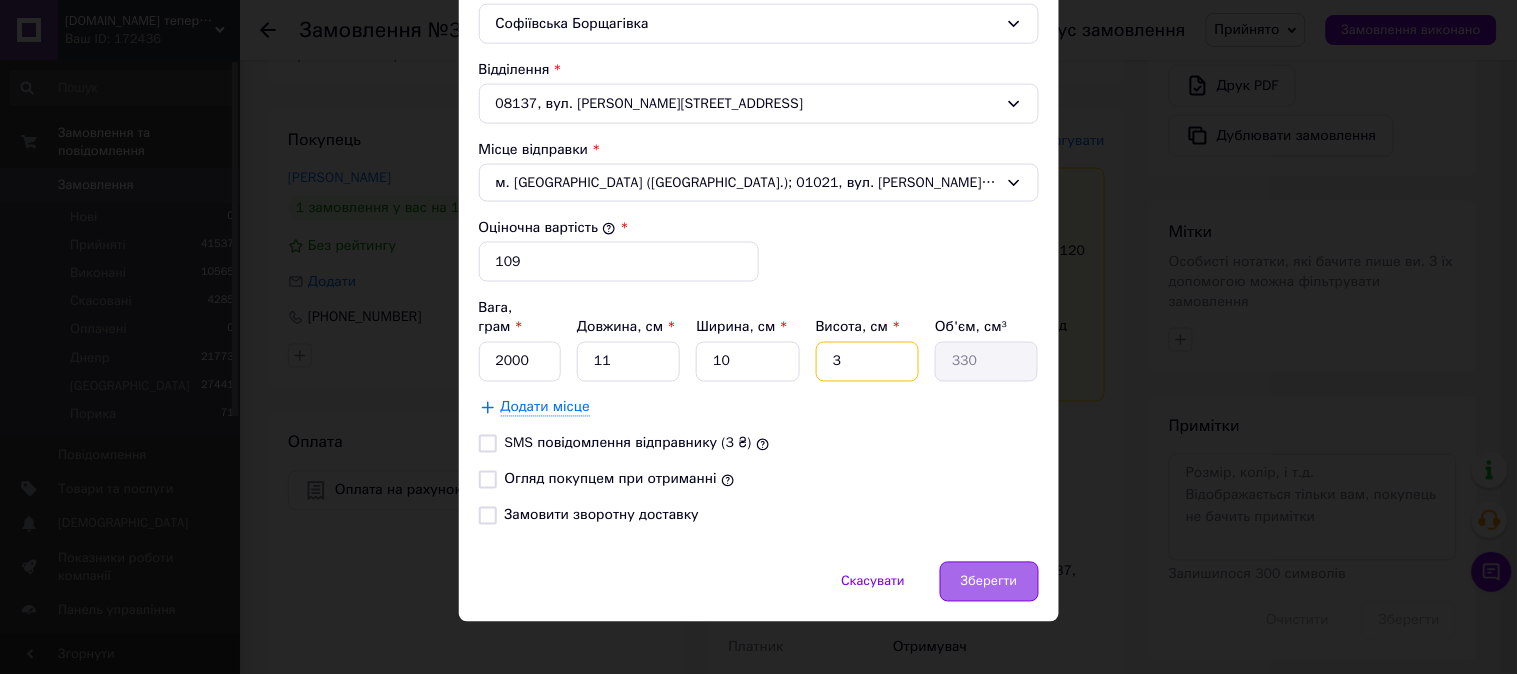 type on "3" 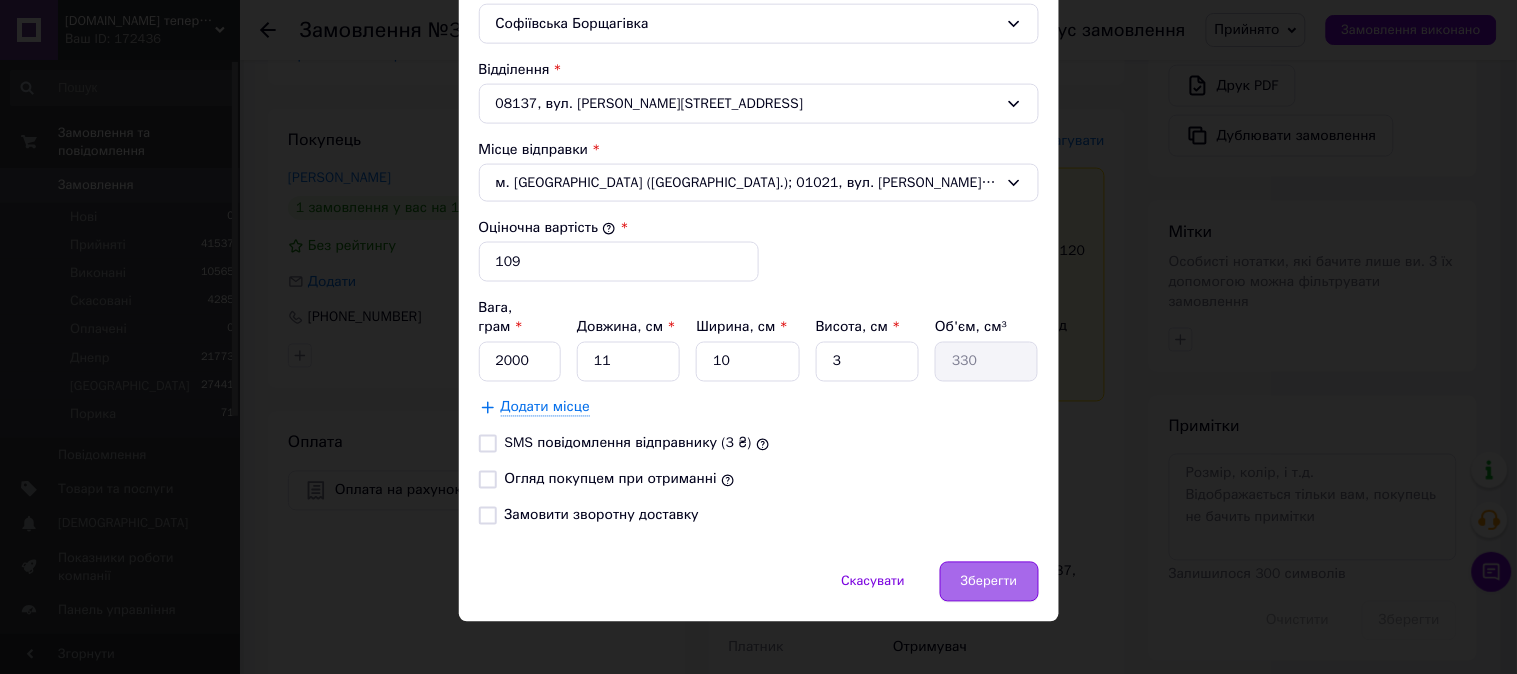 click on "Зберегти" at bounding box center [989, 582] 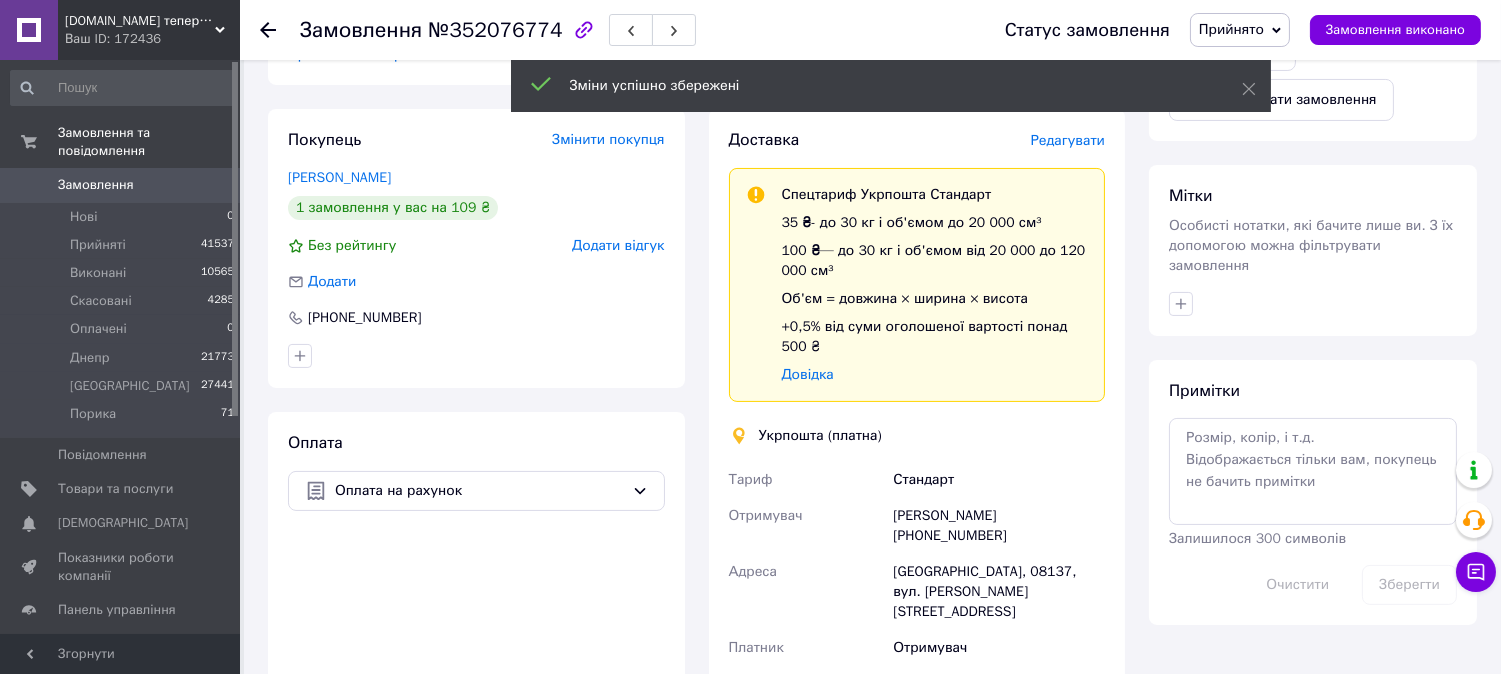 scroll, scrollTop: 888, scrollLeft: 0, axis: vertical 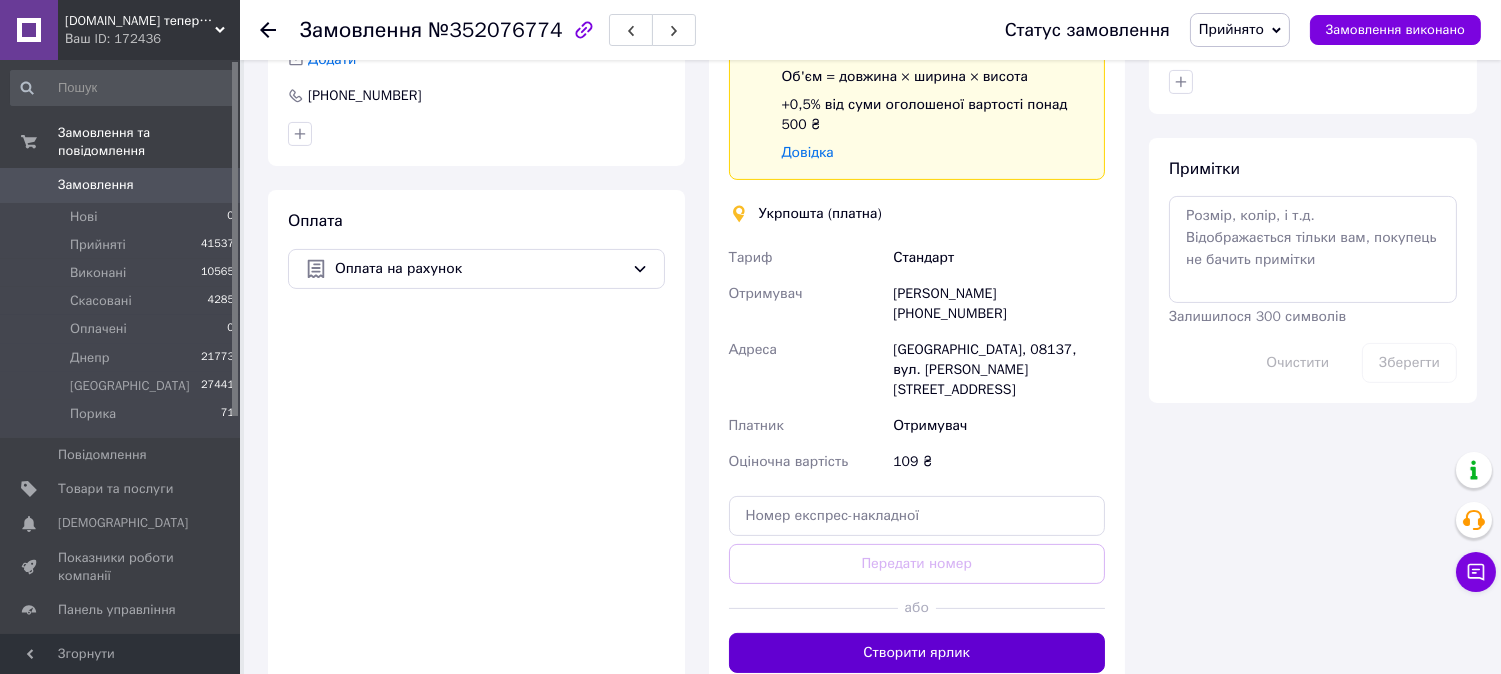 click on "Створити ярлик" at bounding box center [917, 653] 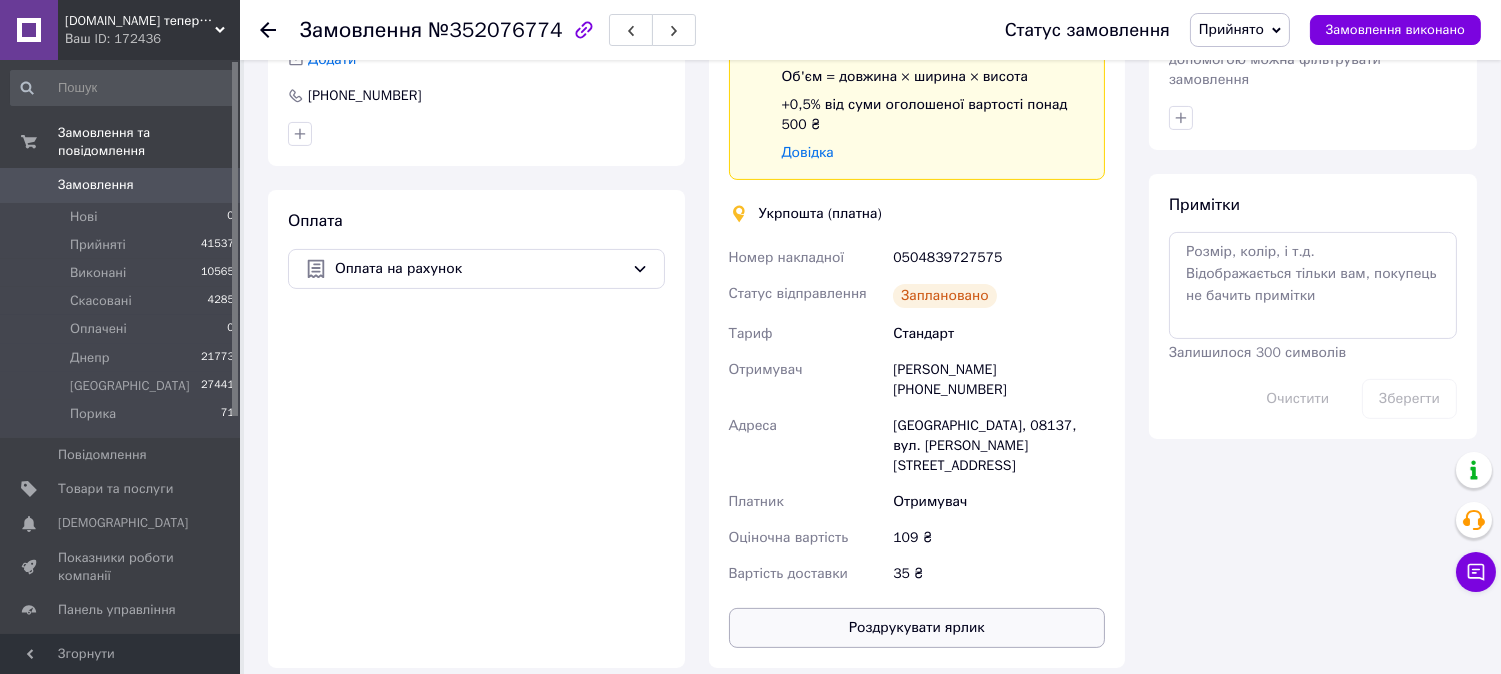 click on "Роздрукувати ярлик" at bounding box center (917, 628) 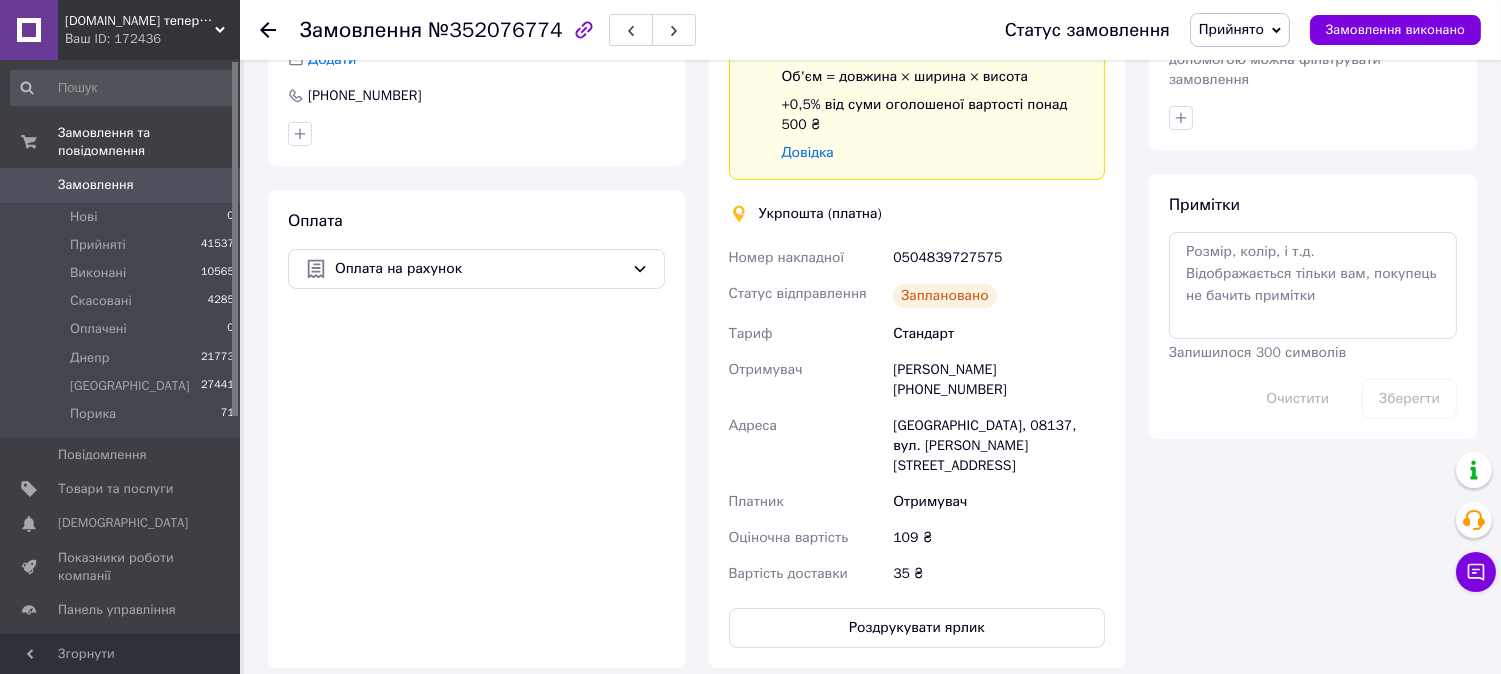 click on "Замовлення 0" at bounding box center (123, 185) 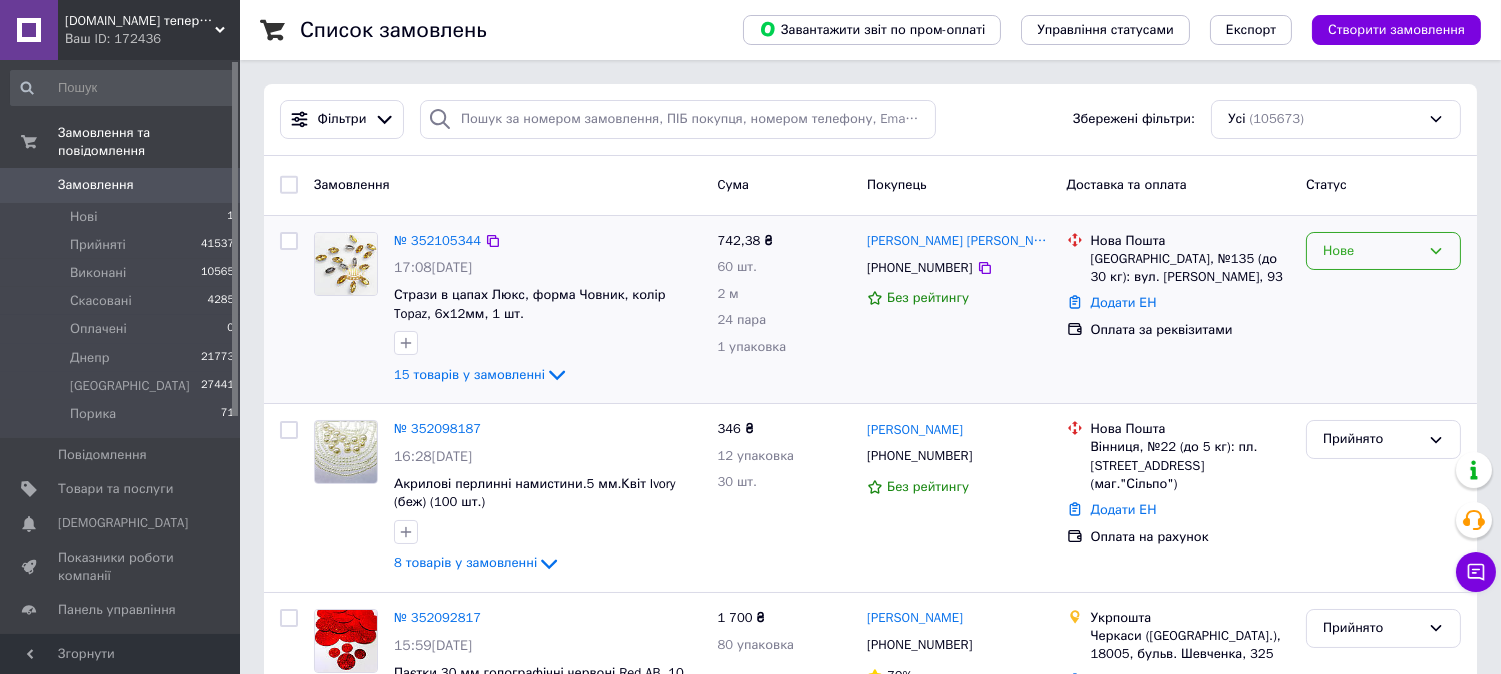 click on "Нове" at bounding box center [1371, 251] 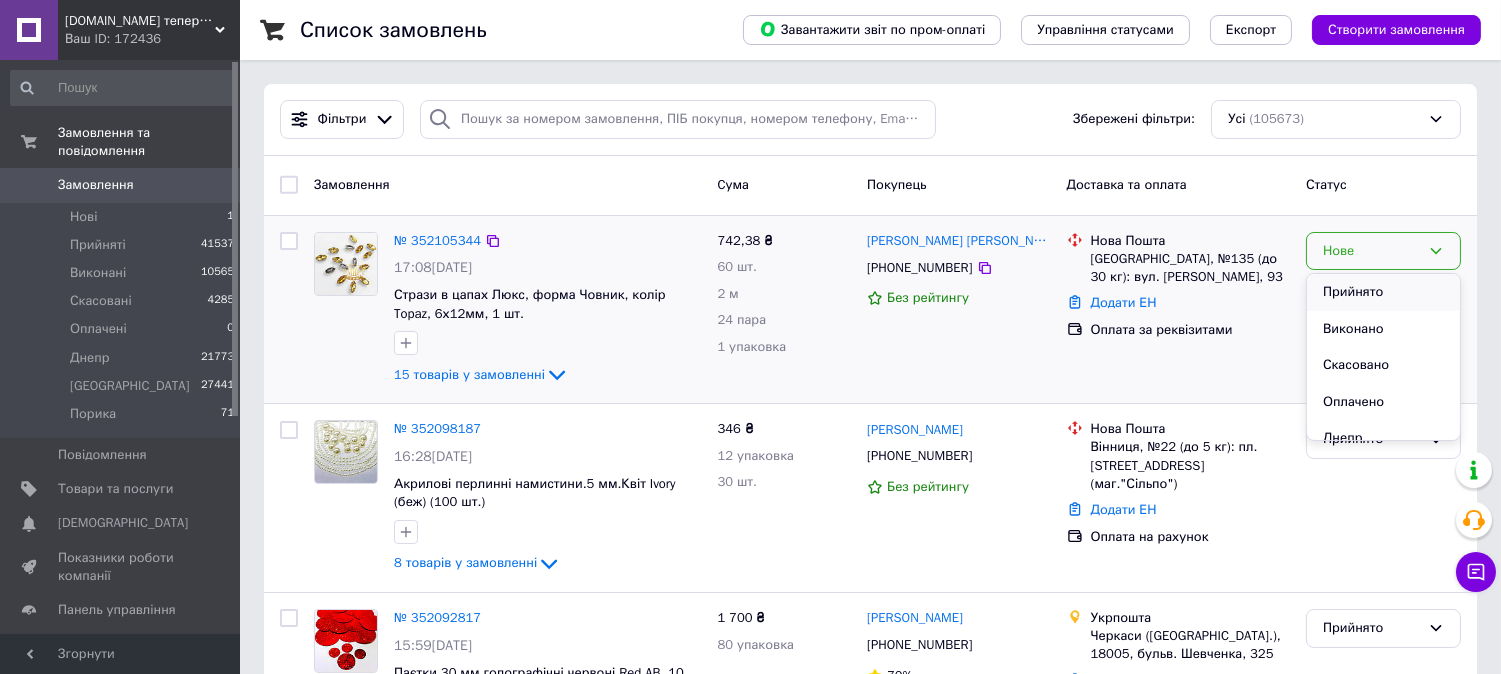 click on "Прийнято" at bounding box center [1383, 292] 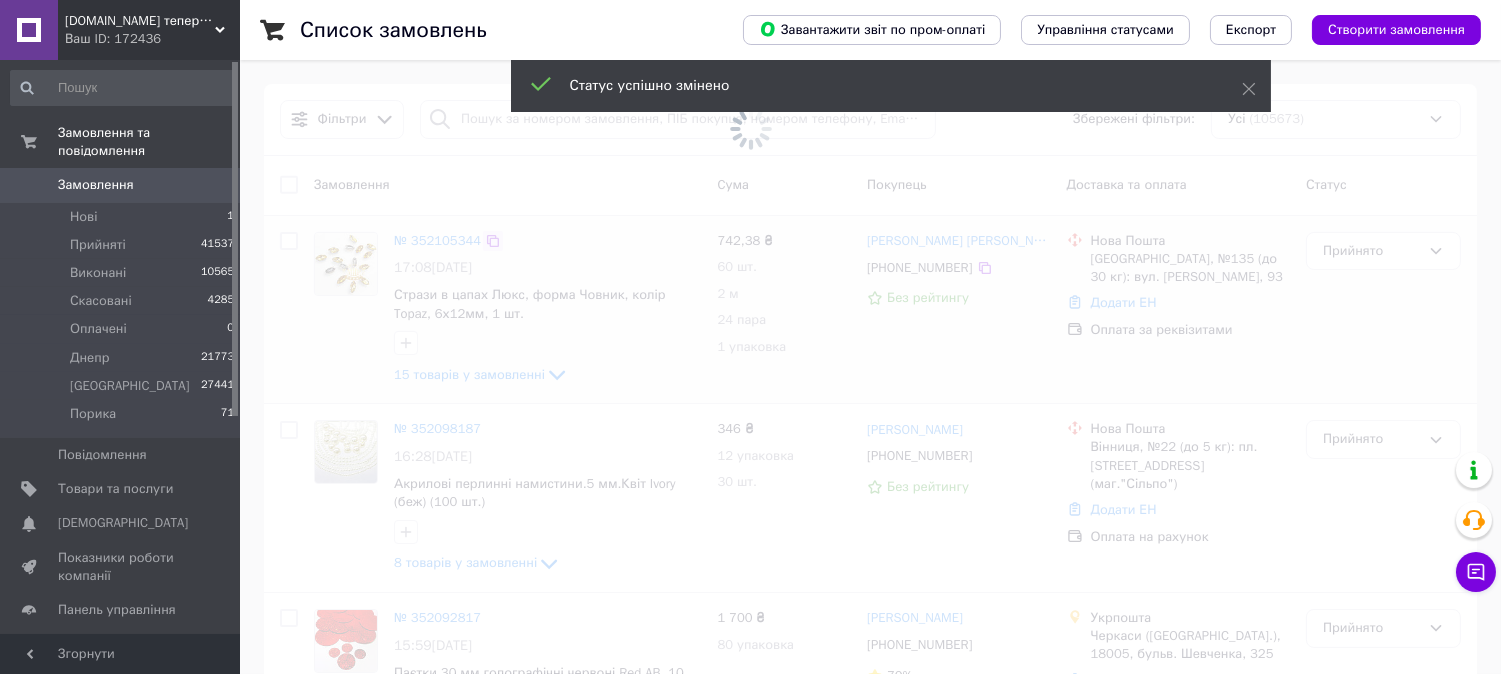 click at bounding box center [750, 128] 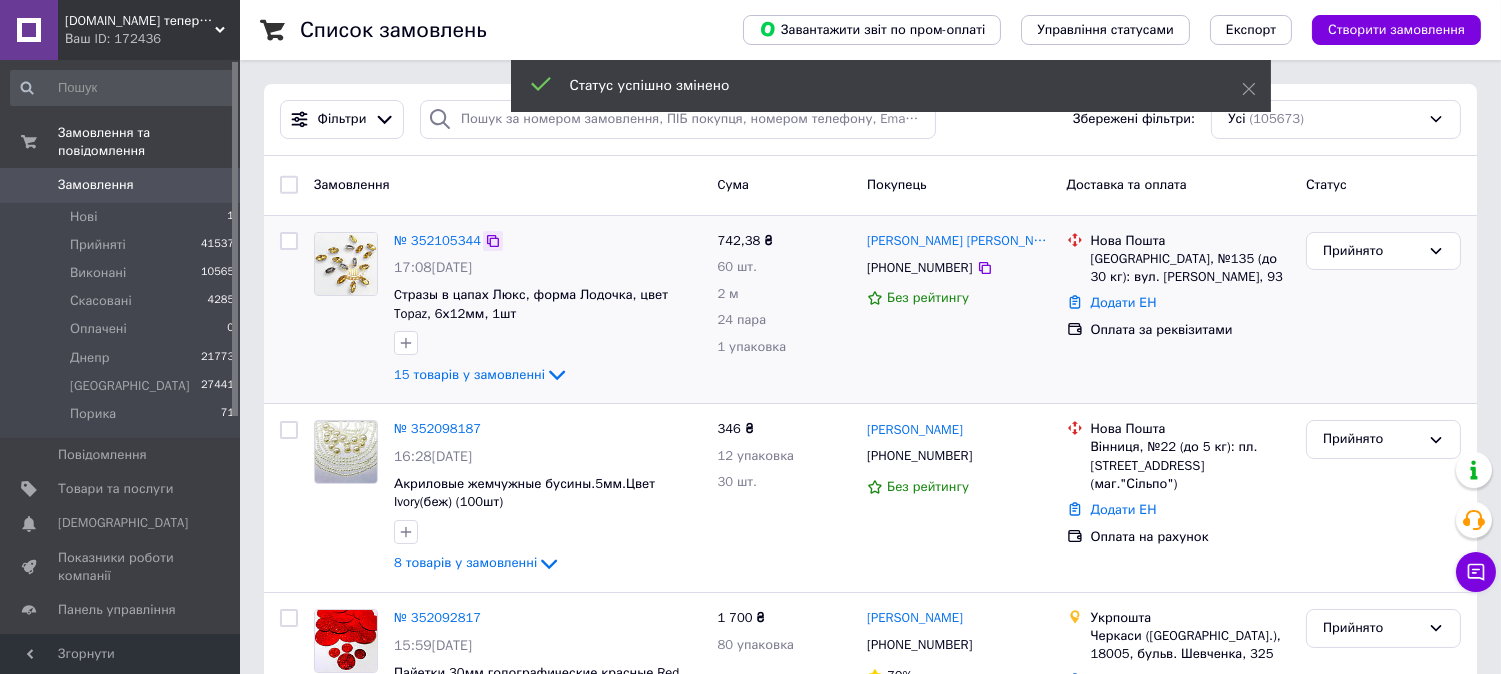 click on "№ 352105344" at bounding box center (437, 240) 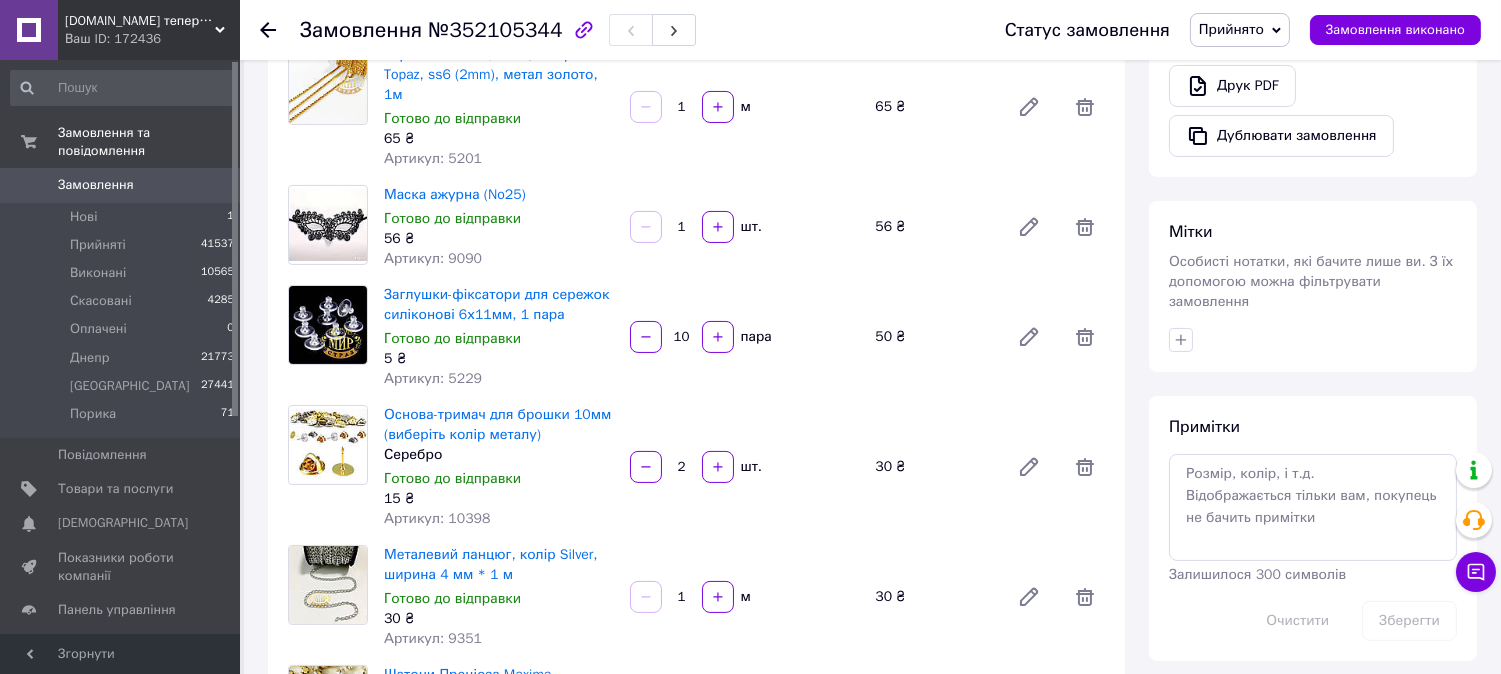 scroll, scrollTop: 555, scrollLeft: 0, axis: vertical 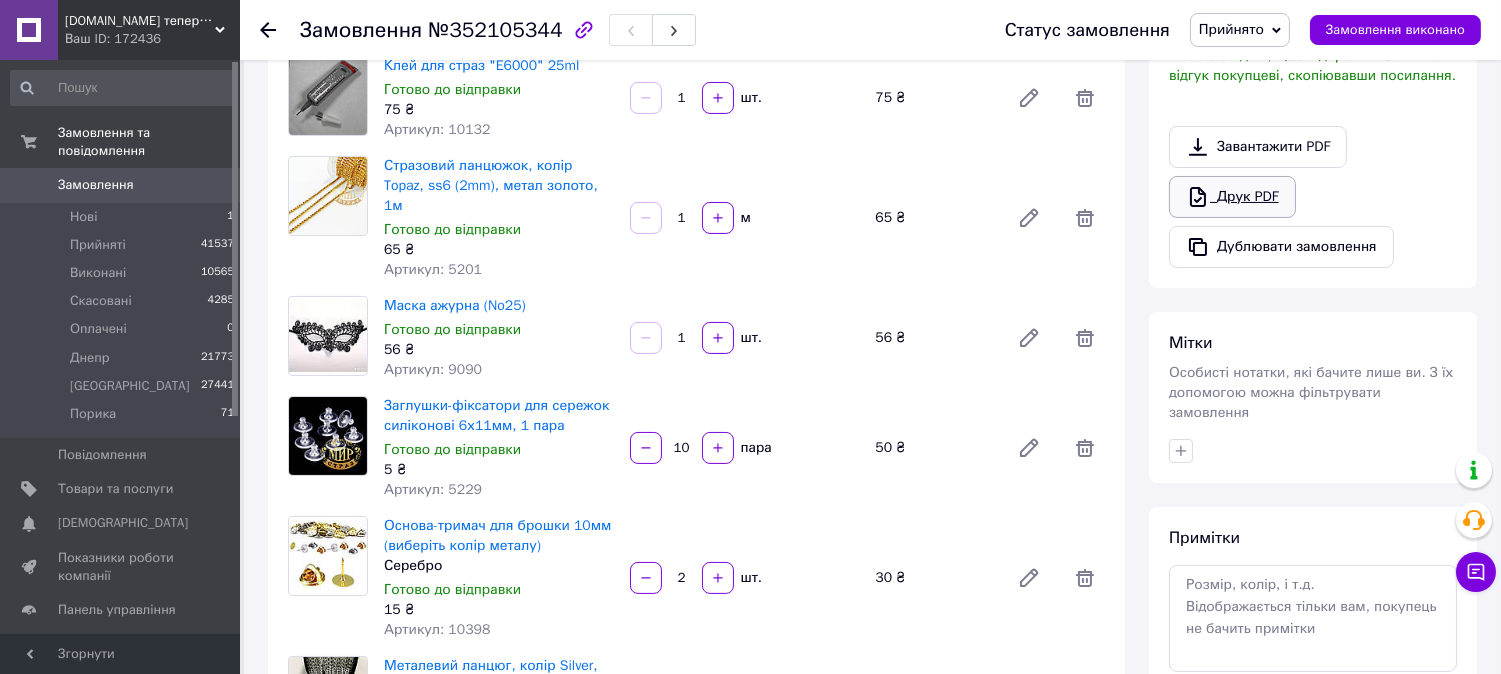 click on "Друк PDF" at bounding box center (1232, 197) 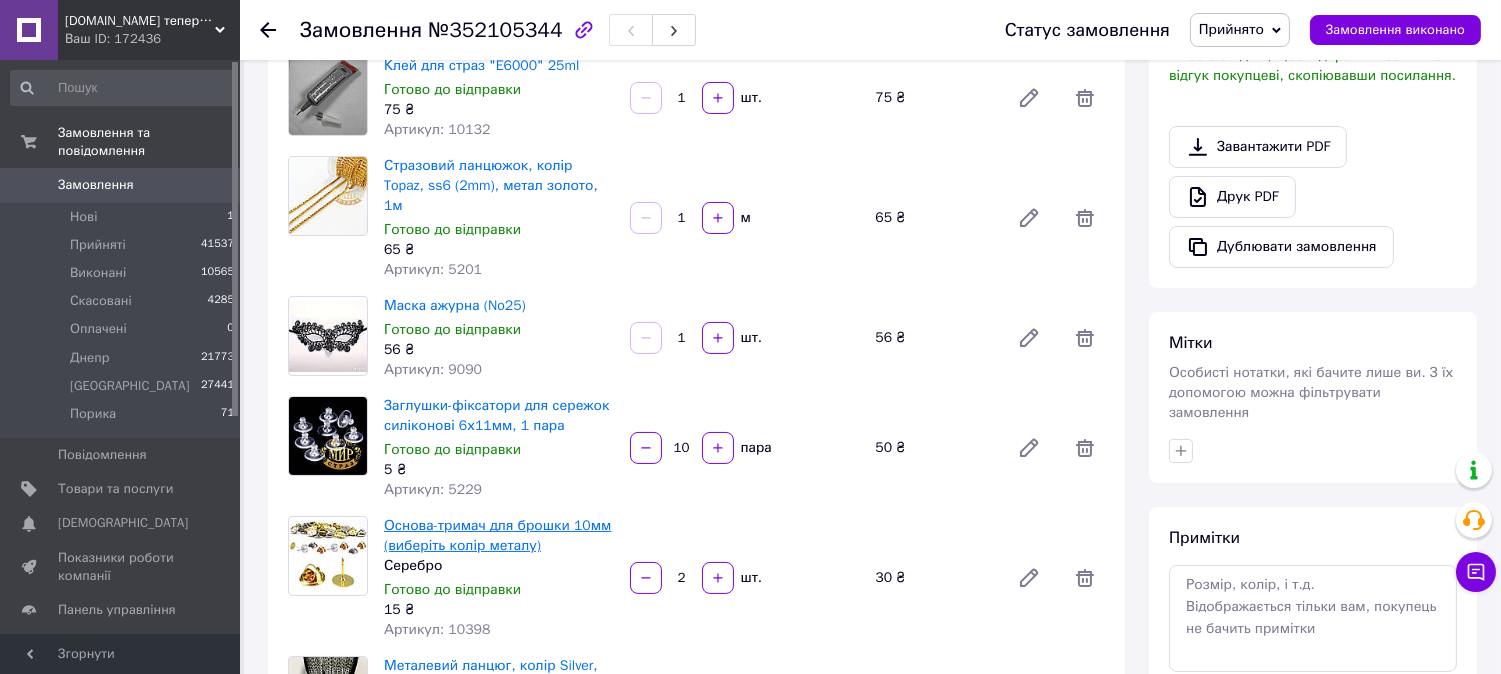 click on "Основа-тримач для брошки 10мм (виберіть колір металу)" at bounding box center [497, 535] 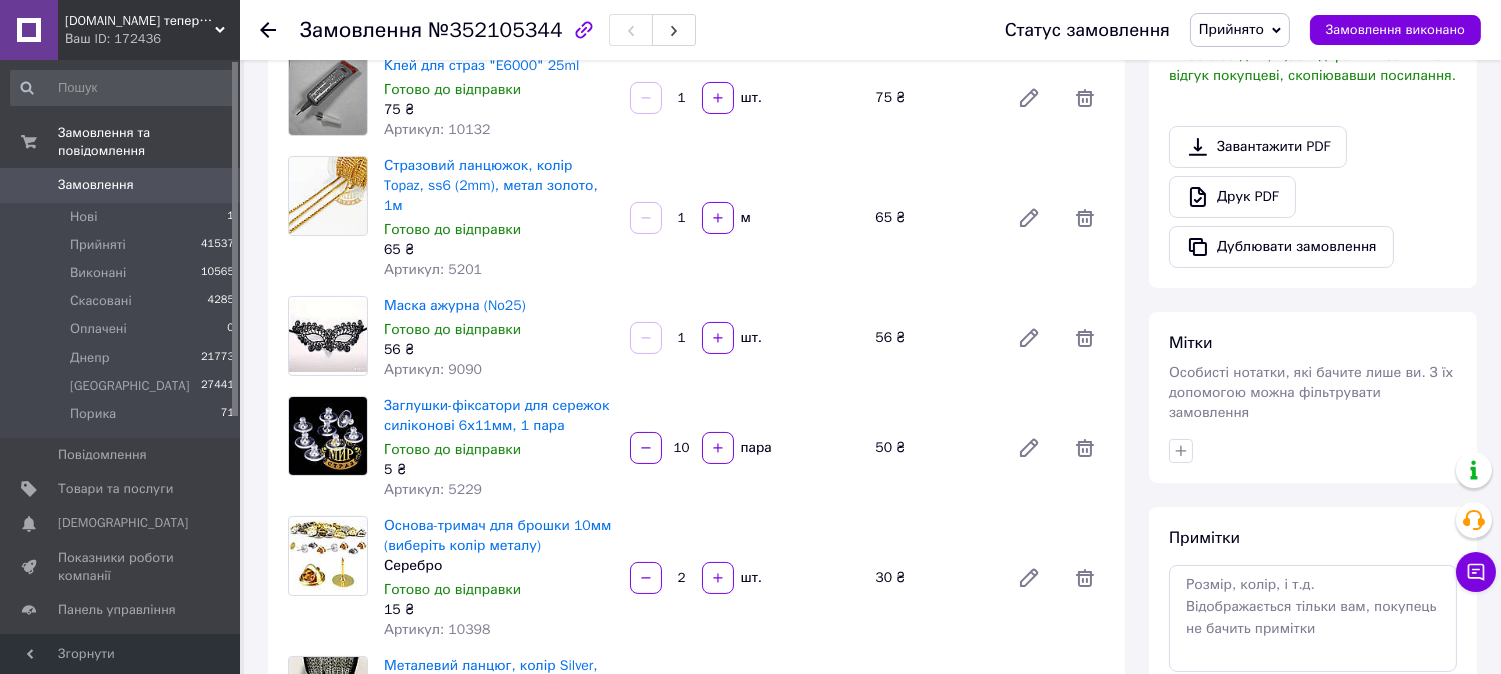 click on "0" at bounding box center (212, 185) 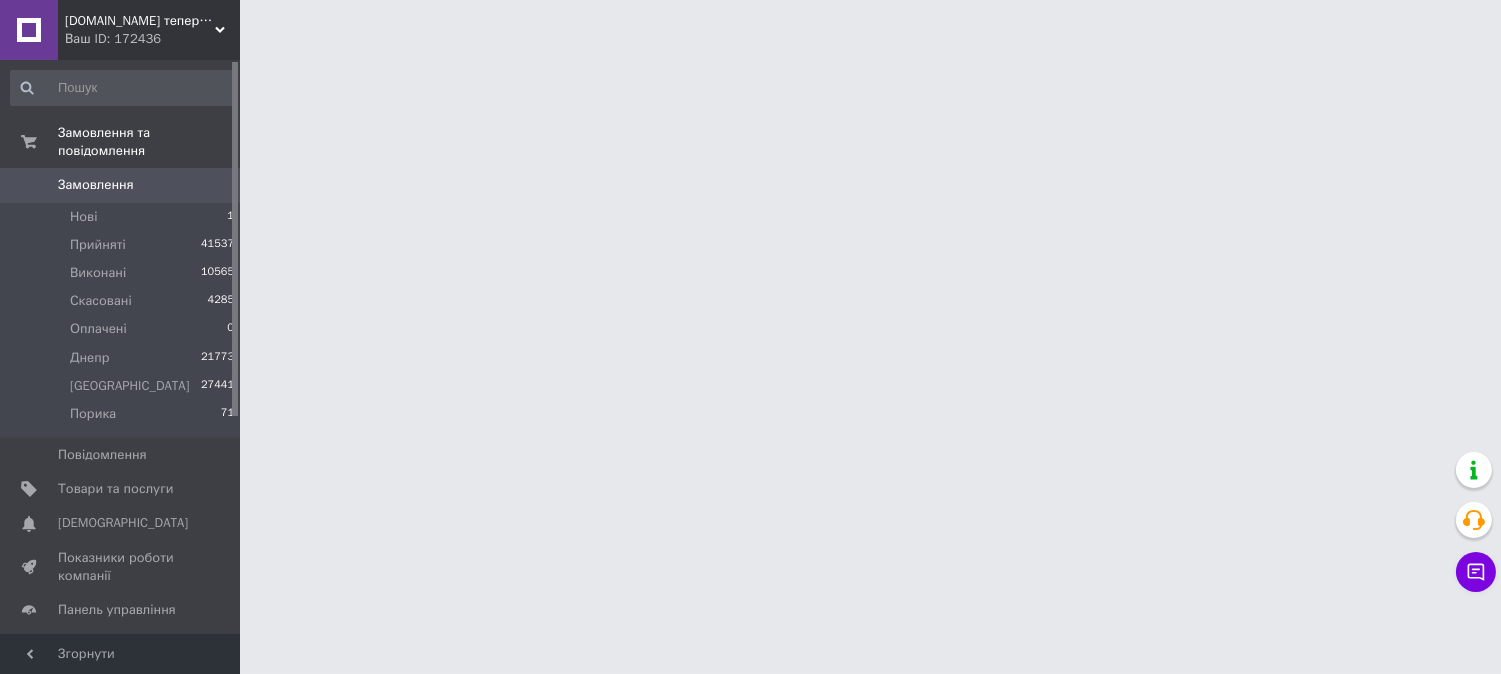 scroll, scrollTop: 0, scrollLeft: 0, axis: both 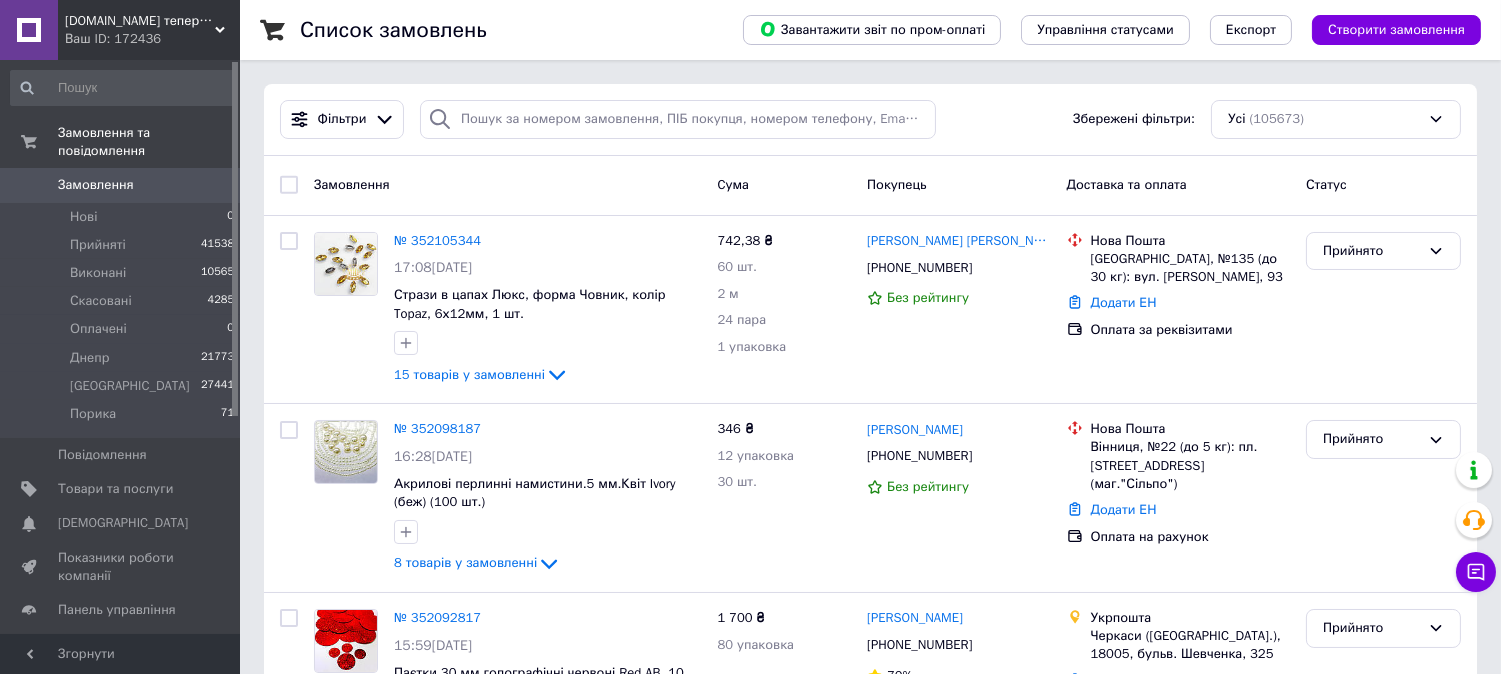 click 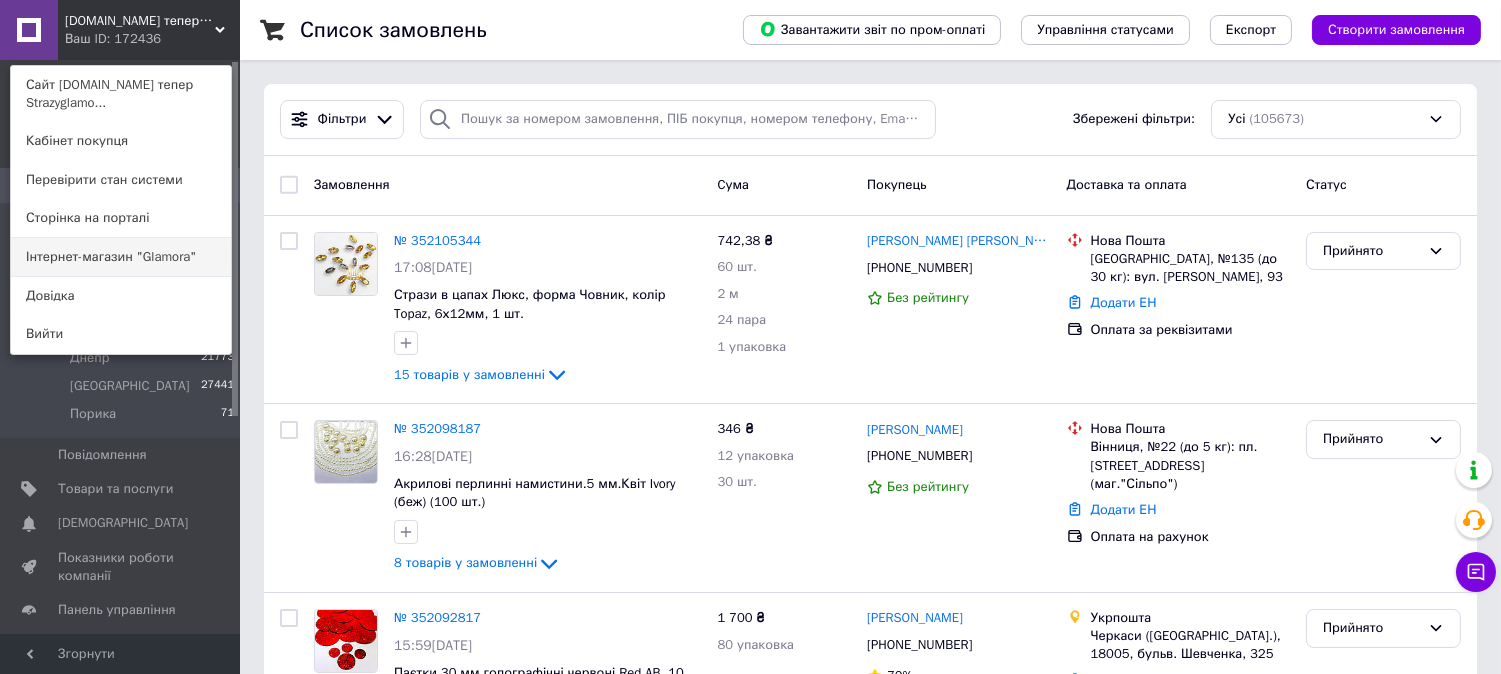 click on "Інтернет-магазин "Glamora"" at bounding box center (121, 257) 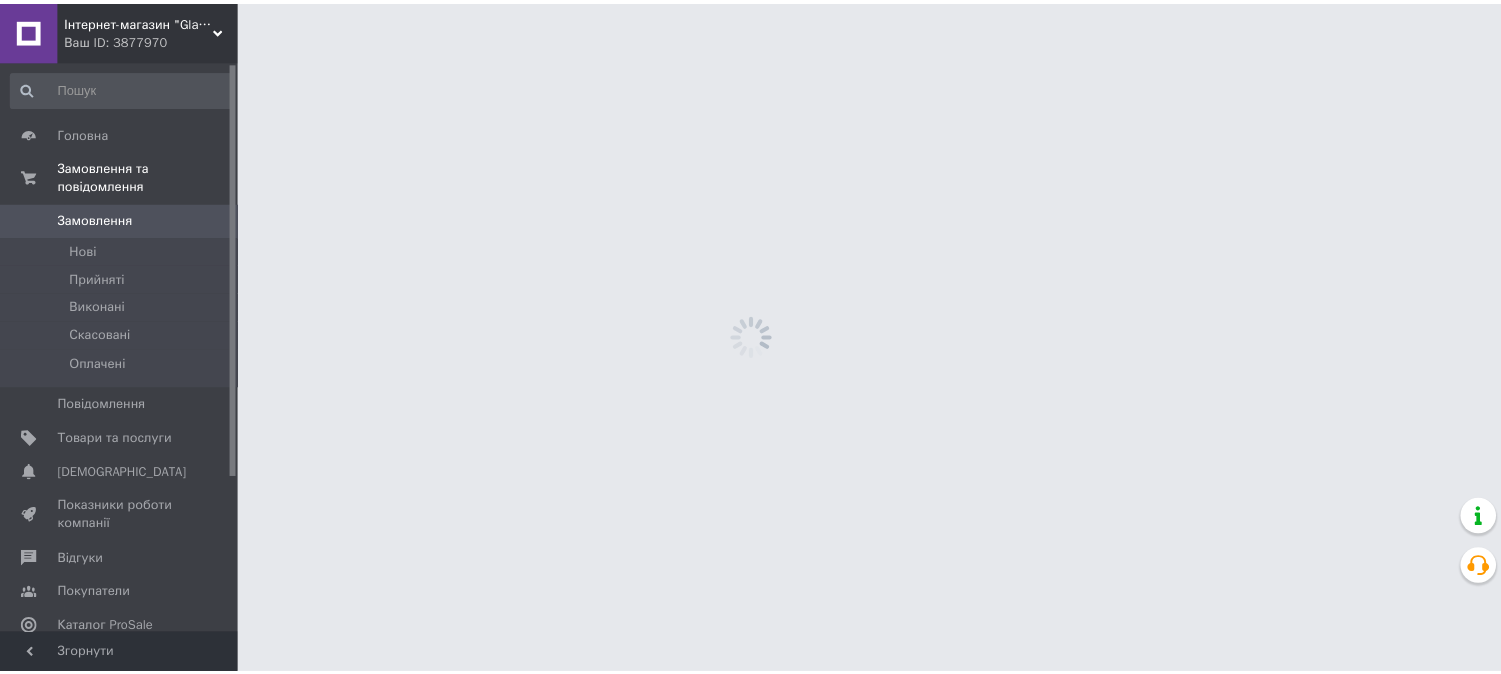 scroll, scrollTop: 0, scrollLeft: 0, axis: both 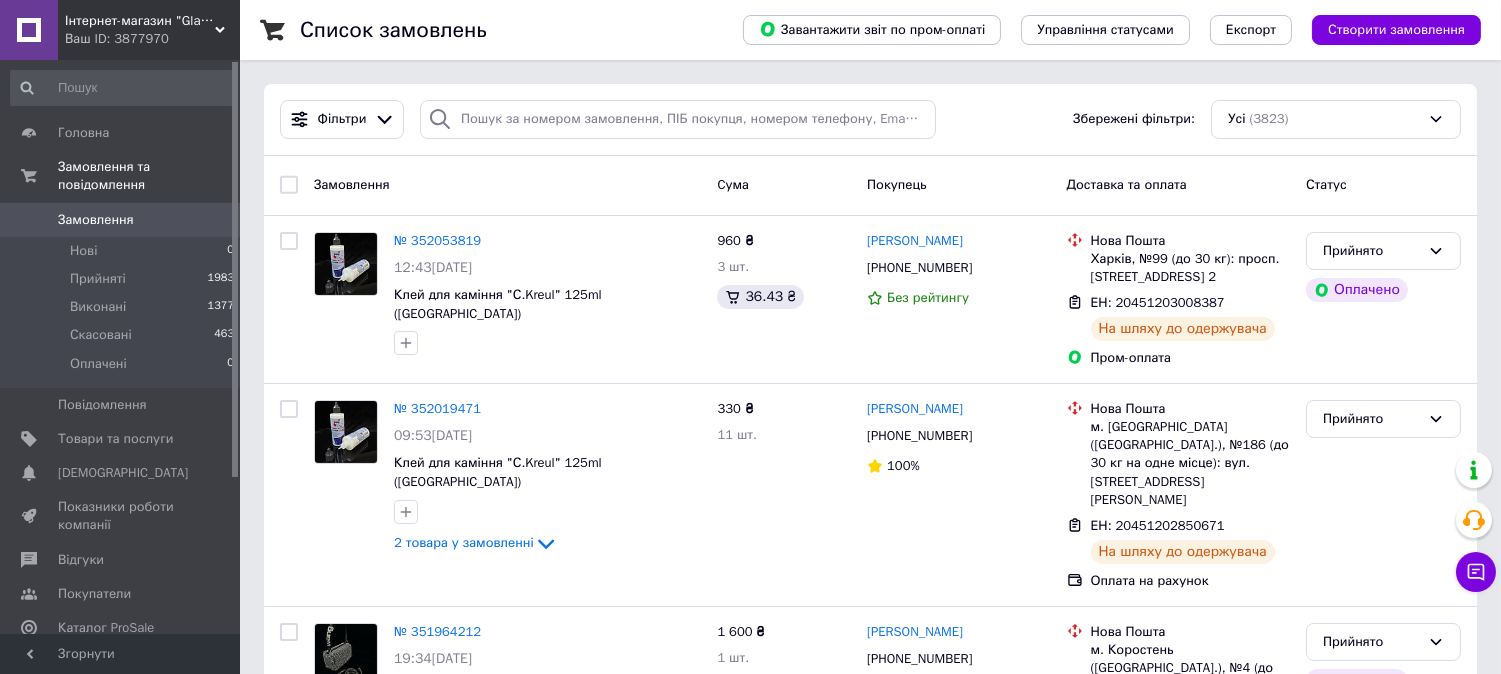 click 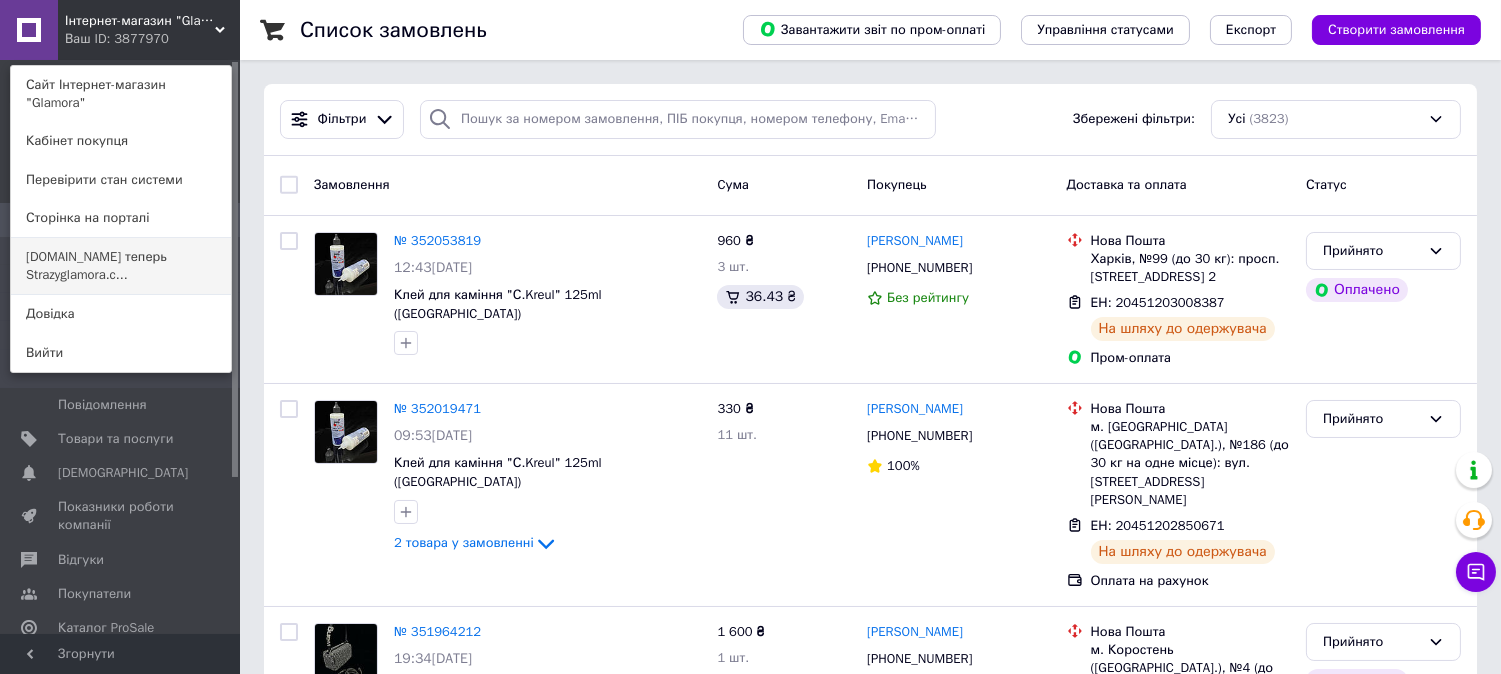 click on "[DOMAIN_NAME] теперь Strazyglamora.c..." at bounding box center (121, 266) 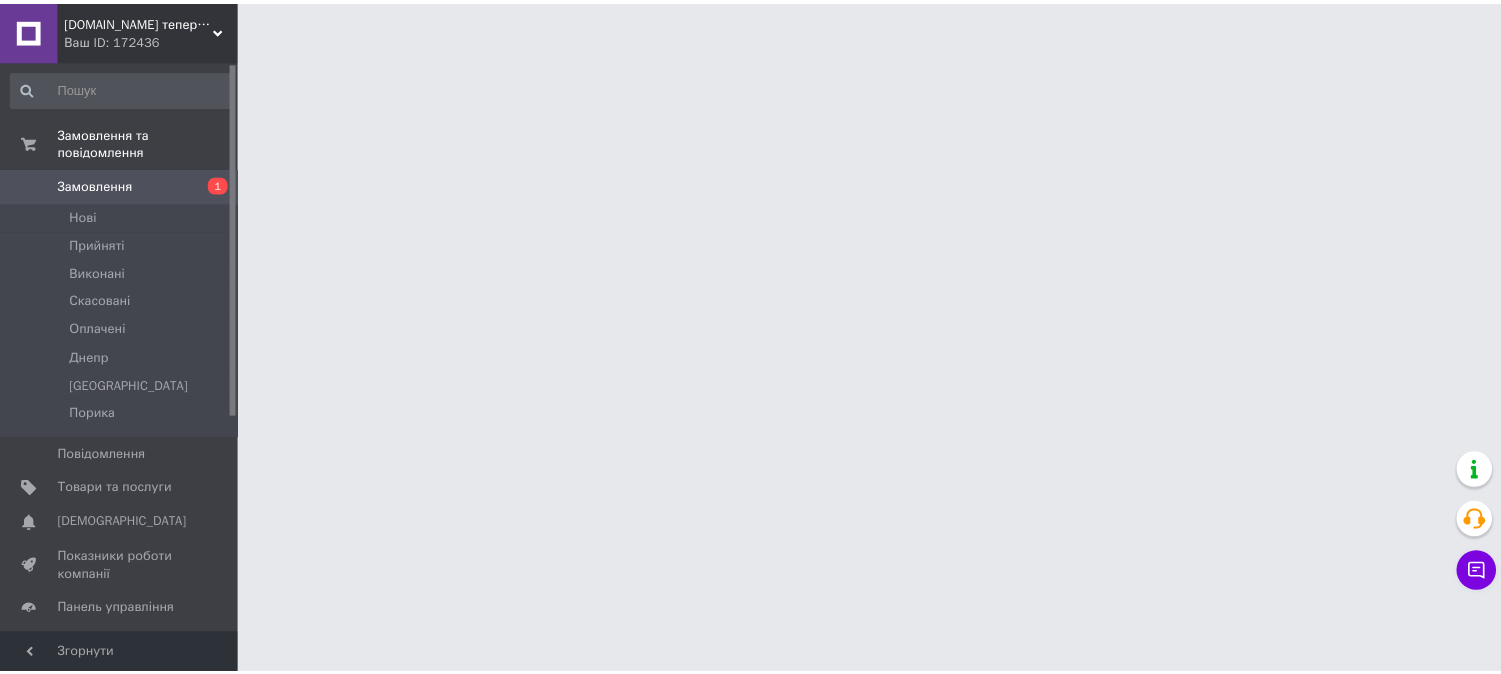 scroll, scrollTop: 0, scrollLeft: 0, axis: both 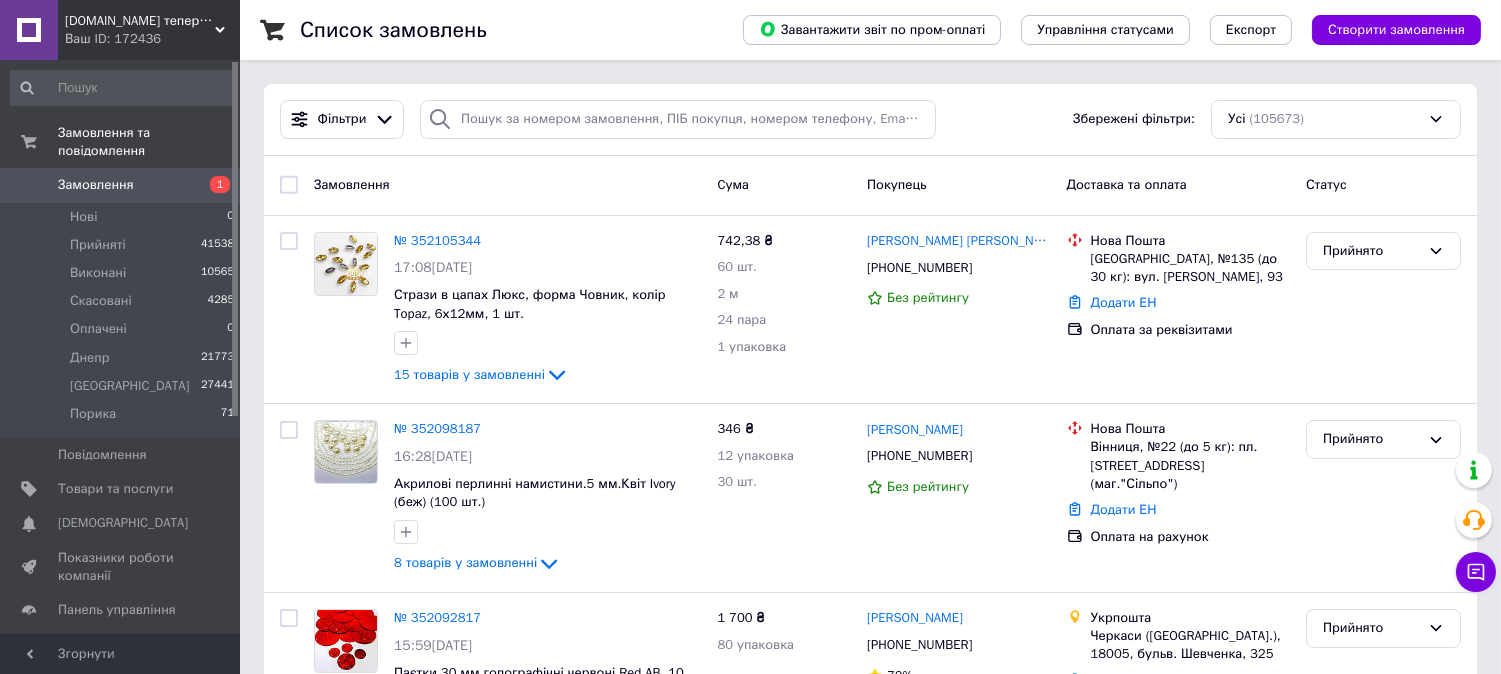 click on "Замовлення" at bounding box center (121, 185) 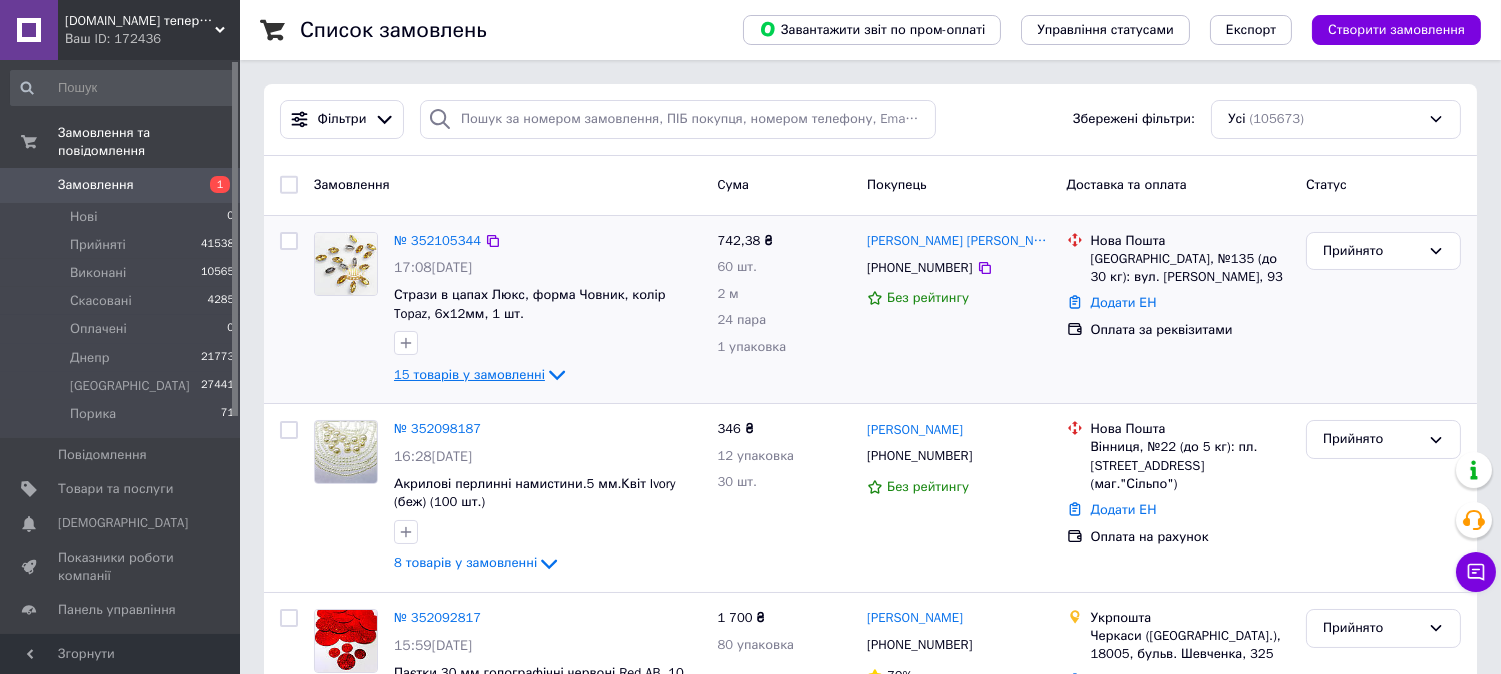 click on "15 товарів у замовленні" at bounding box center (469, 374) 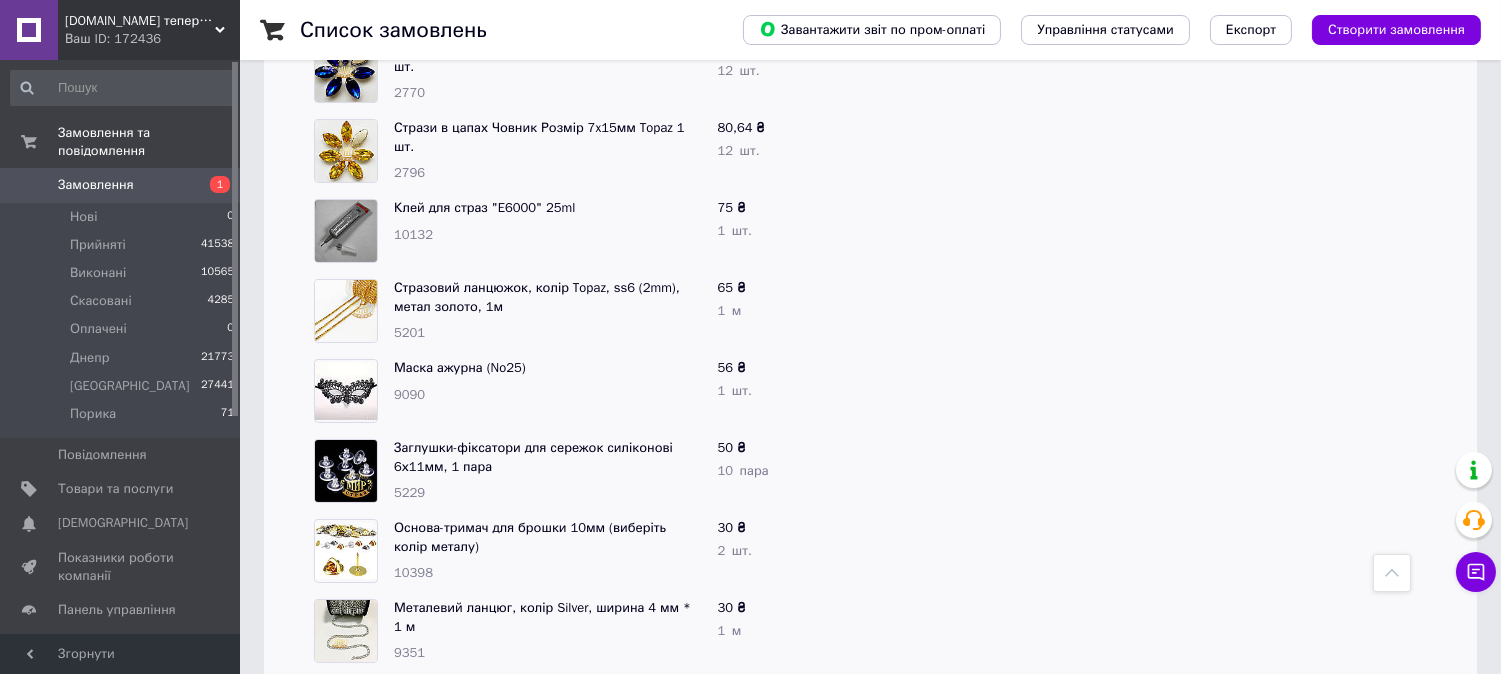 scroll, scrollTop: 0, scrollLeft: 0, axis: both 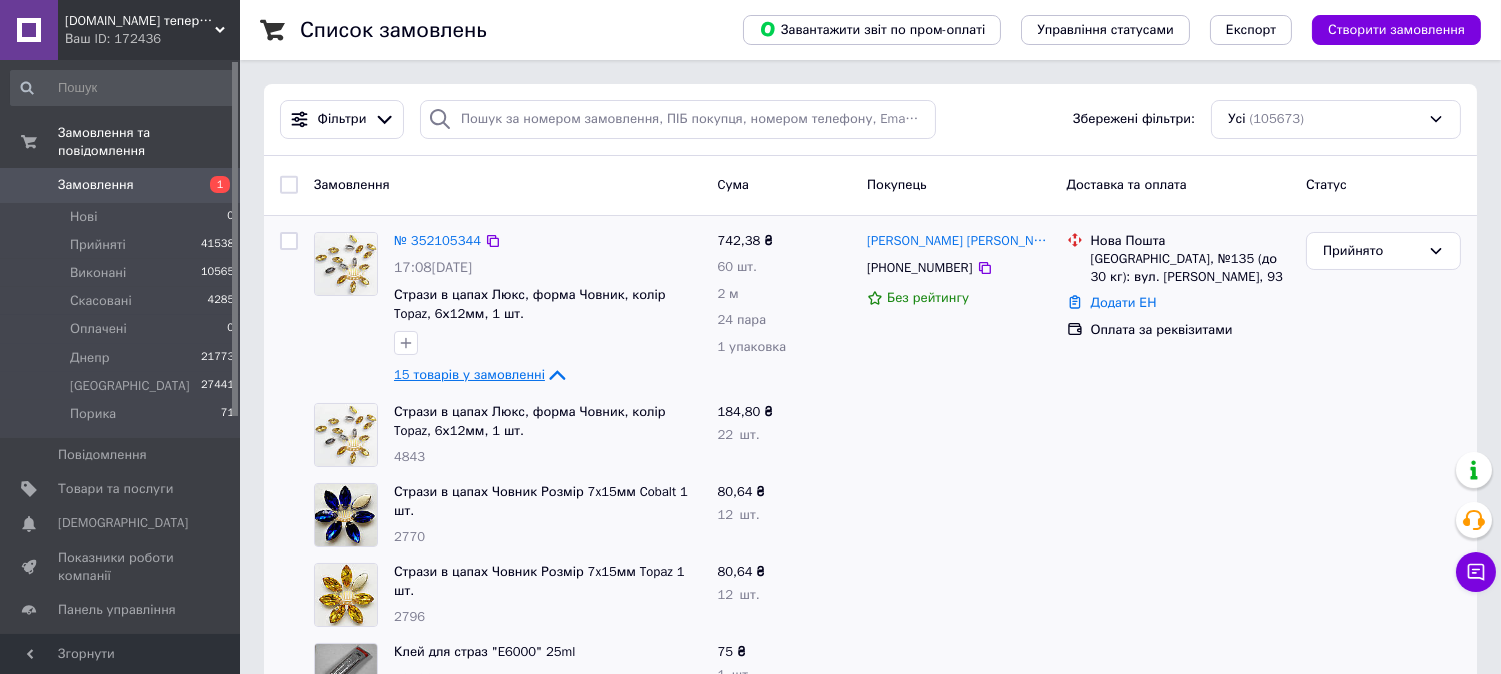 click on "15 товарів у замовленні" at bounding box center (469, 374) 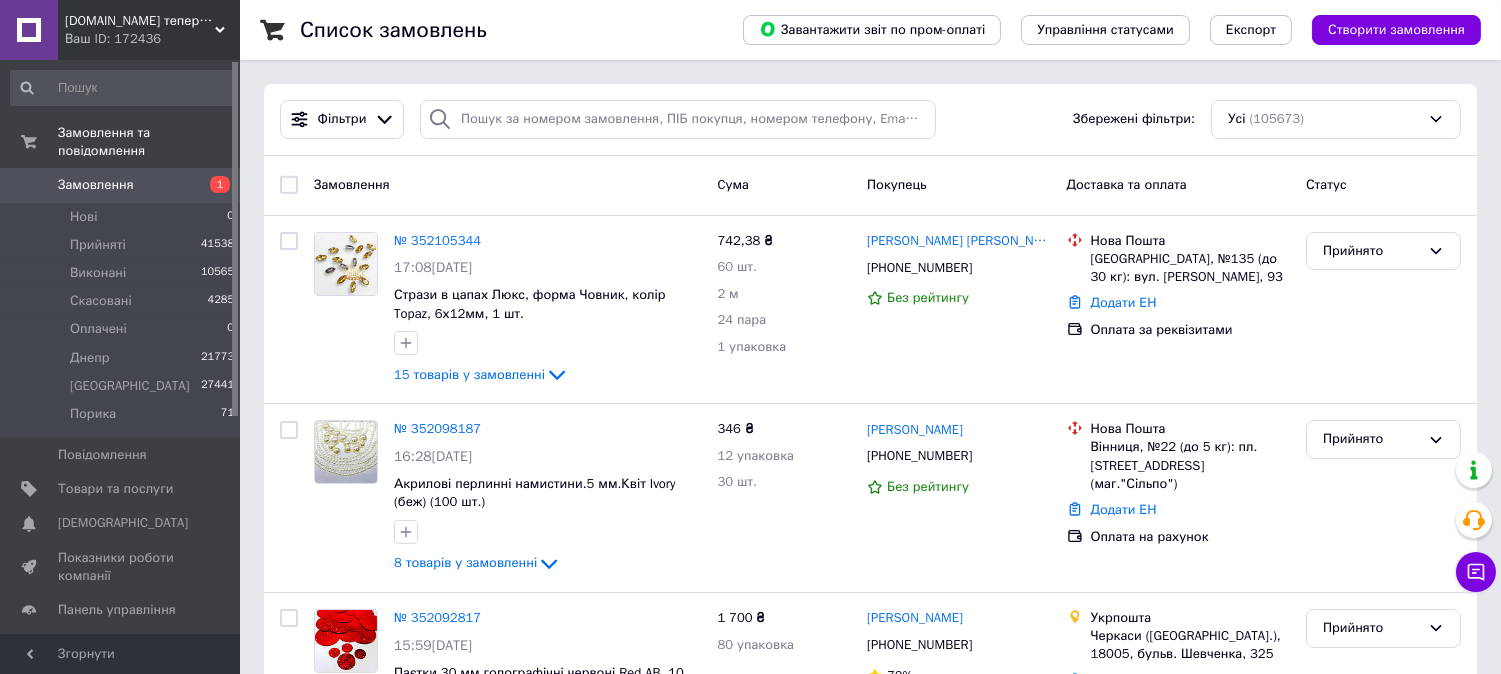 click on "Замовлення" at bounding box center [96, 185] 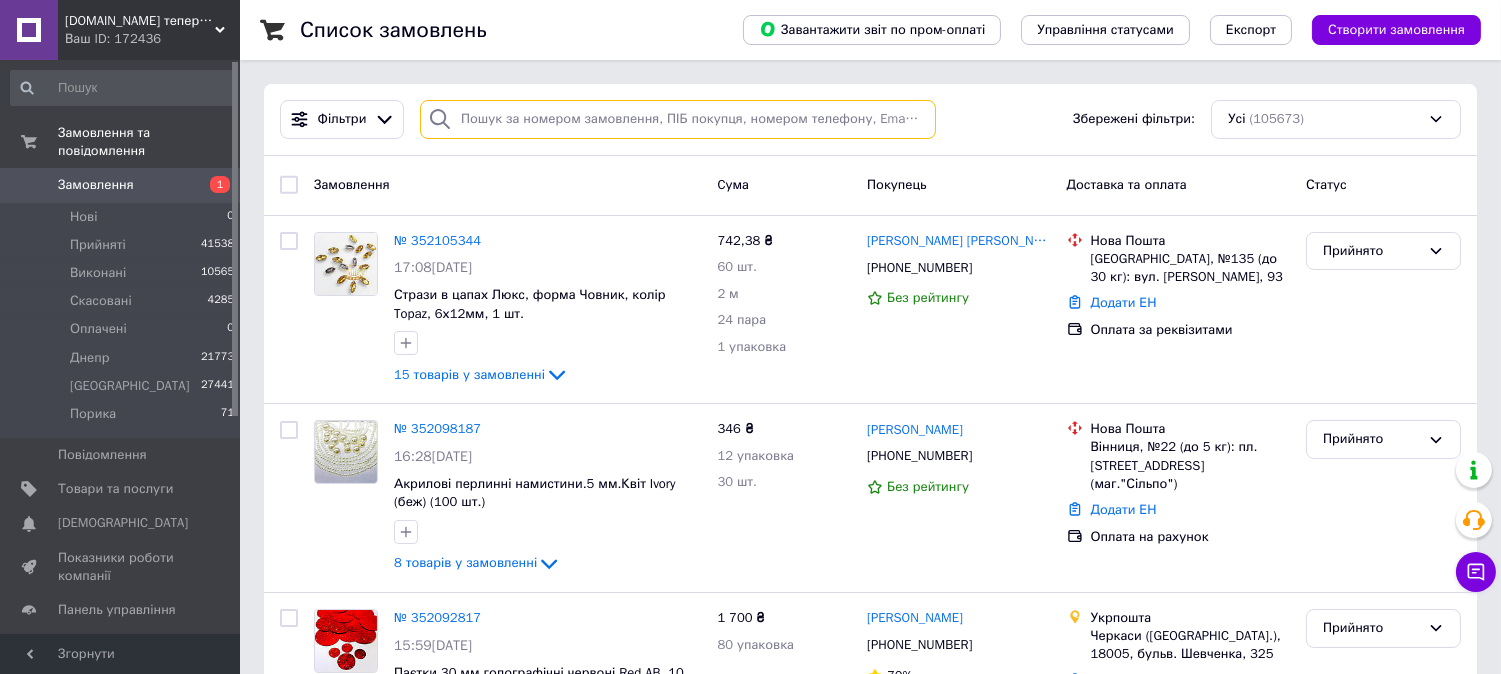 click at bounding box center [678, 119] 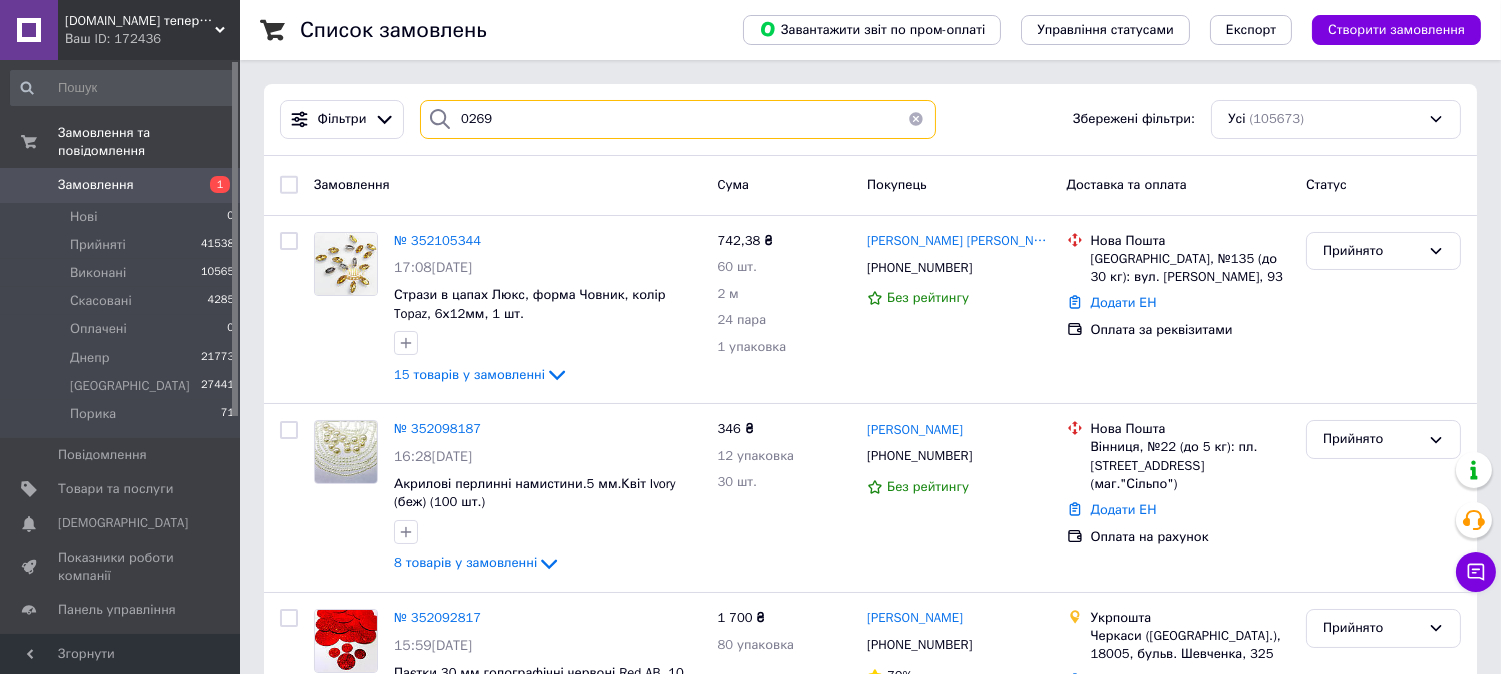 type on "0269" 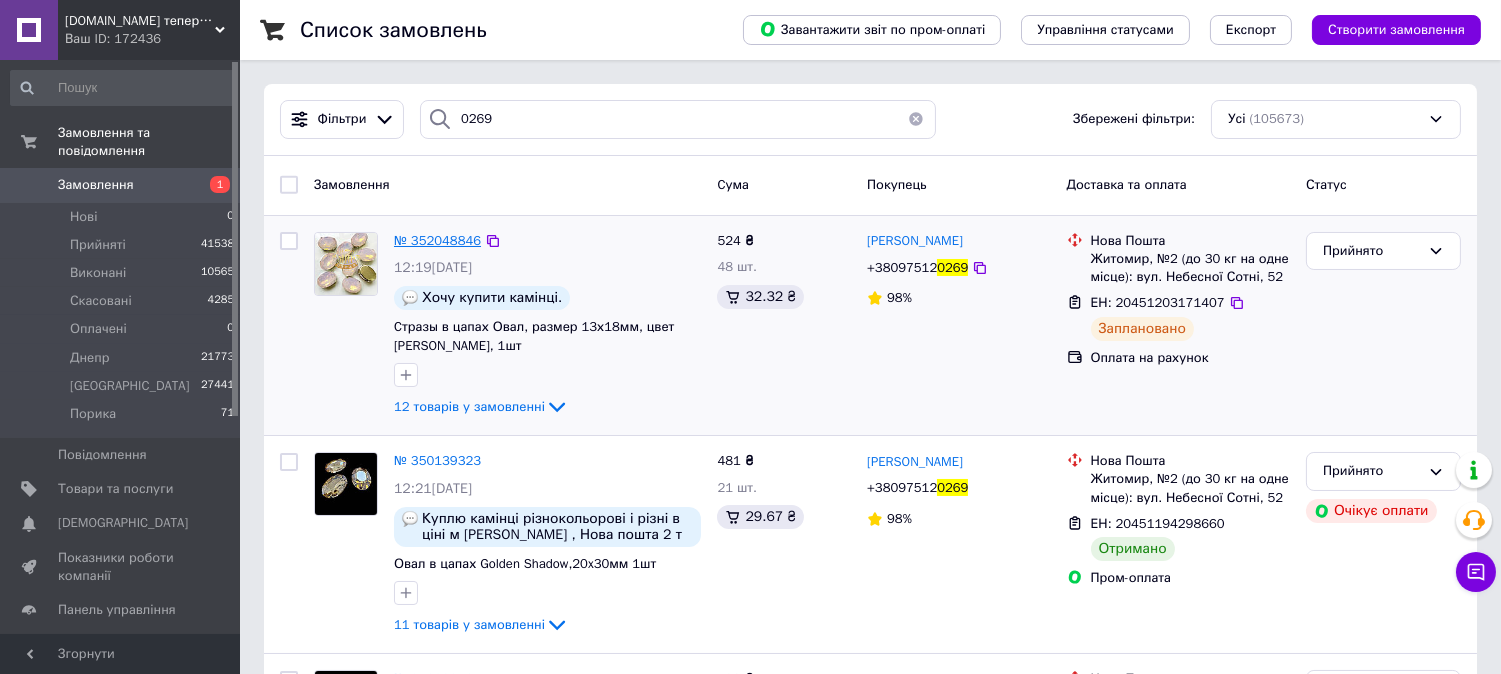click on "№ 352048846" at bounding box center [437, 240] 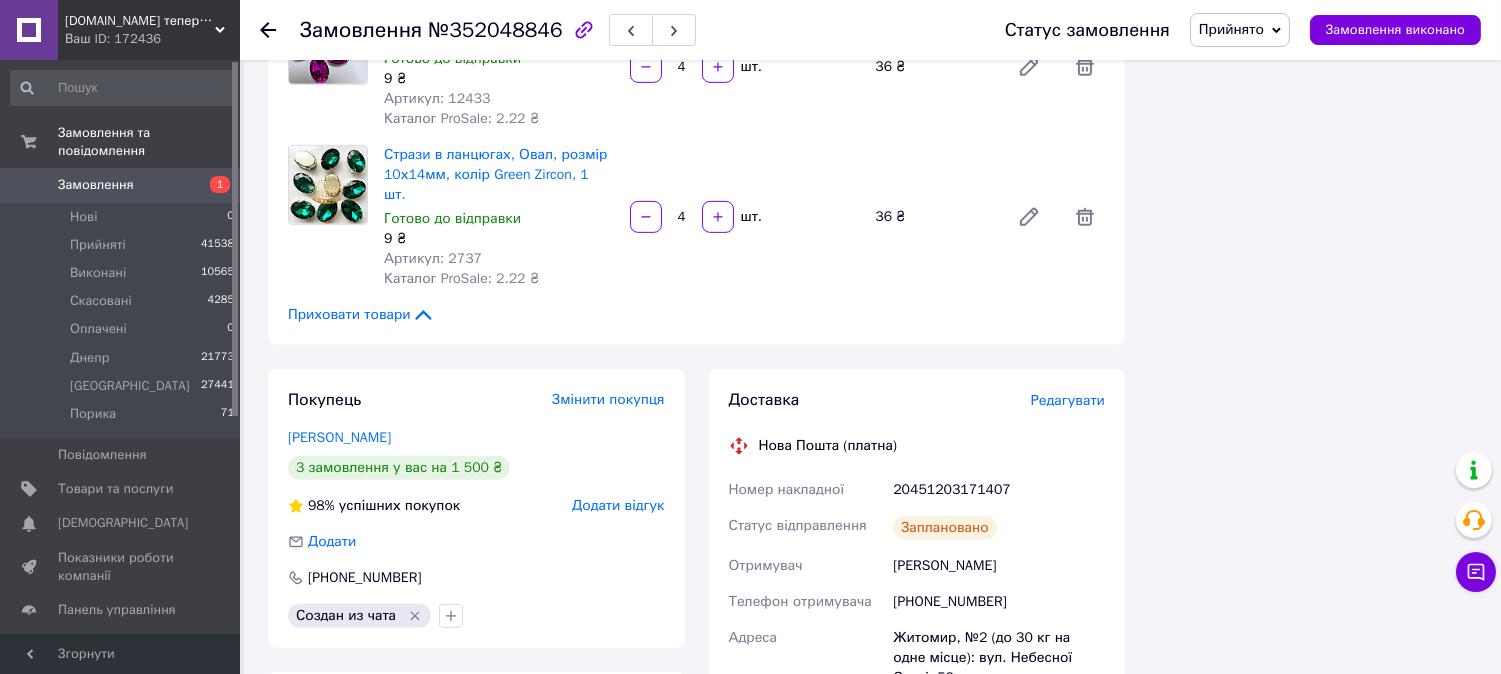 scroll, scrollTop: 1888, scrollLeft: 0, axis: vertical 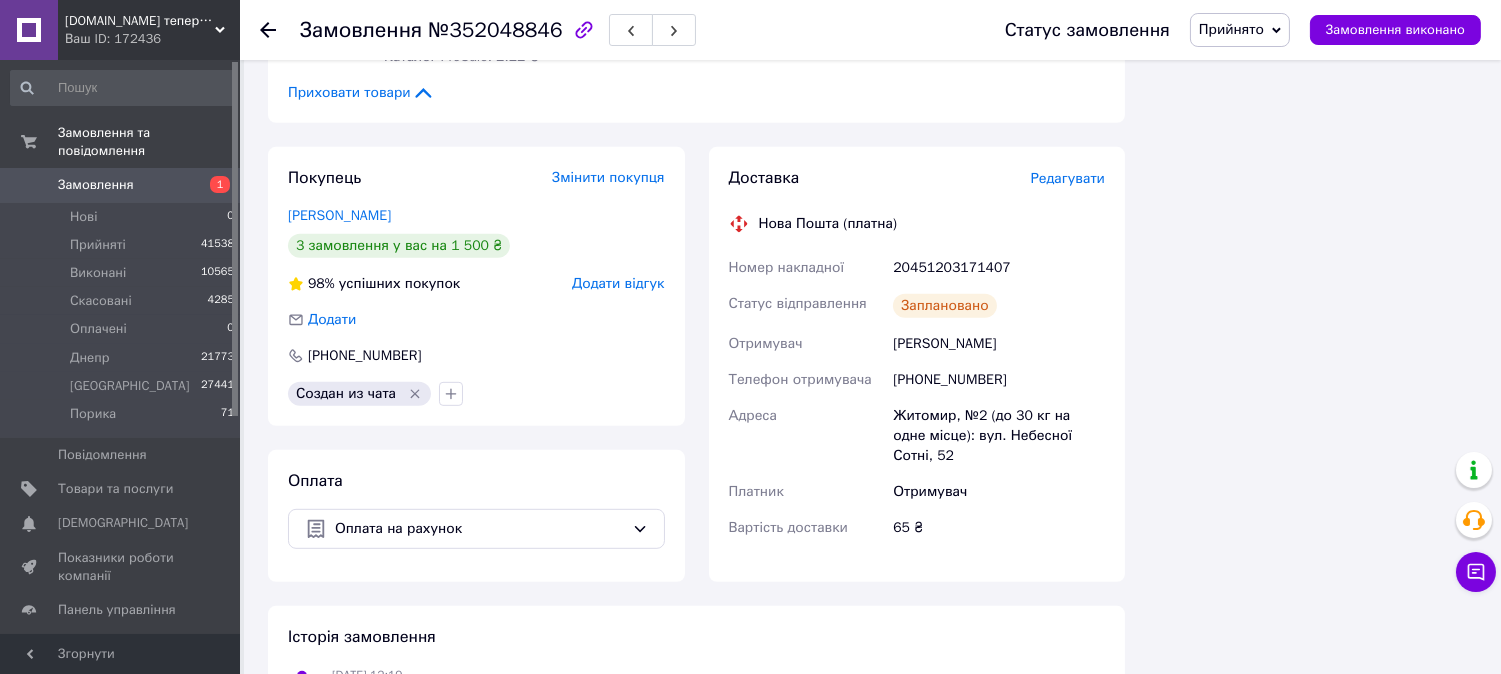 click on "10.07.2025 12:30, Ірина Деньгіна Змінено статус: з Нове на Прийнято" at bounding box center [696, 733] 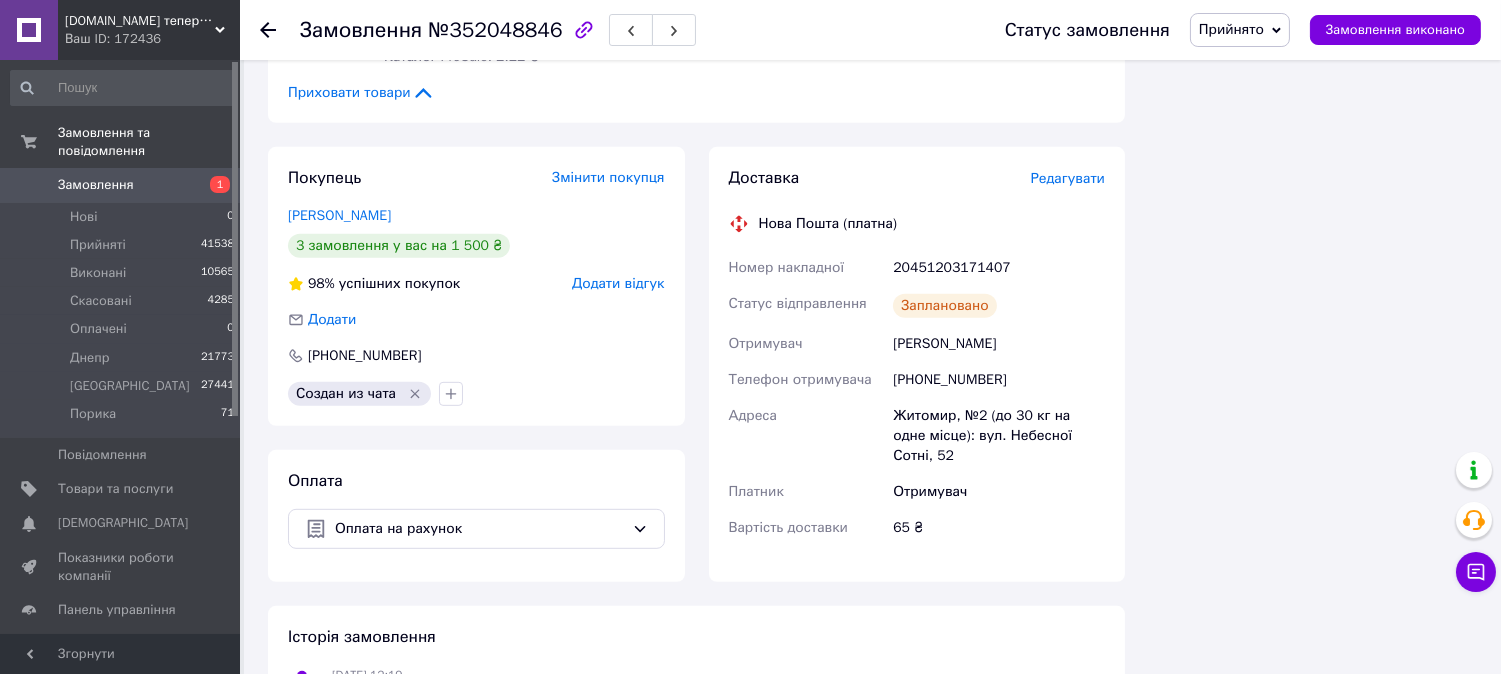 click on "Замовлення 1" at bounding box center (123, 185) 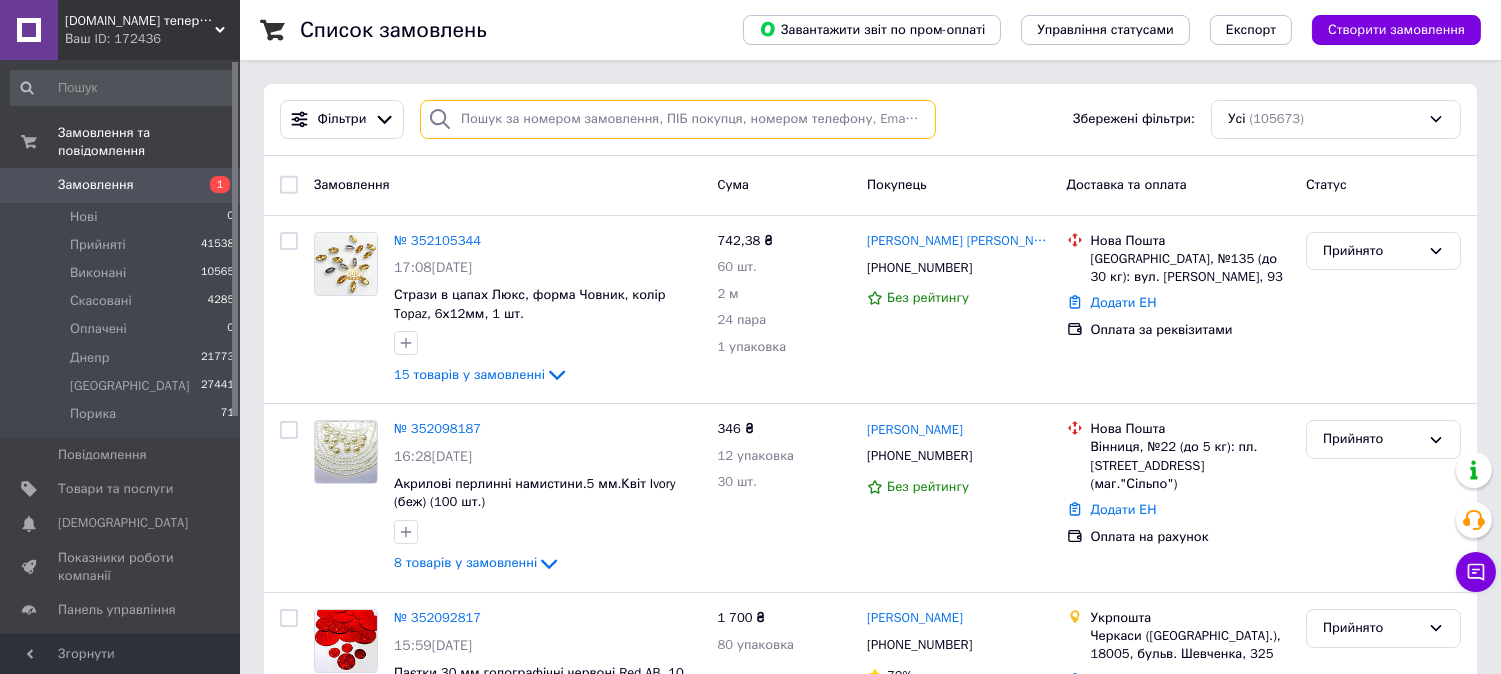 click at bounding box center (678, 119) 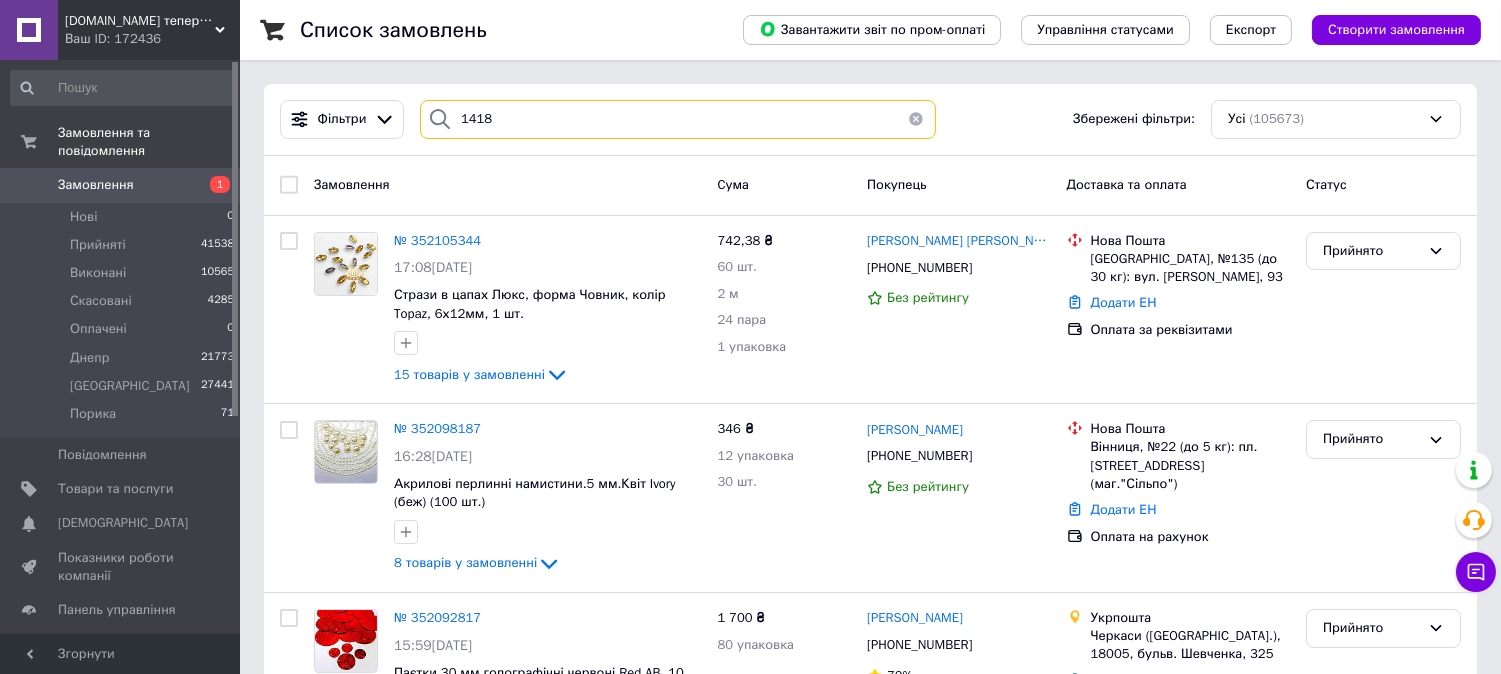 type on "1418" 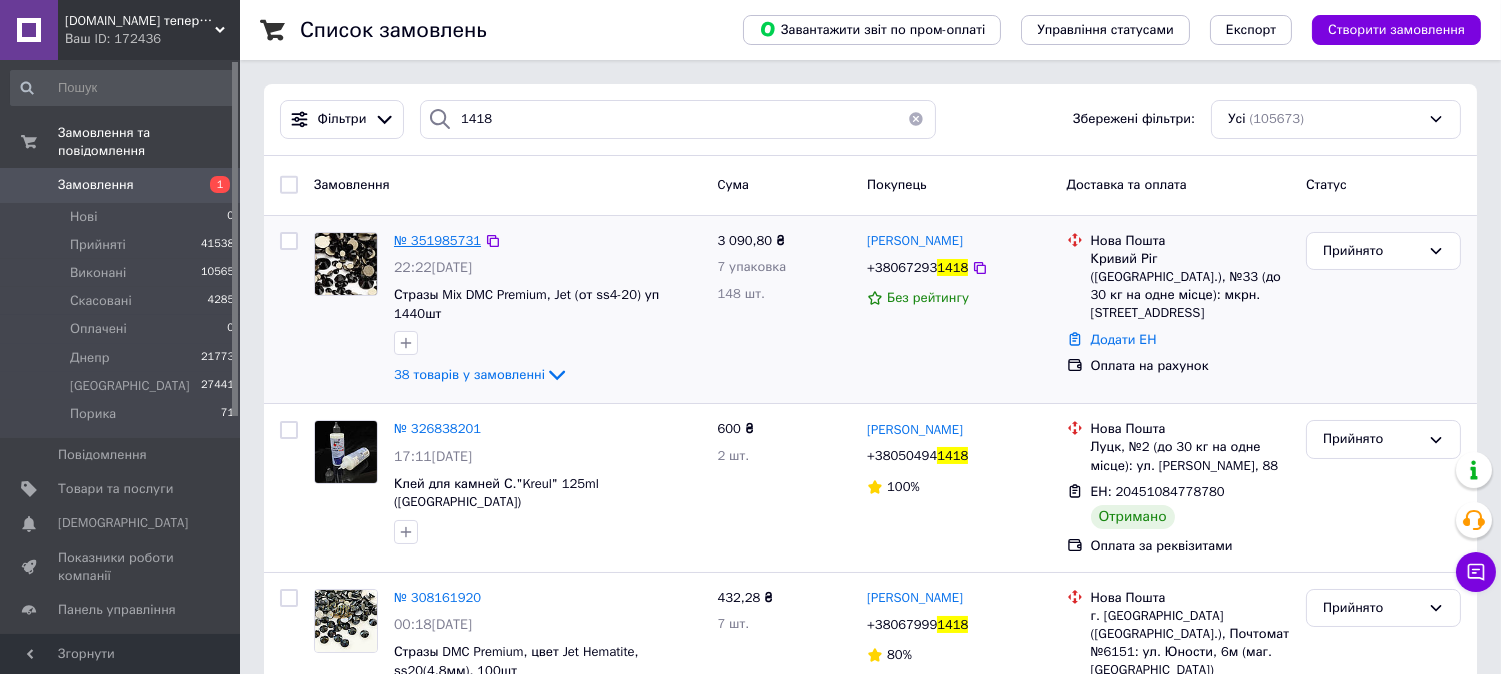click on "№ 351985731" at bounding box center (437, 240) 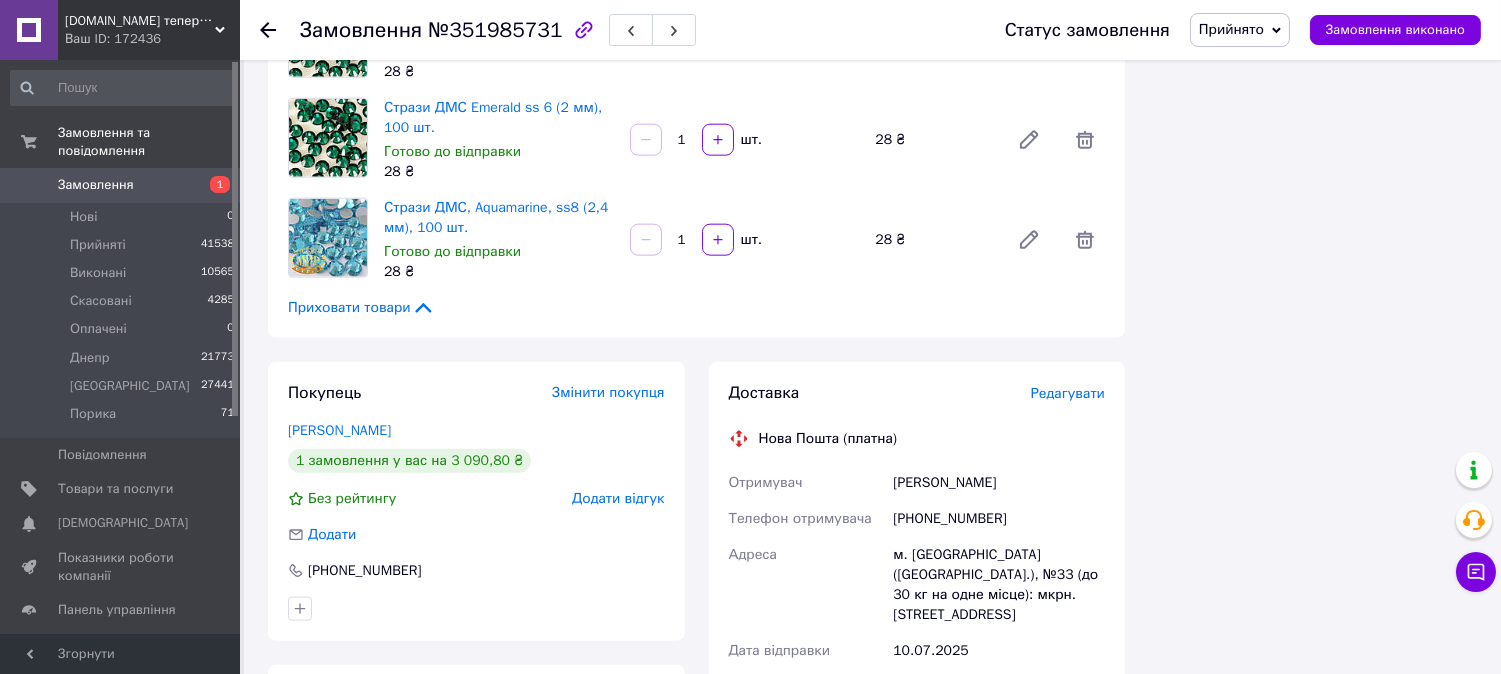 scroll, scrollTop: 4666, scrollLeft: 0, axis: vertical 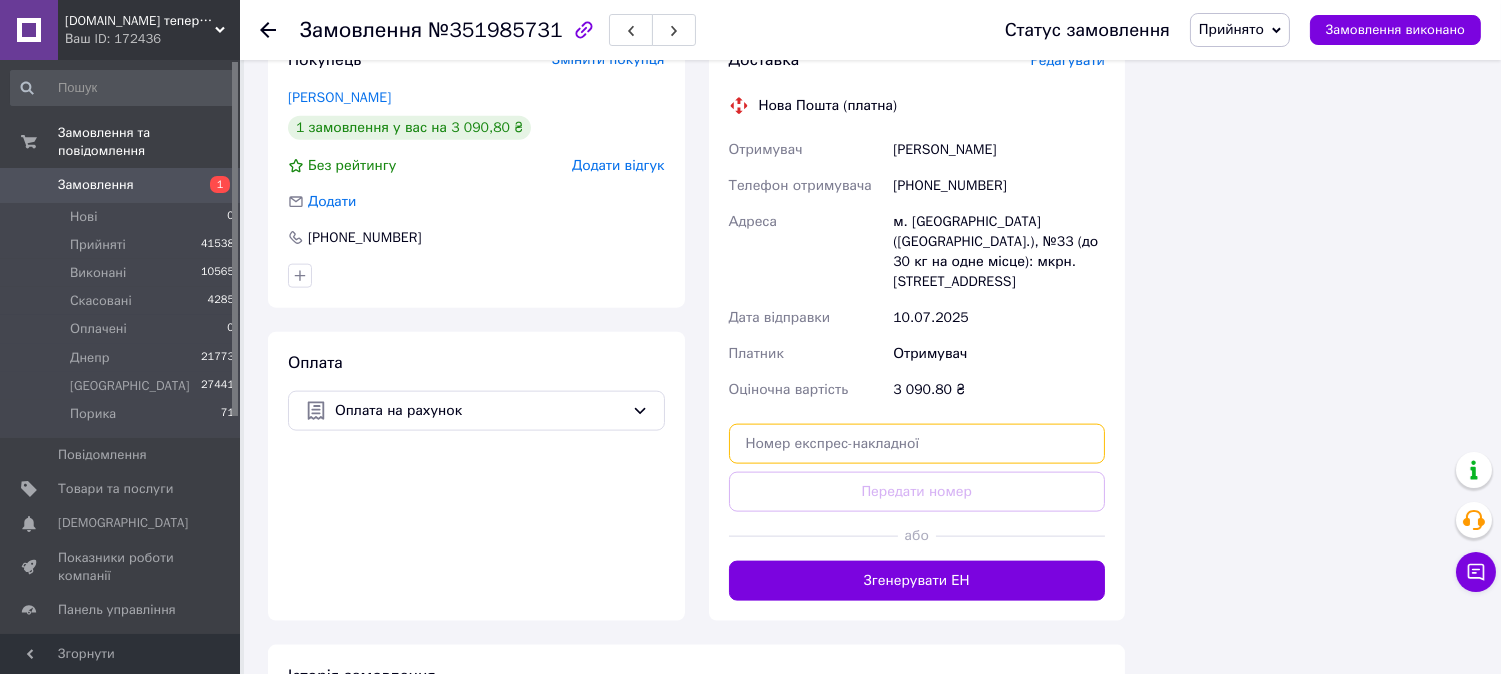 click at bounding box center (917, 444) 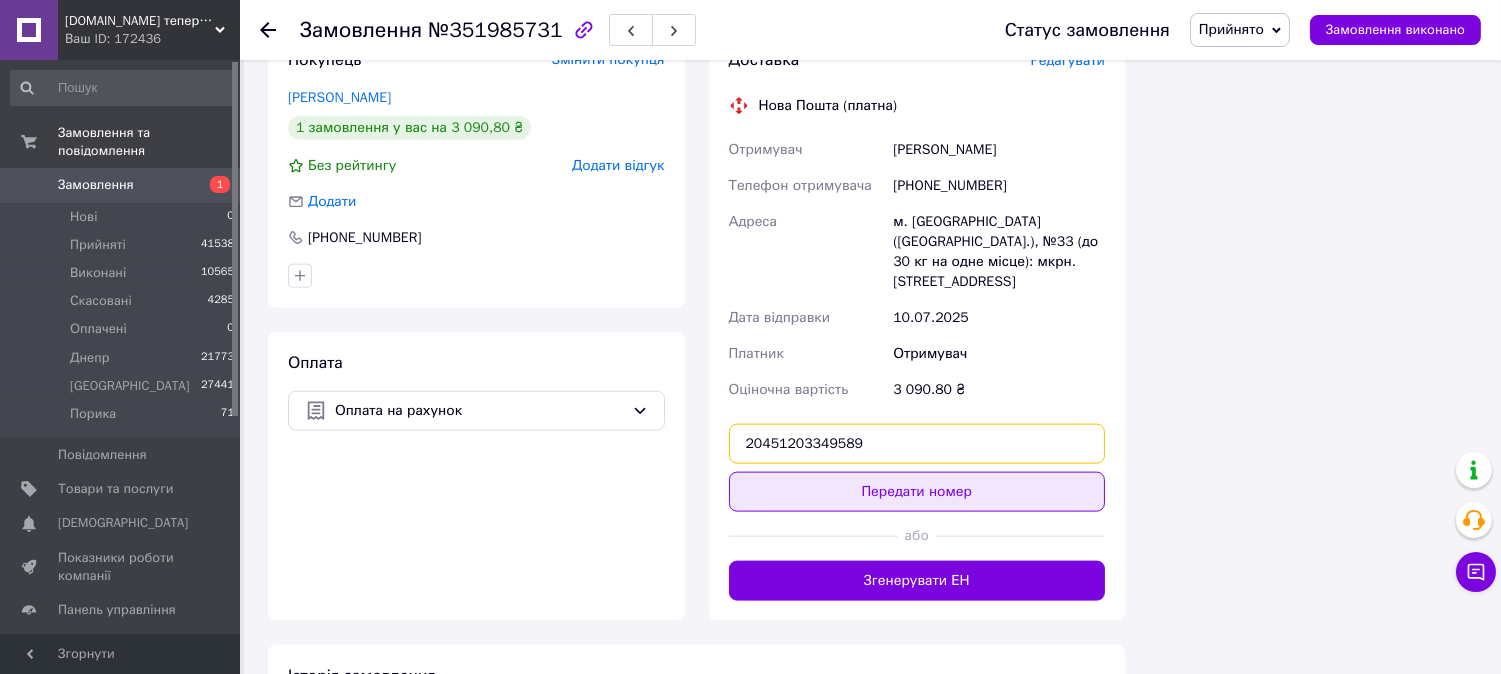 type on "20451203349589" 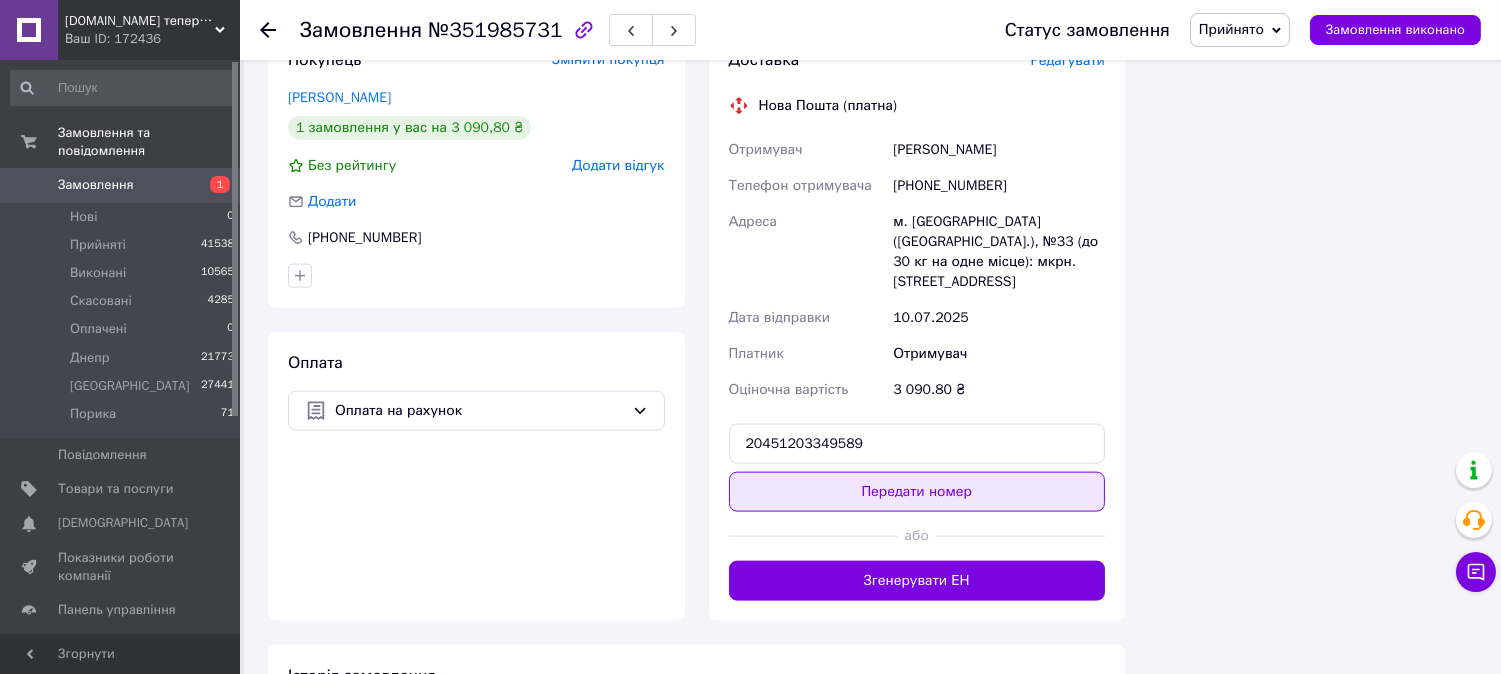 click on "Передати номер" at bounding box center (917, 492) 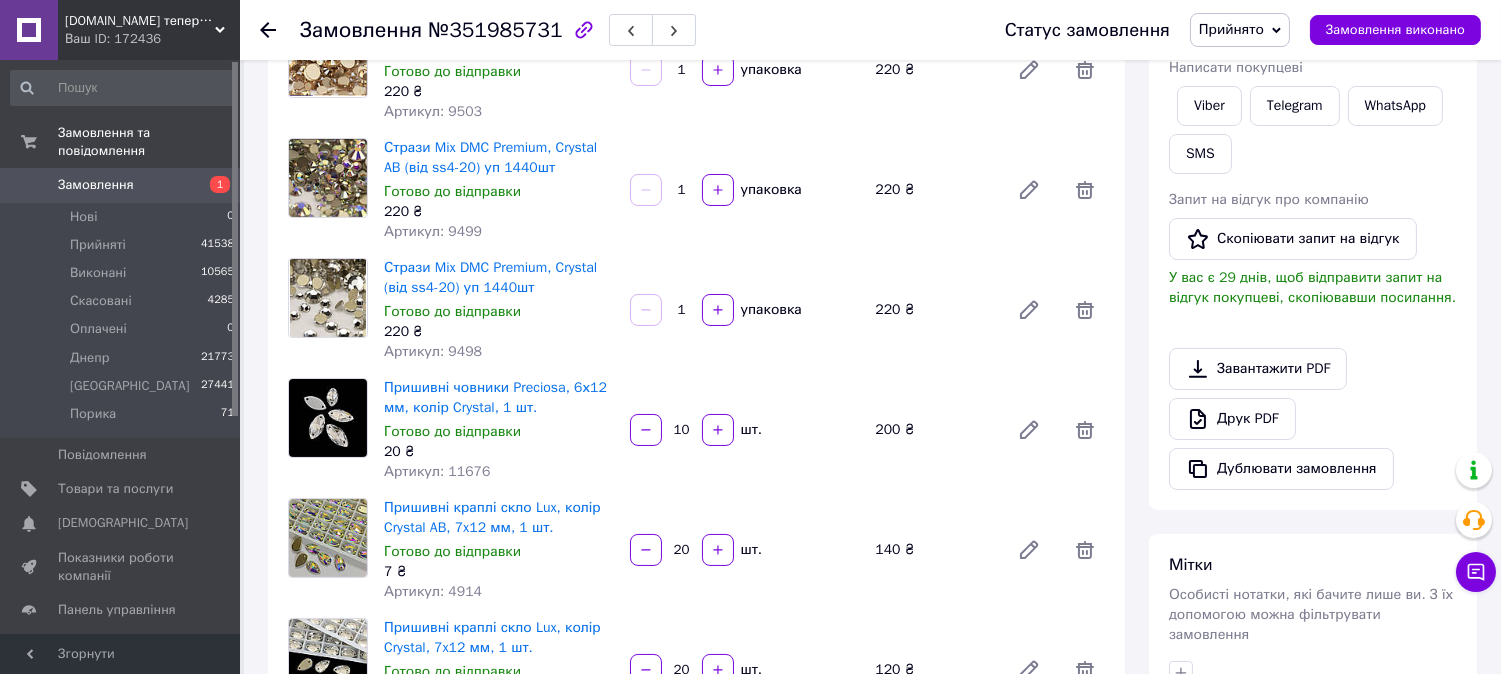 scroll, scrollTop: 0, scrollLeft: 0, axis: both 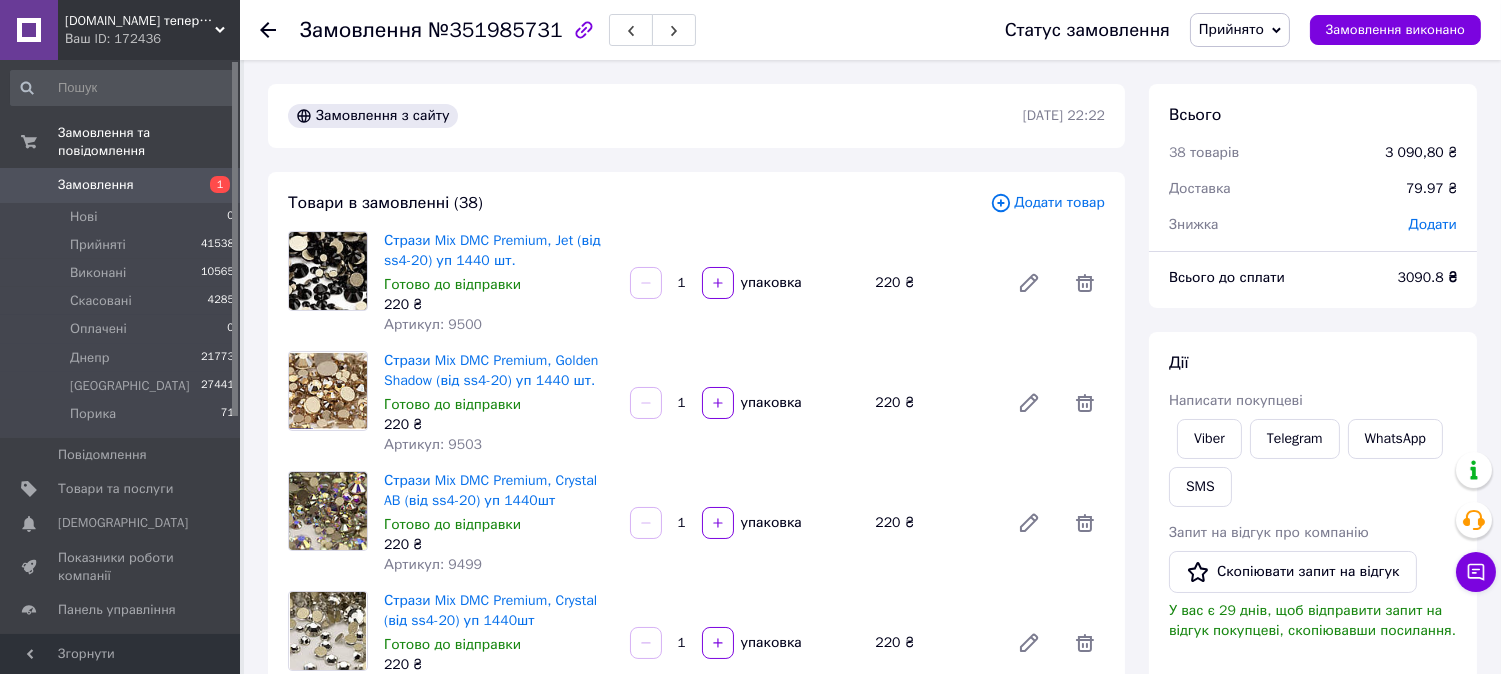 click on "Замовлення" at bounding box center (96, 185) 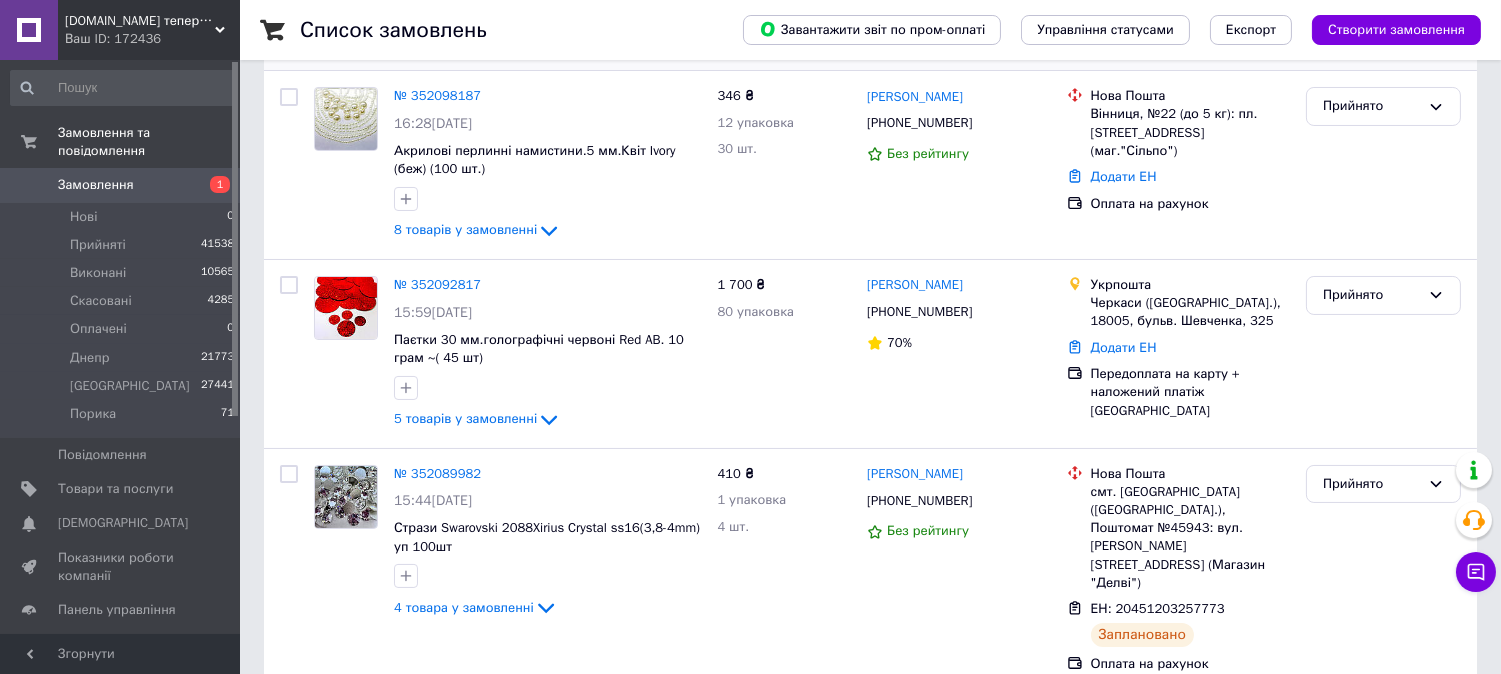 scroll, scrollTop: 0, scrollLeft: 0, axis: both 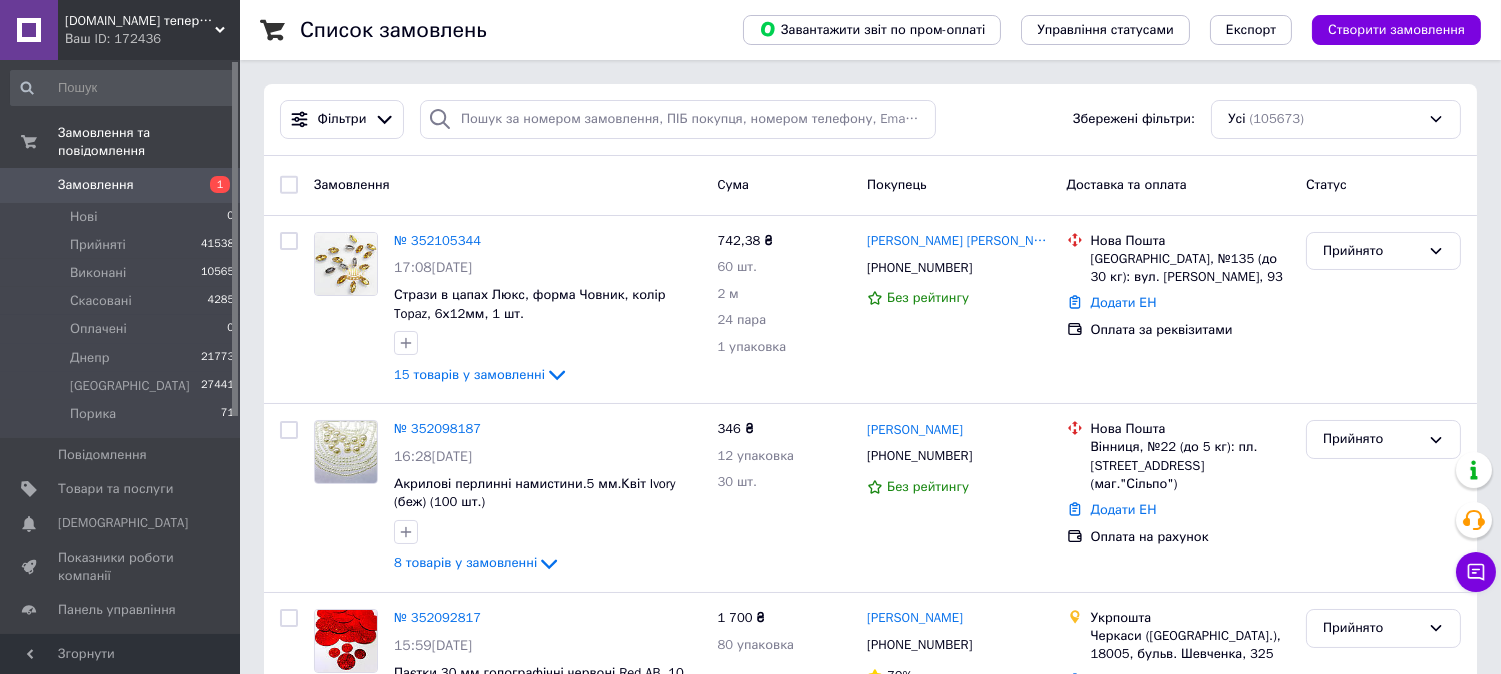 click on "Замовлення" at bounding box center (121, 185) 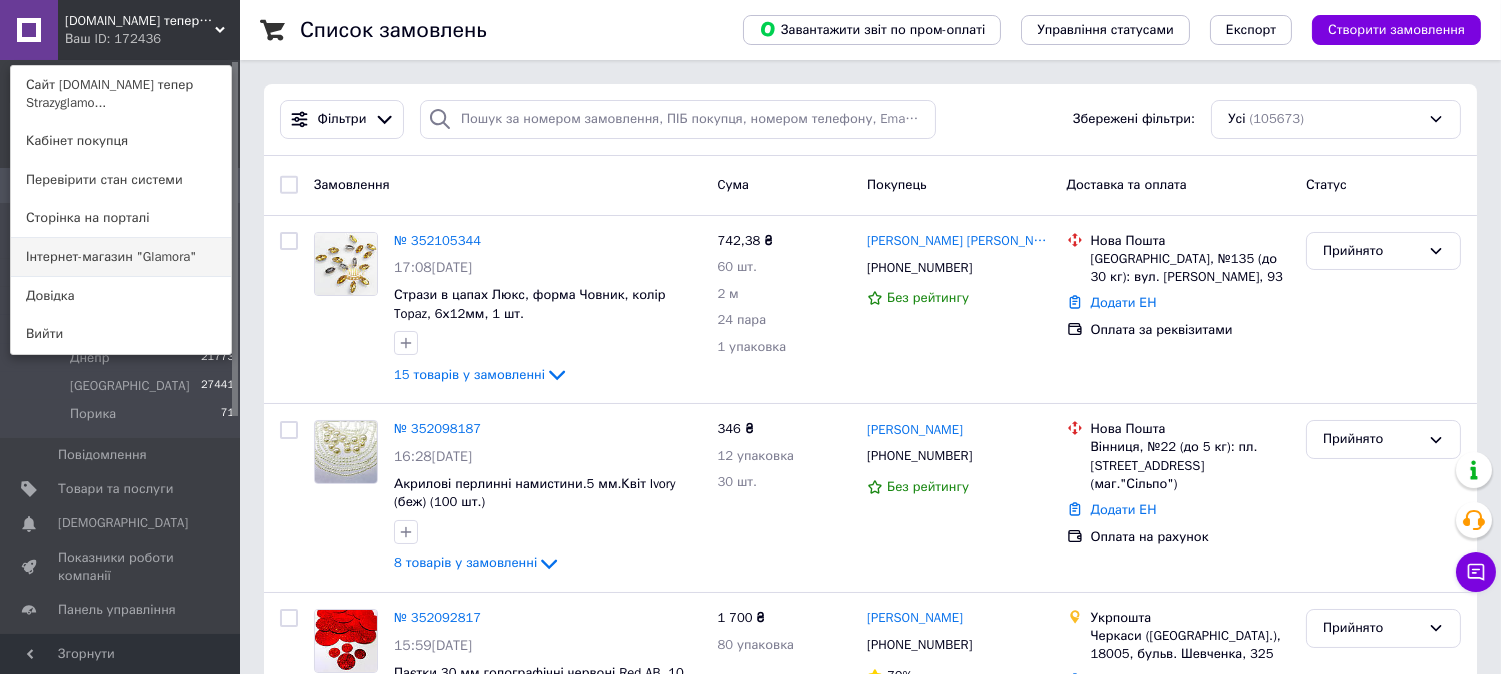 click on "Інтернет-магазин "Glamora"" at bounding box center [121, 257] 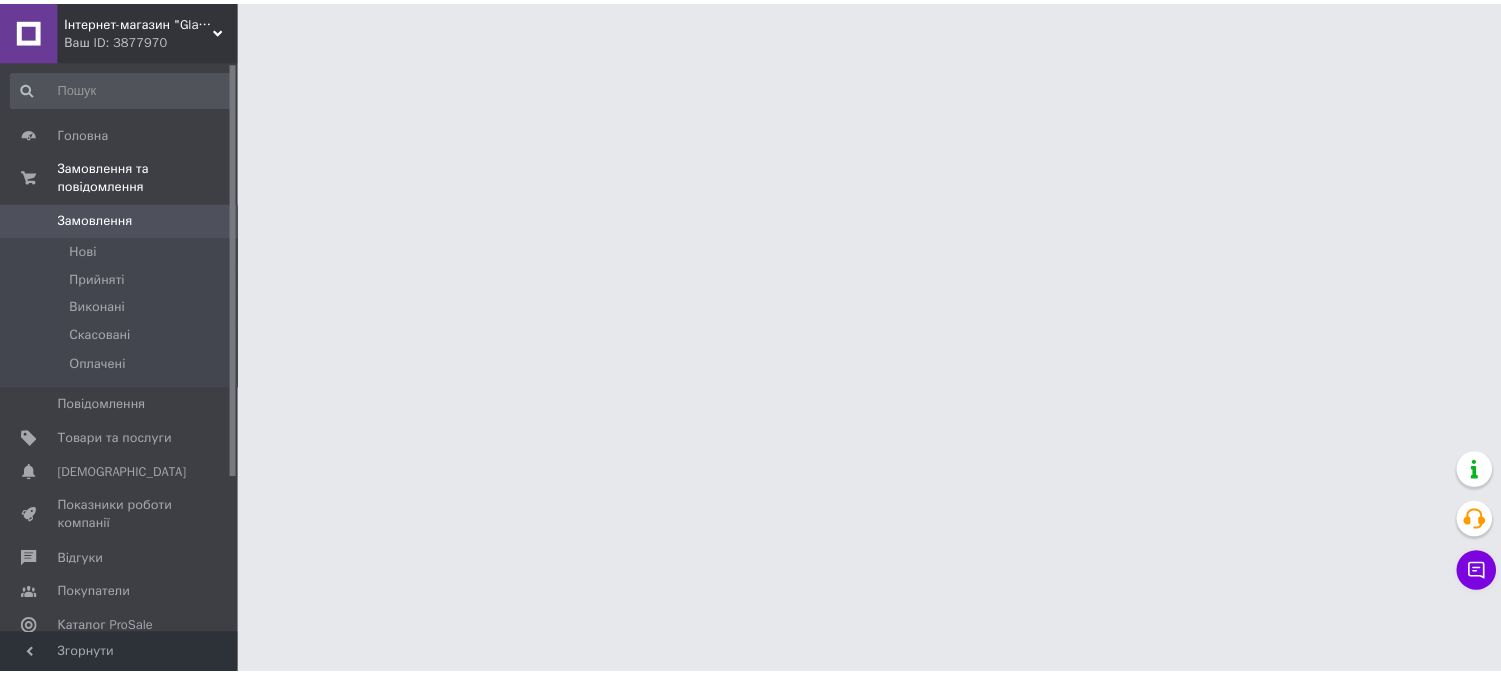 scroll, scrollTop: 0, scrollLeft: 0, axis: both 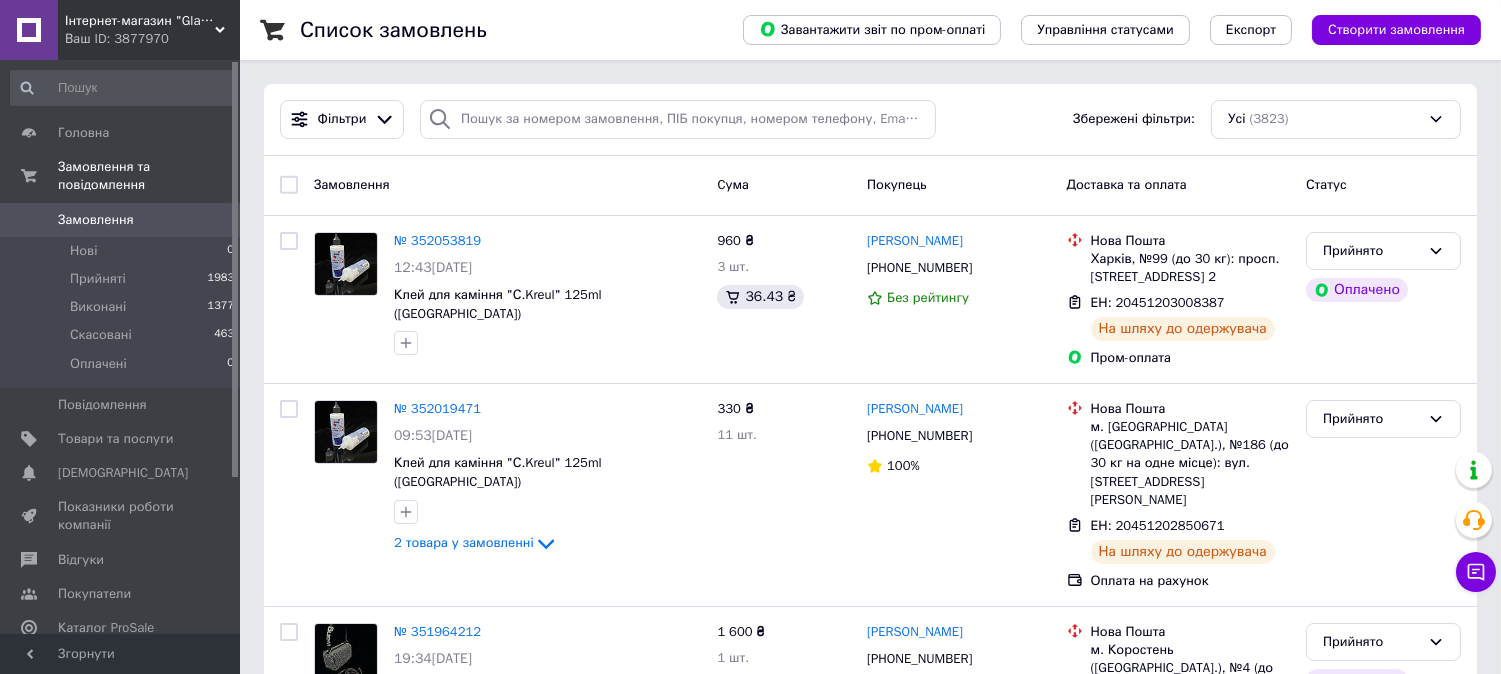 click on "Інтернет-магазин "Glamora"" at bounding box center (140, 21) 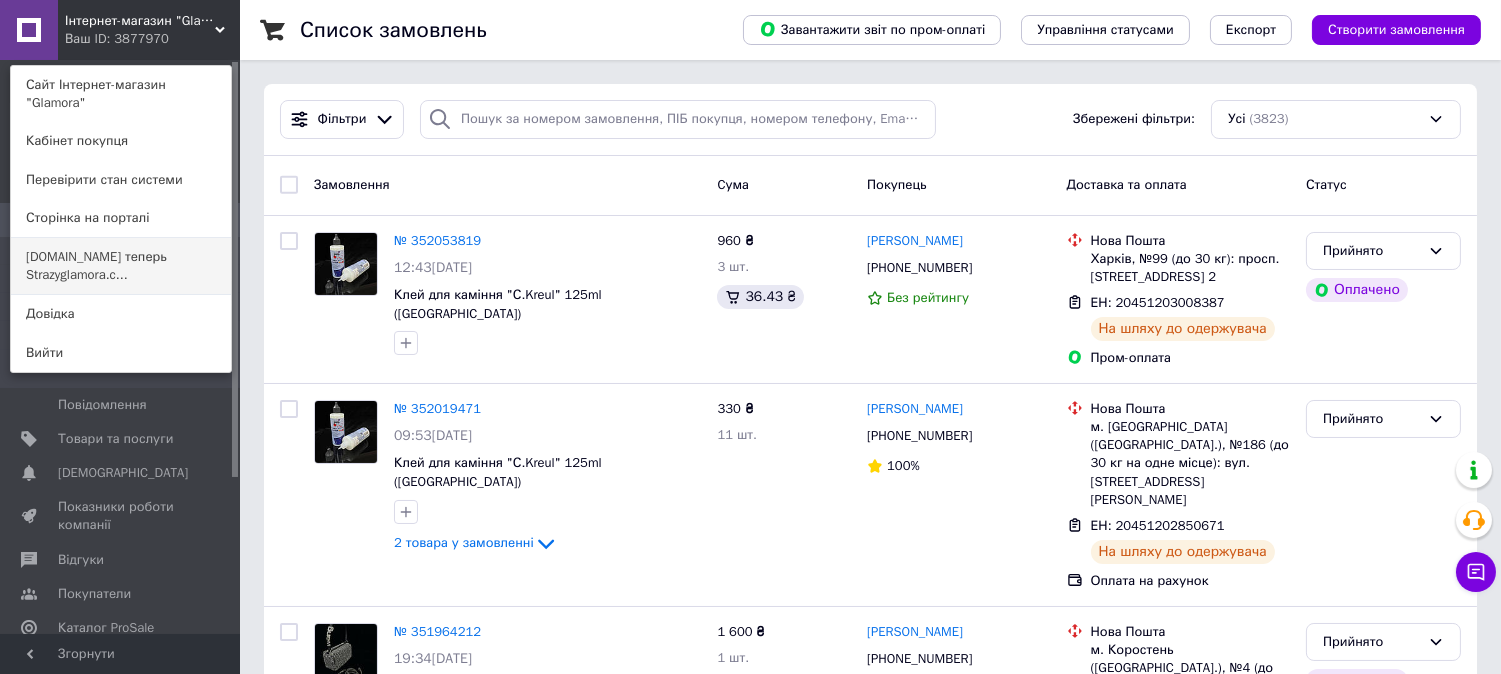 click on "[DOMAIN_NAME] теперь Strazyglamora.c..." at bounding box center (121, 266) 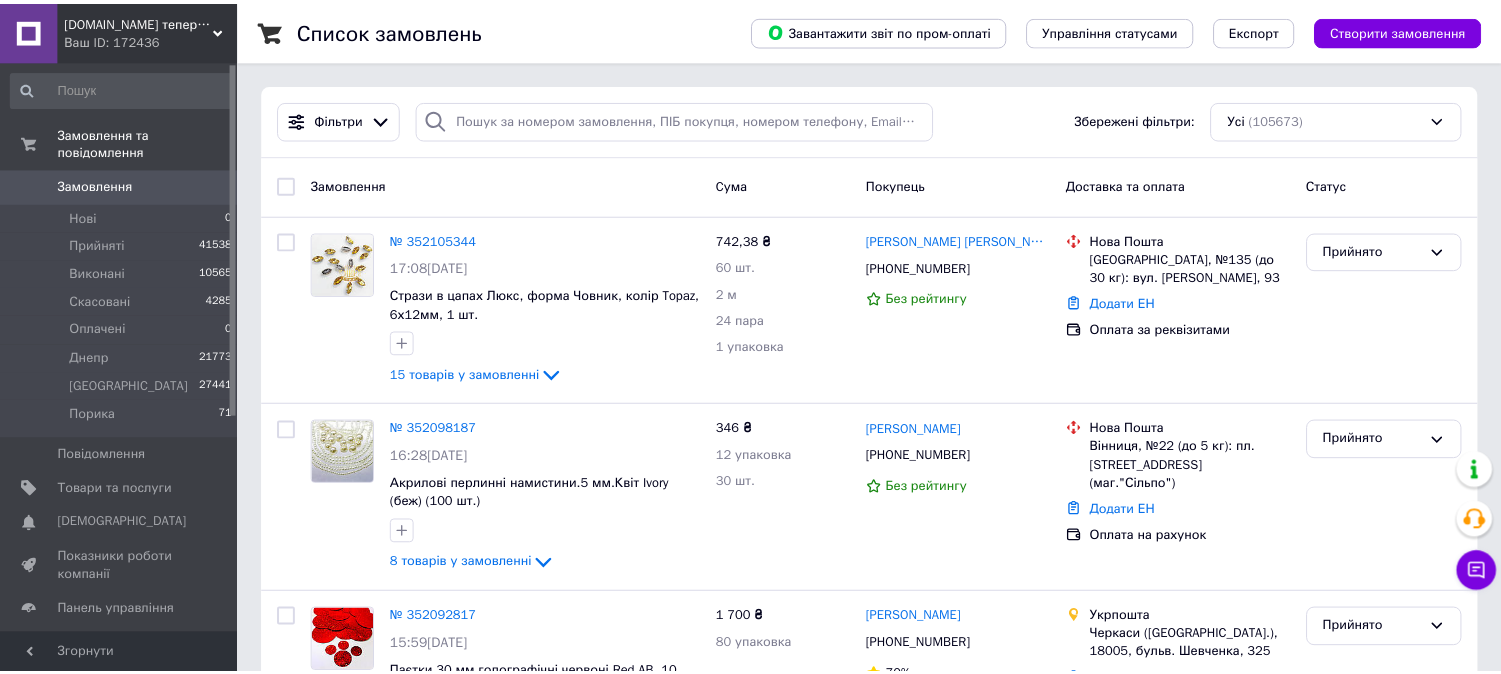 scroll, scrollTop: 0, scrollLeft: 0, axis: both 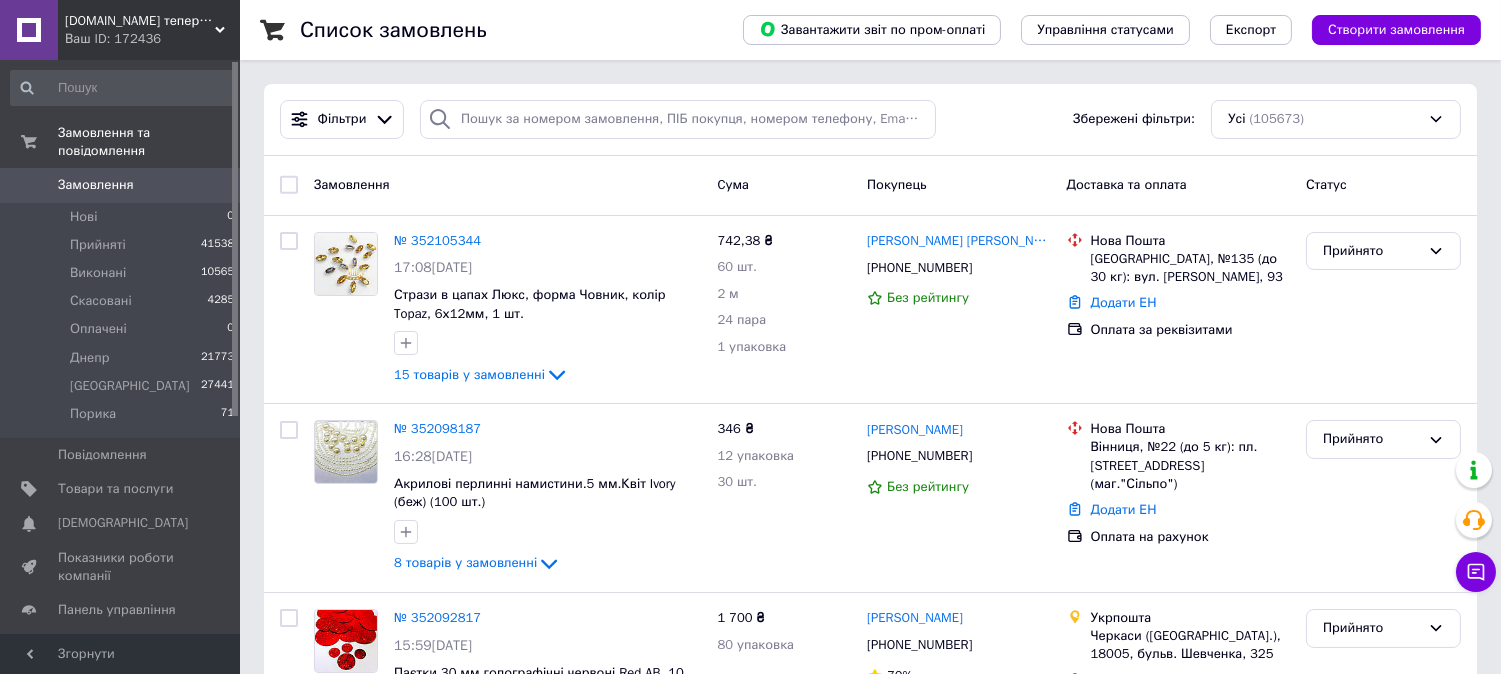 click on "Замовлення 0" at bounding box center [123, 185] 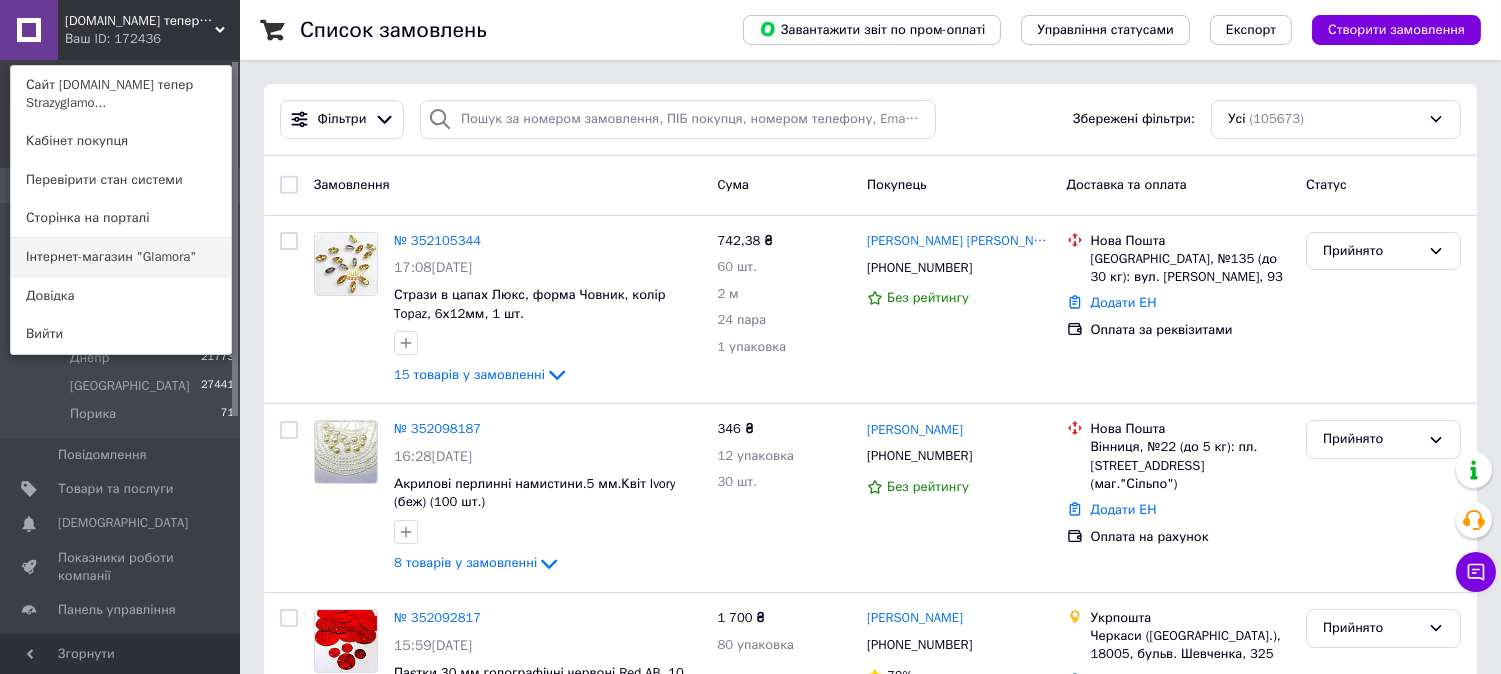 click on "Інтернет-магазин "Glamora"" at bounding box center [121, 257] 